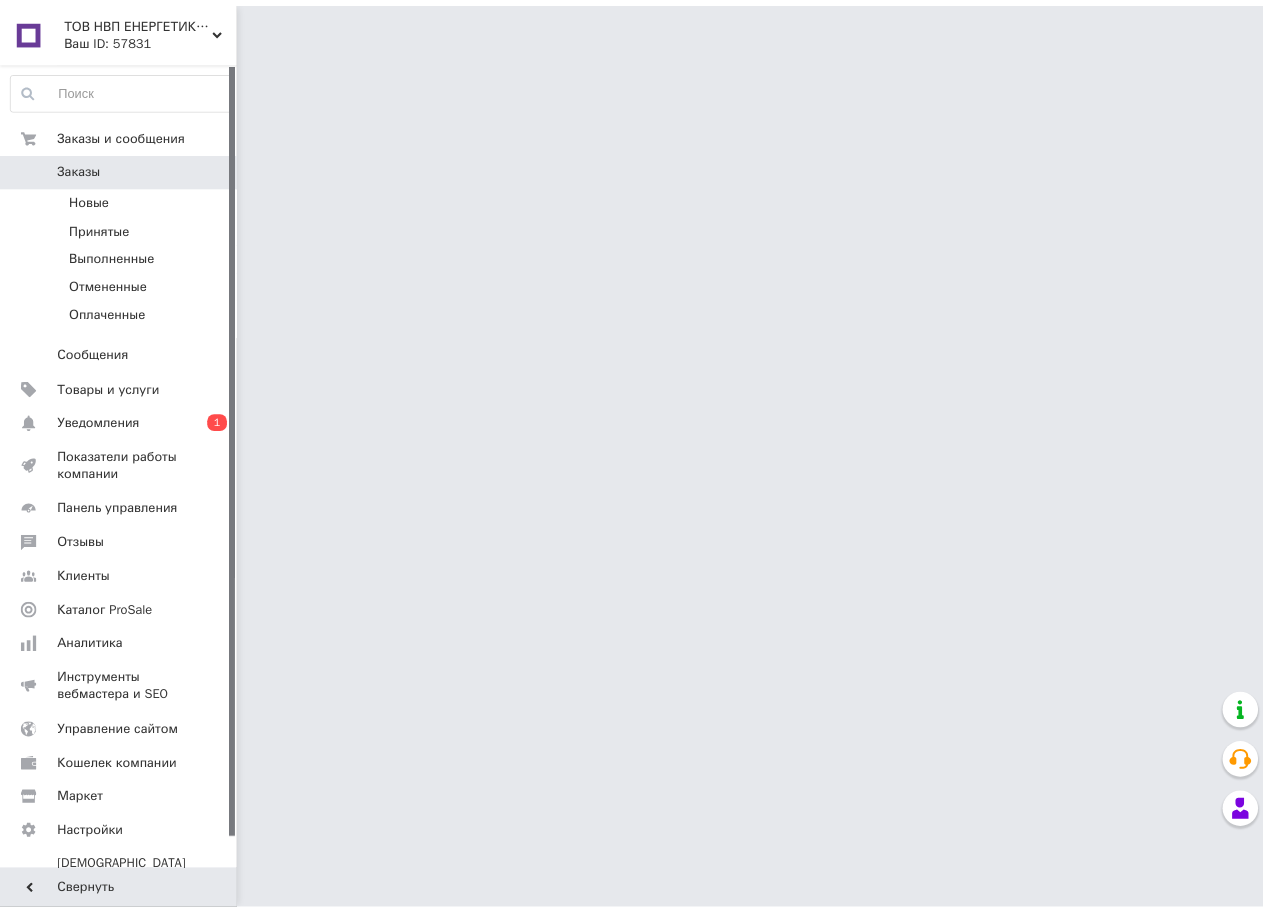 scroll, scrollTop: 0, scrollLeft: 0, axis: both 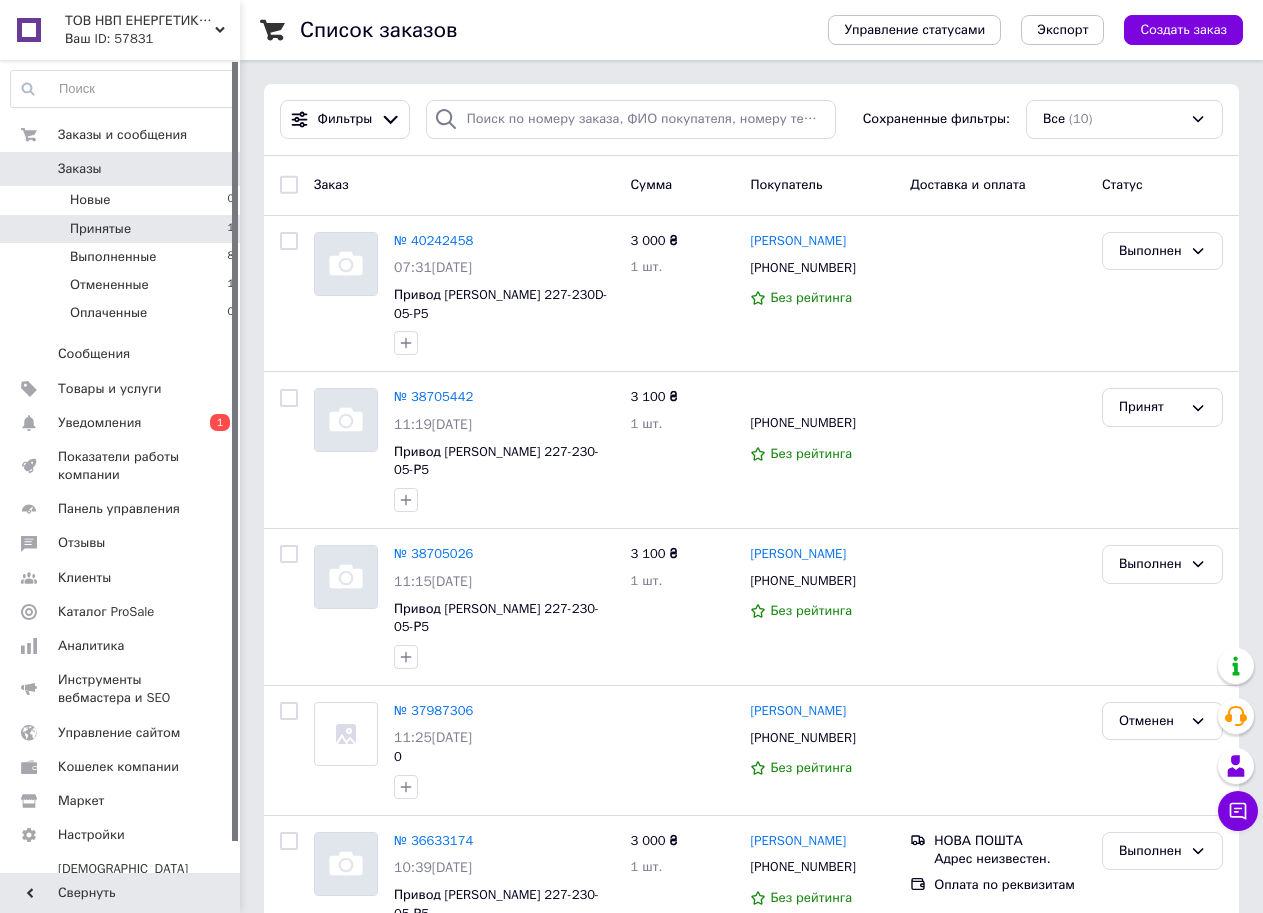 click on "Принятые" at bounding box center [100, 229] 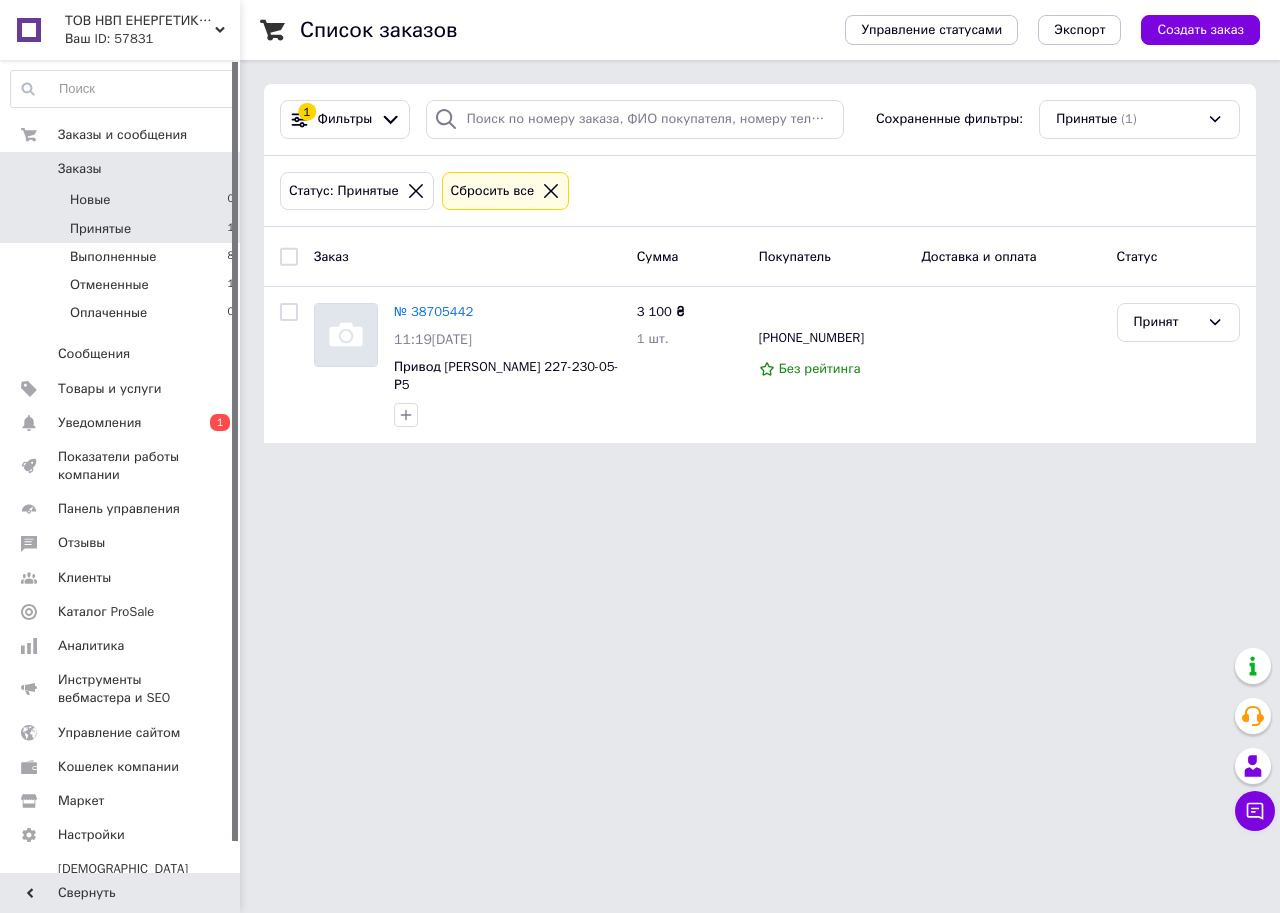 click on "Новые 0" at bounding box center [123, 200] 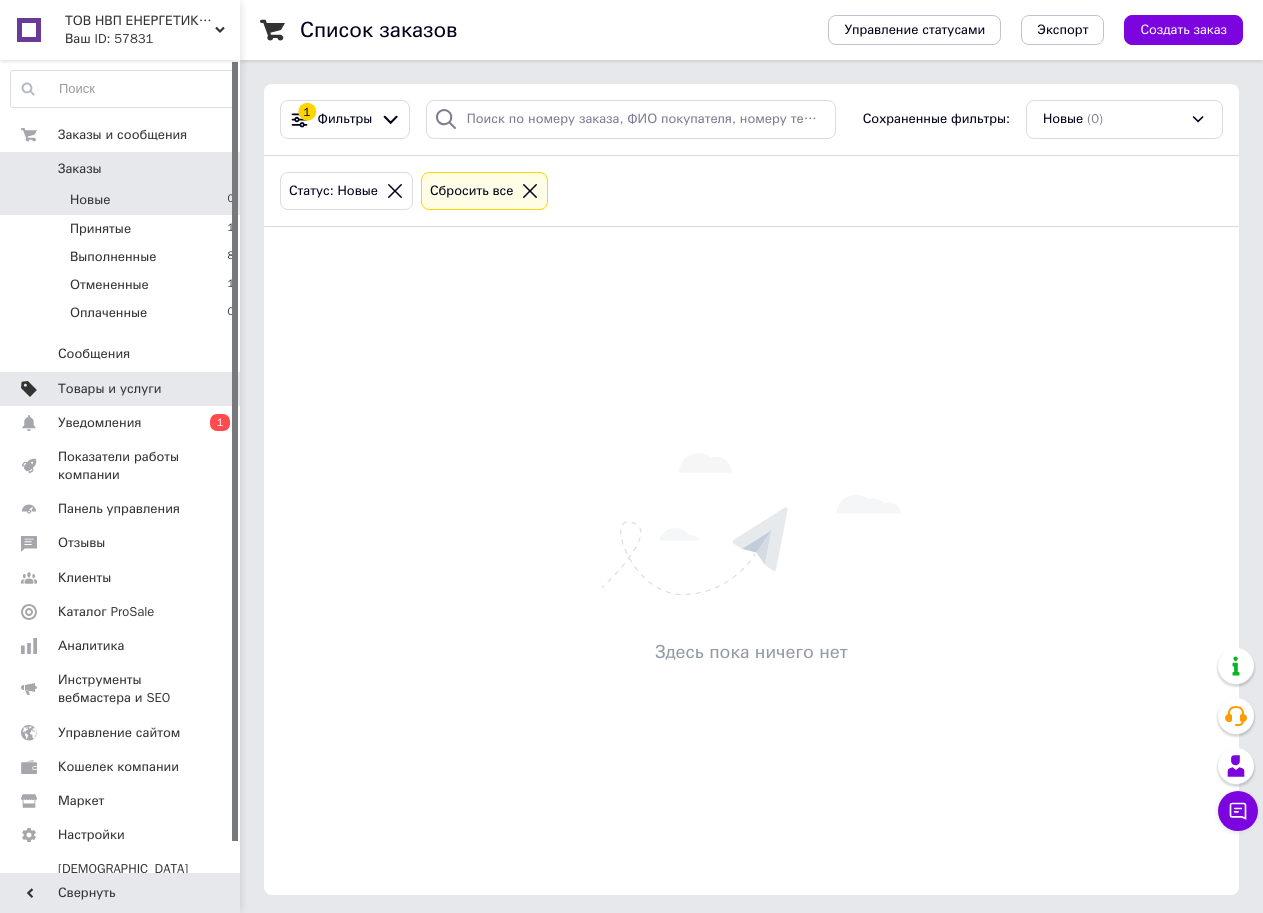 click on "Товары и услуги" at bounding box center (110, 389) 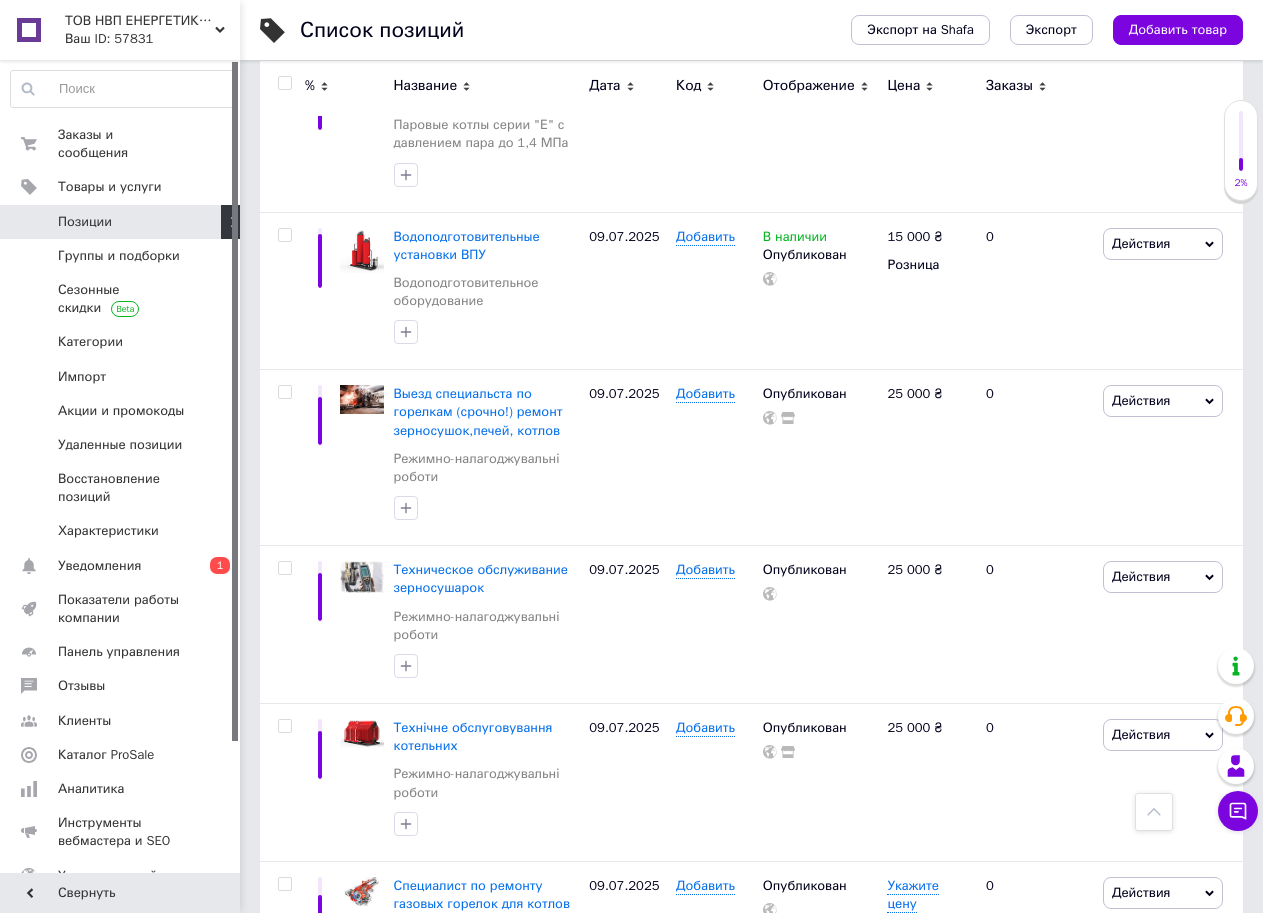 scroll, scrollTop: 690, scrollLeft: 0, axis: vertical 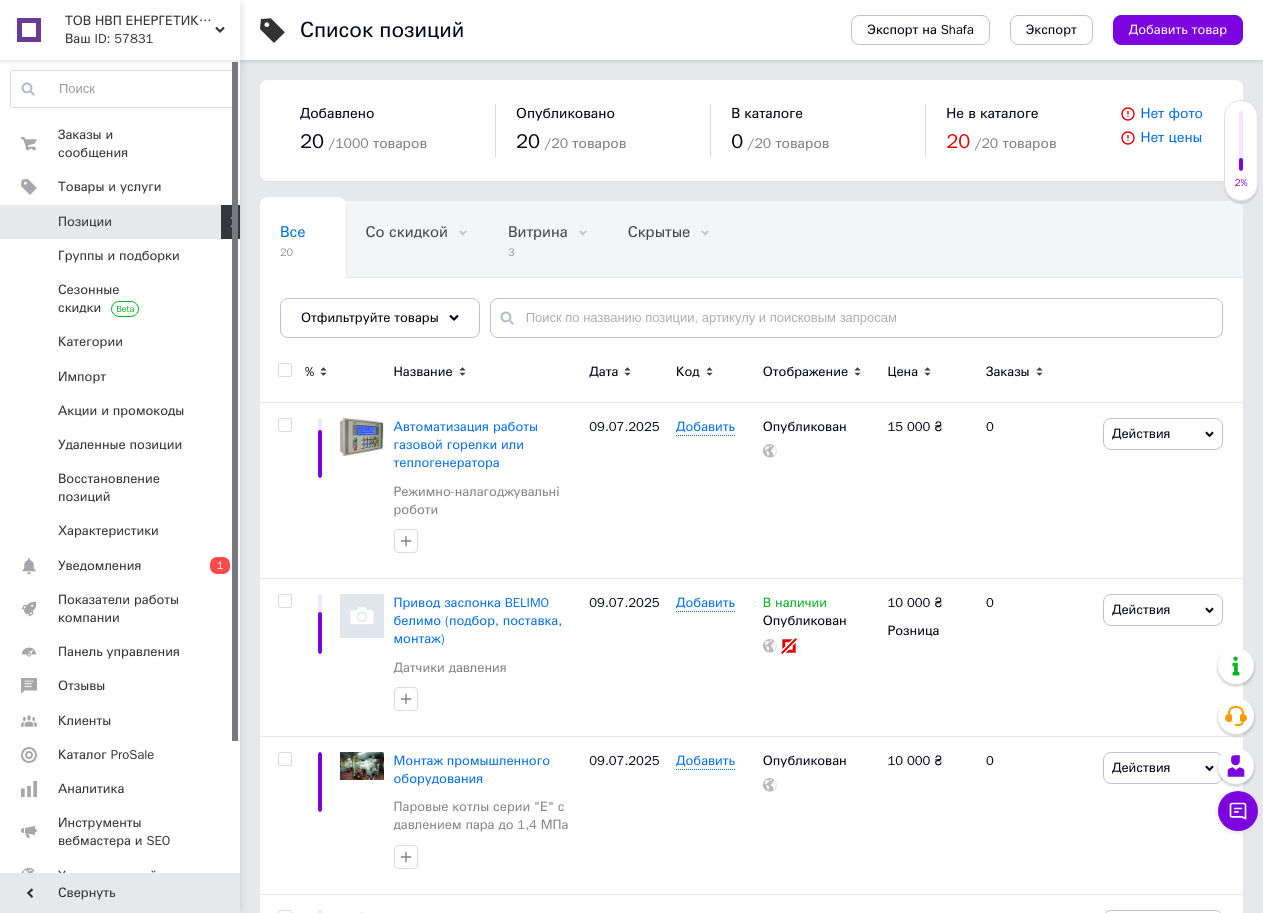 drag, startPoint x: 234, startPoint y: 264, endPoint x: 210, endPoint y: 81, distance: 184.56706 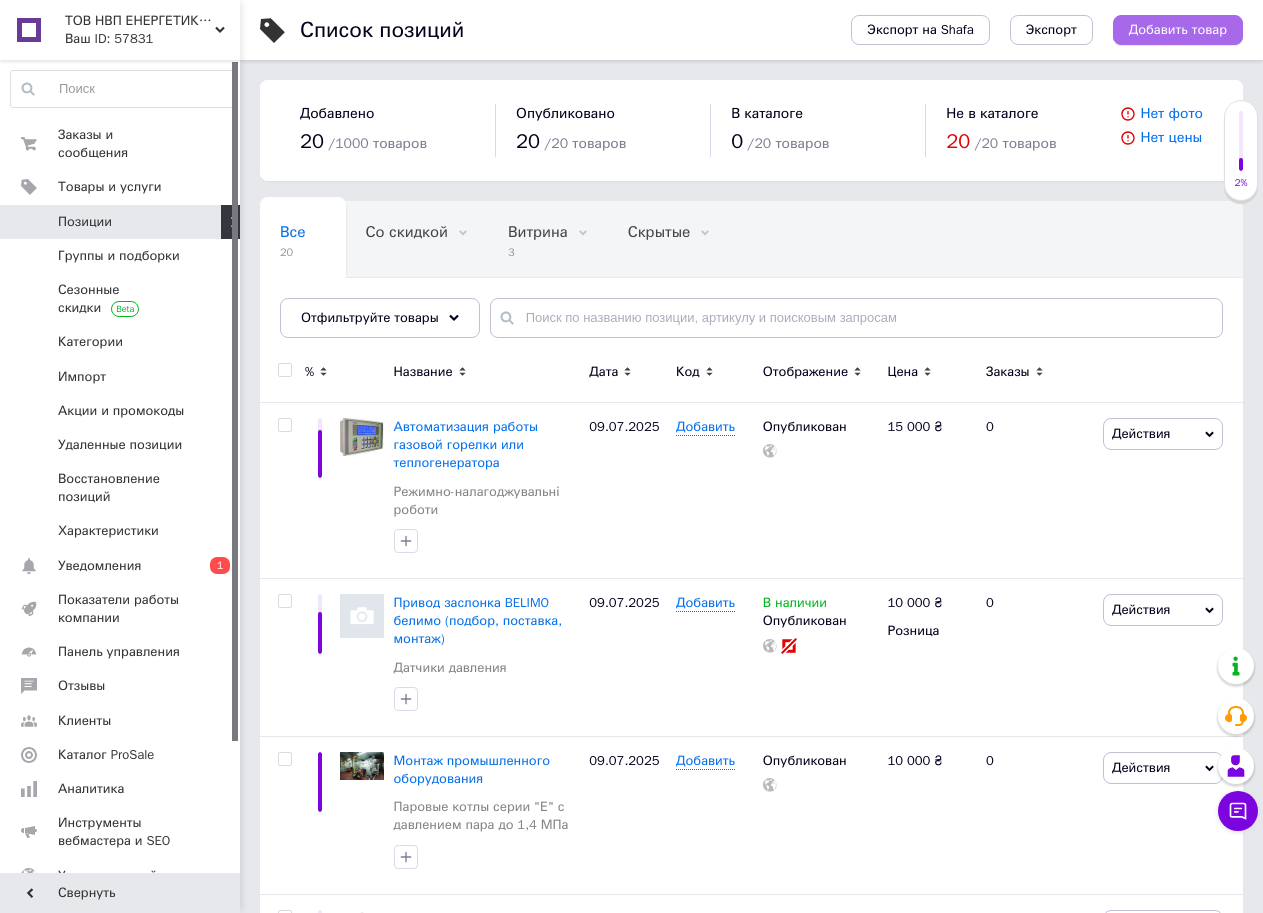 click on "Добавить товар" at bounding box center (1178, 30) 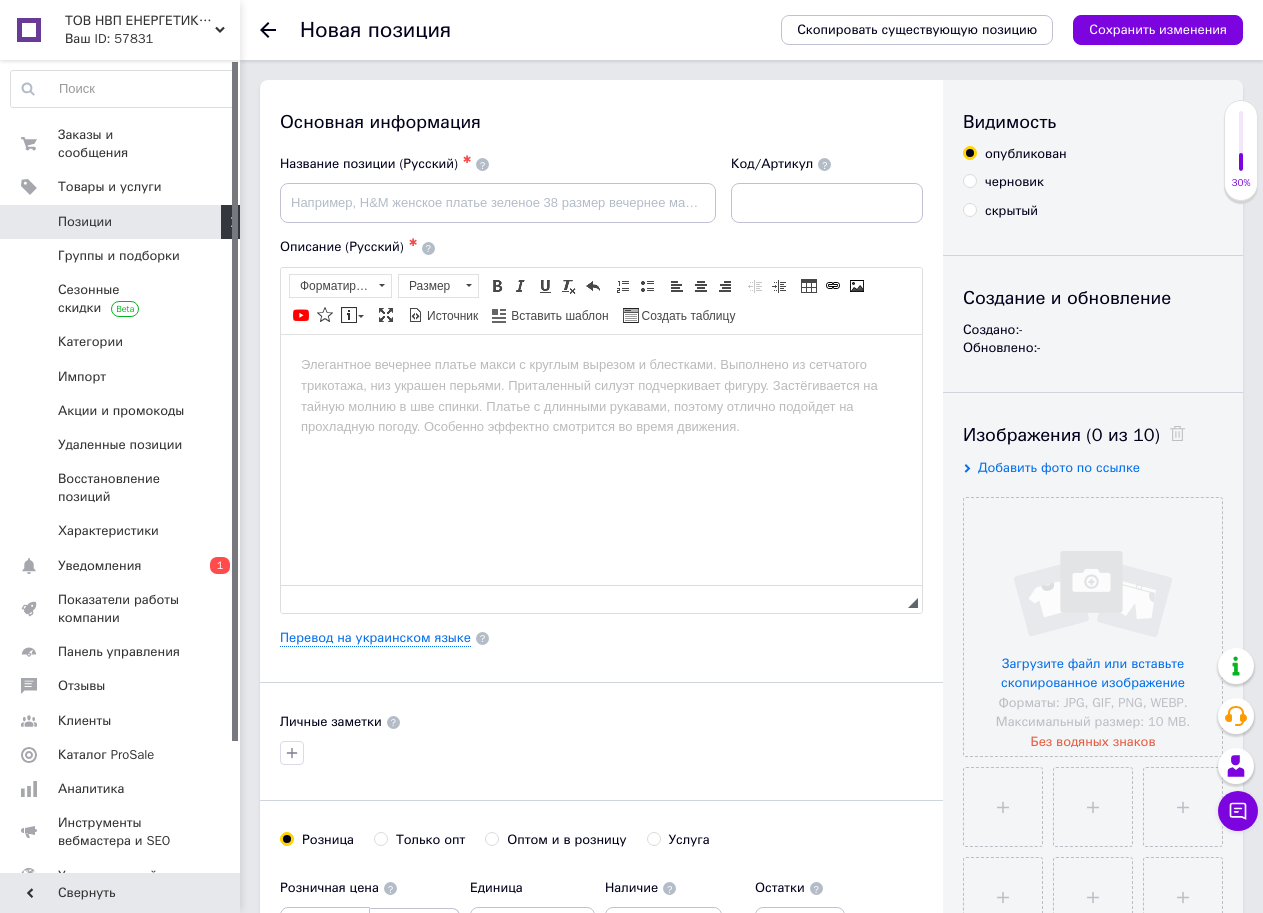 scroll, scrollTop: 0, scrollLeft: 0, axis: both 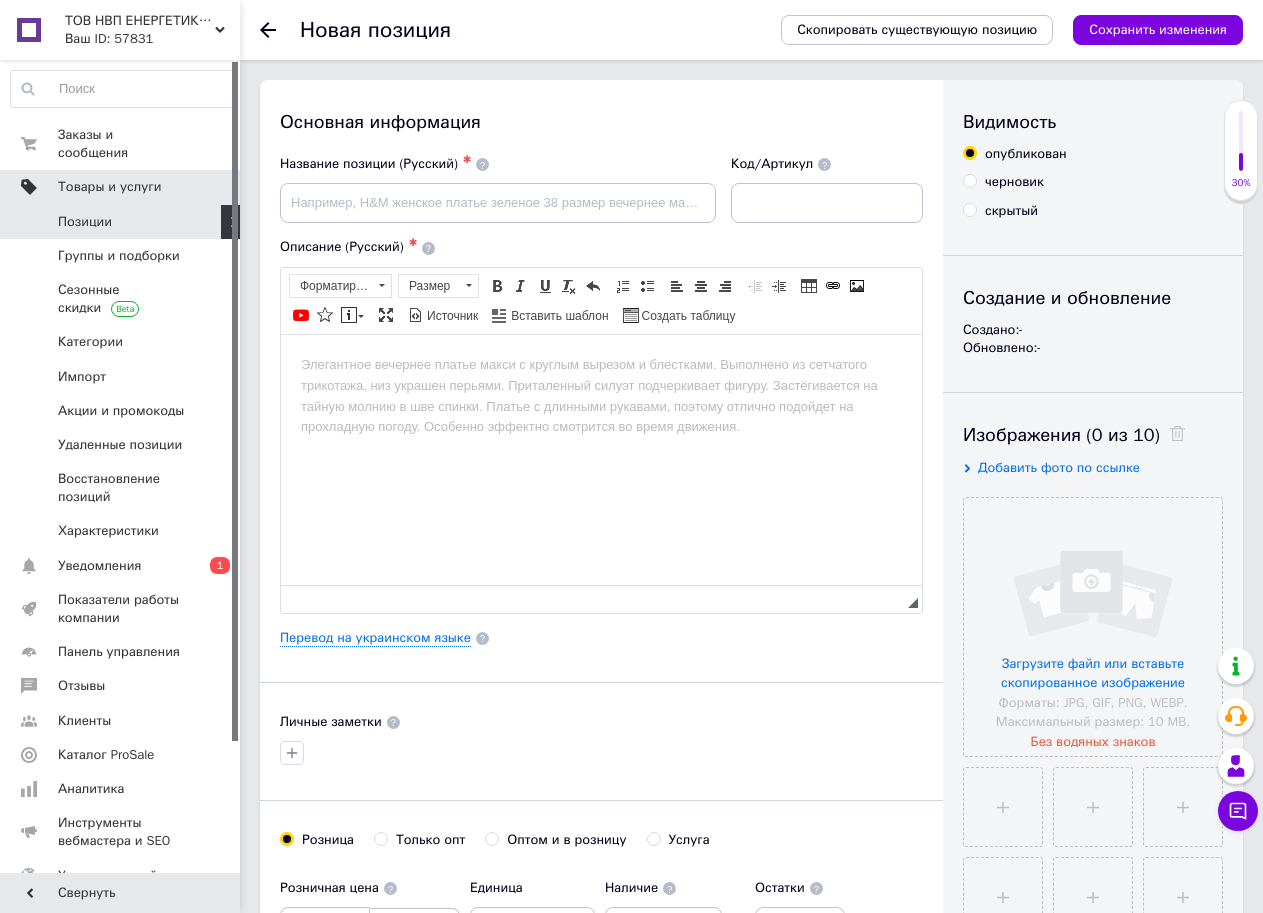 click on "Товары и услуги" at bounding box center [110, 187] 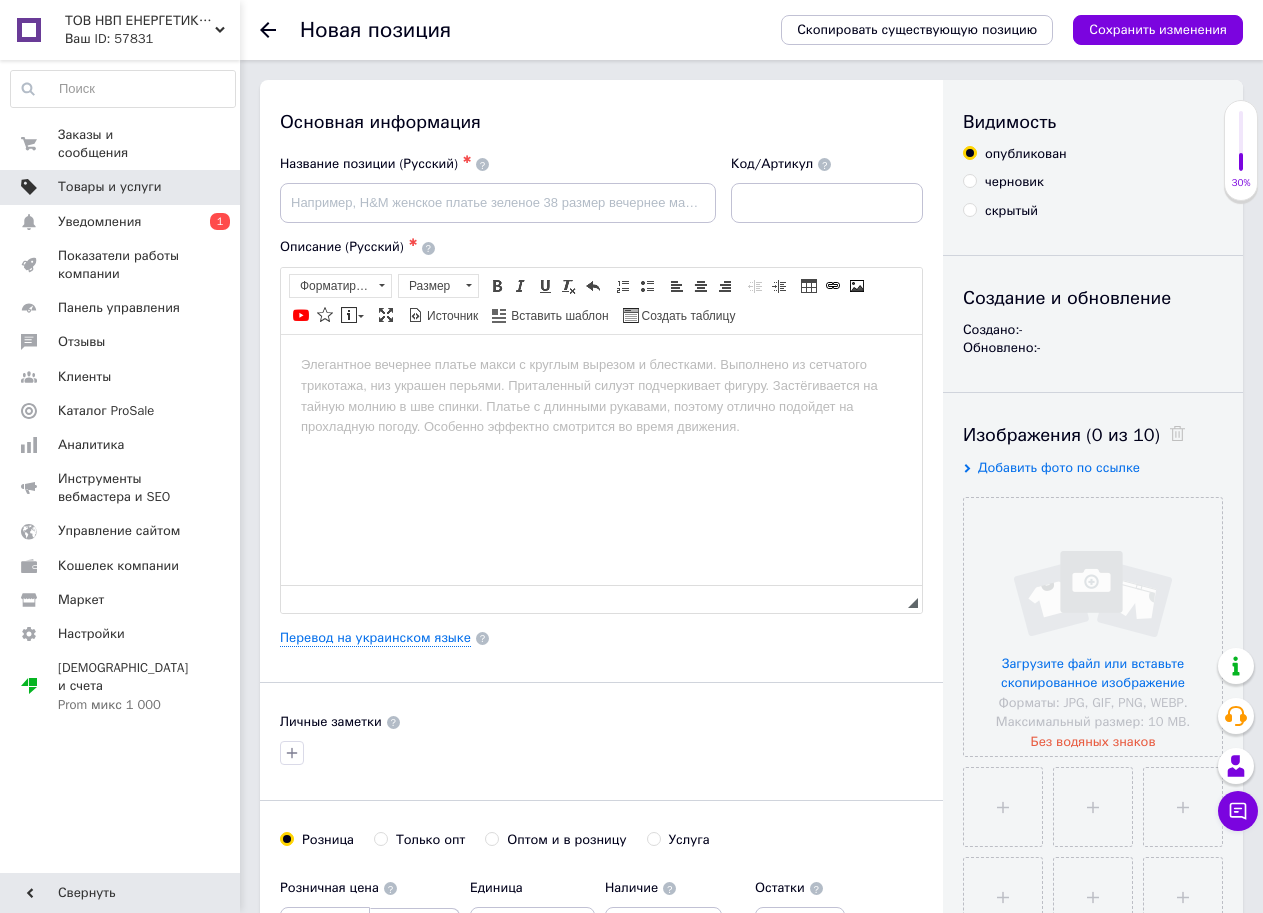 click on "Товары и услуги" at bounding box center (110, 187) 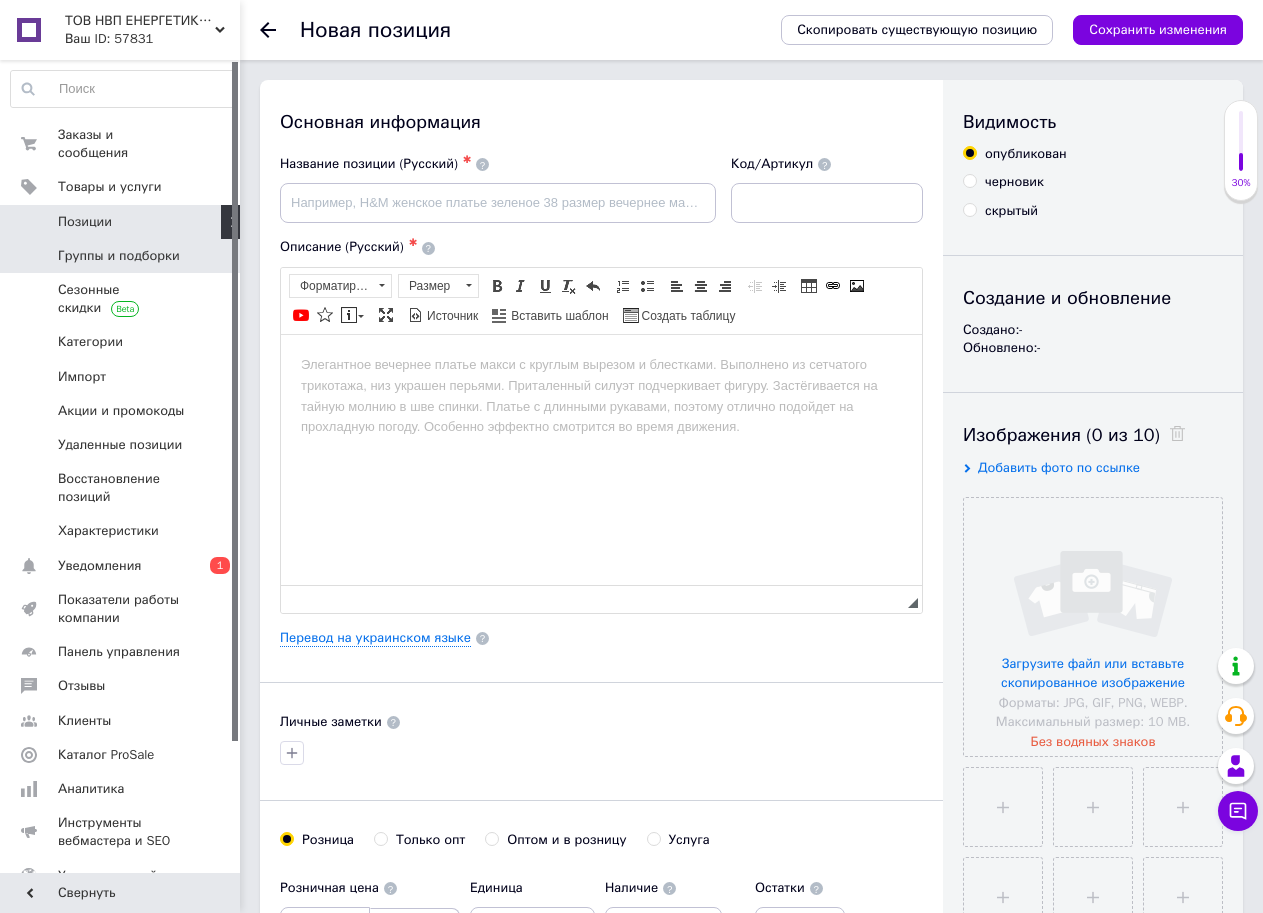 click on "Группы и подборки" at bounding box center (121, 256) 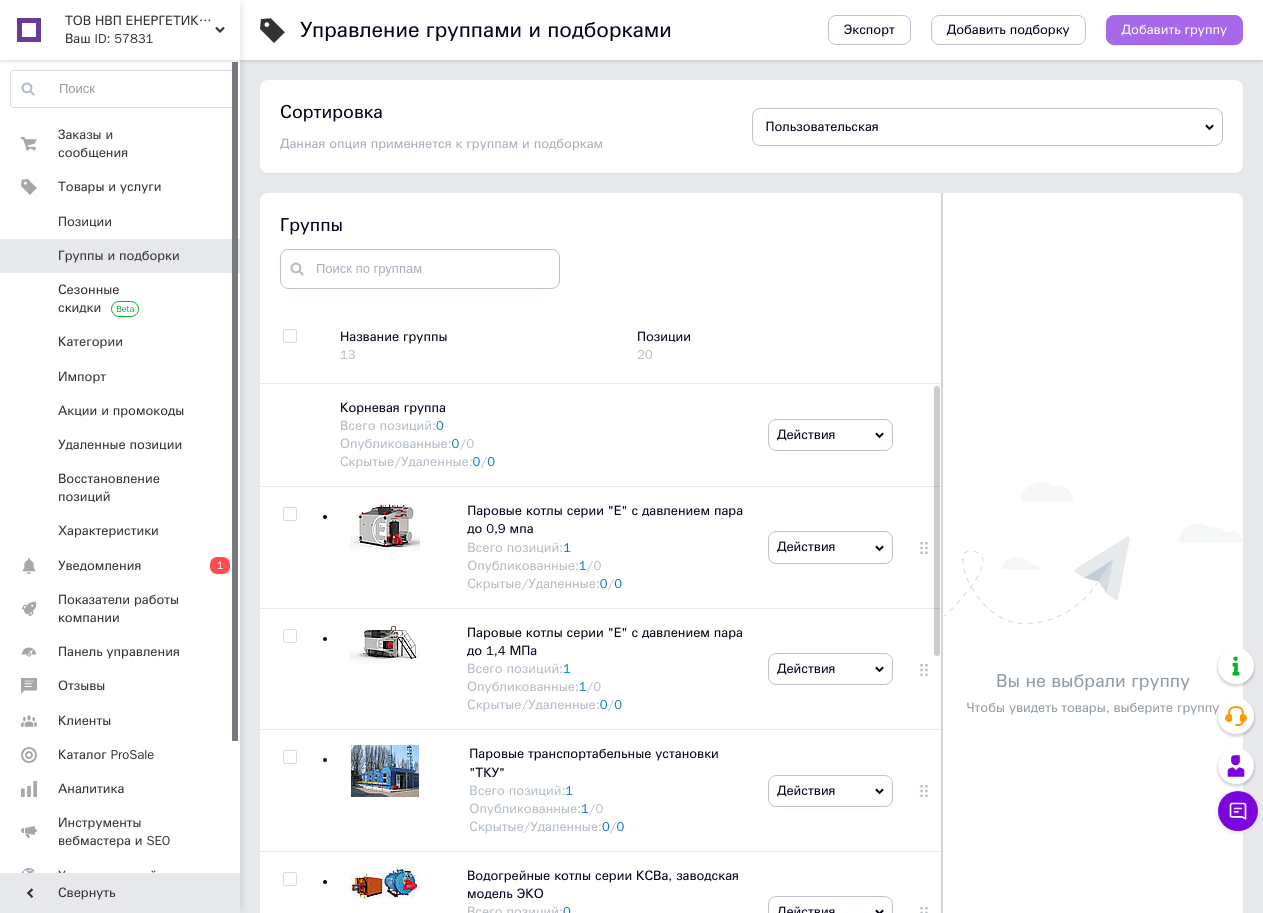 click on "Добавить группу" at bounding box center [1174, 30] 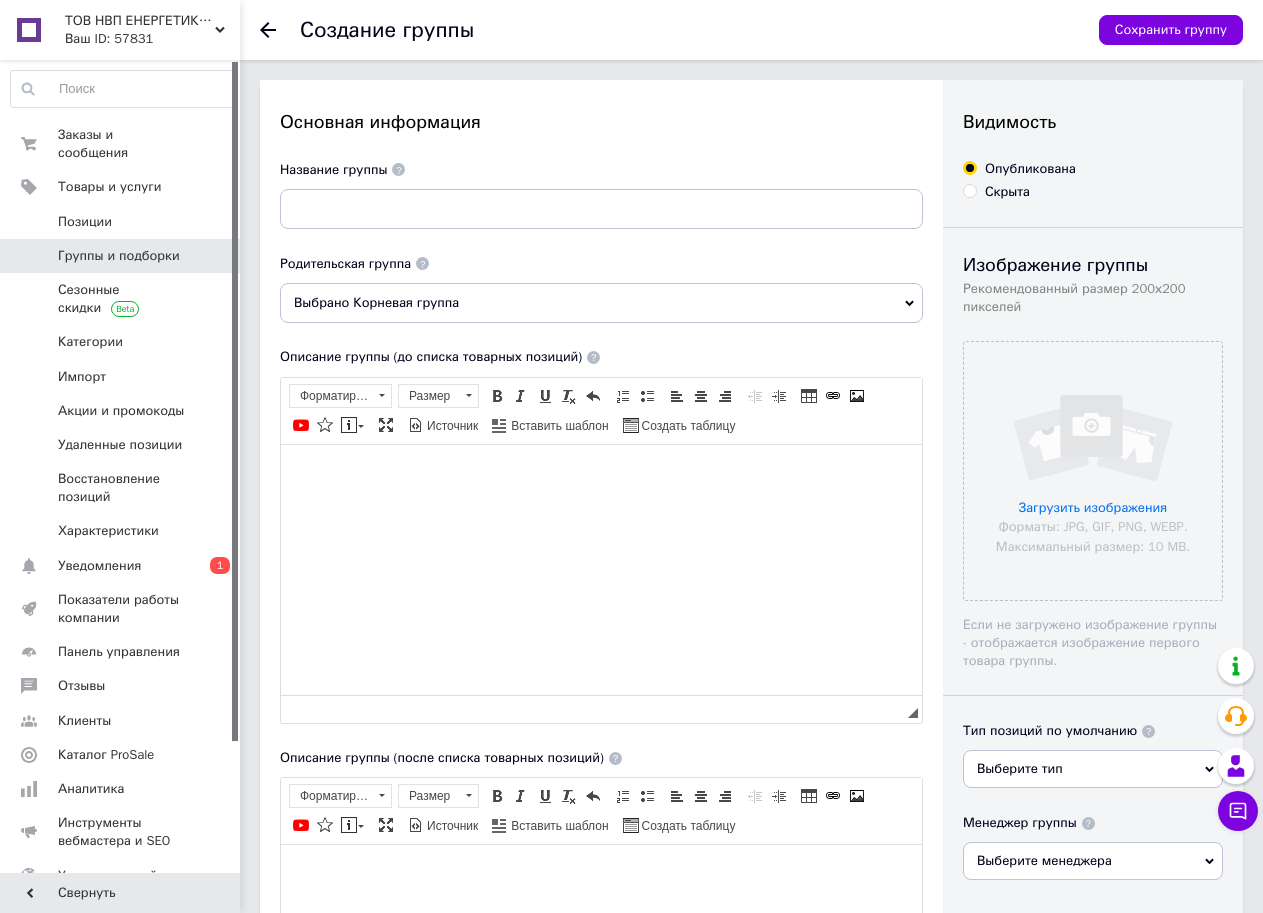 scroll, scrollTop: 0, scrollLeft: 0, axis: both 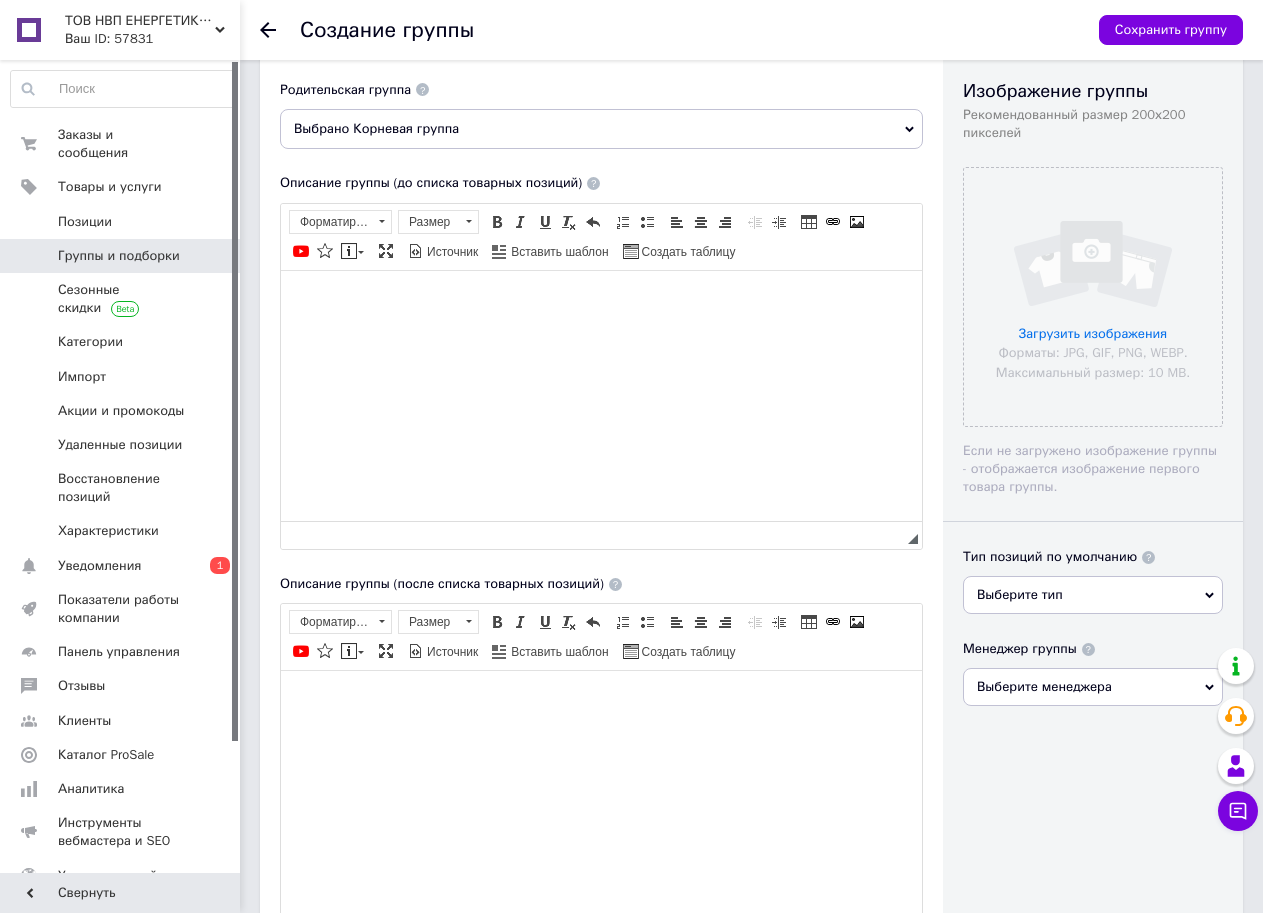 click 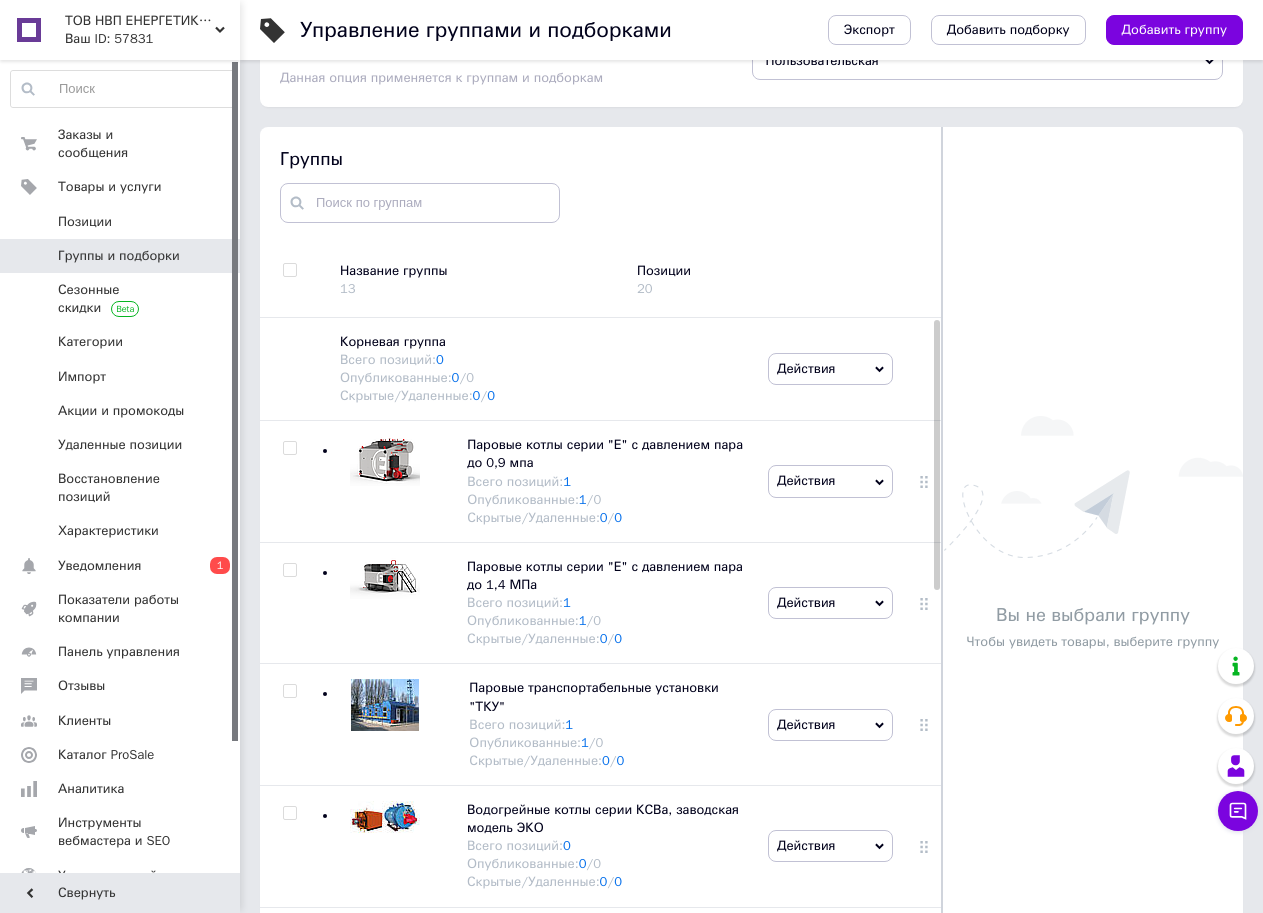scroll, scrollTop: 113, scrollLeft: 0, axis: vertical 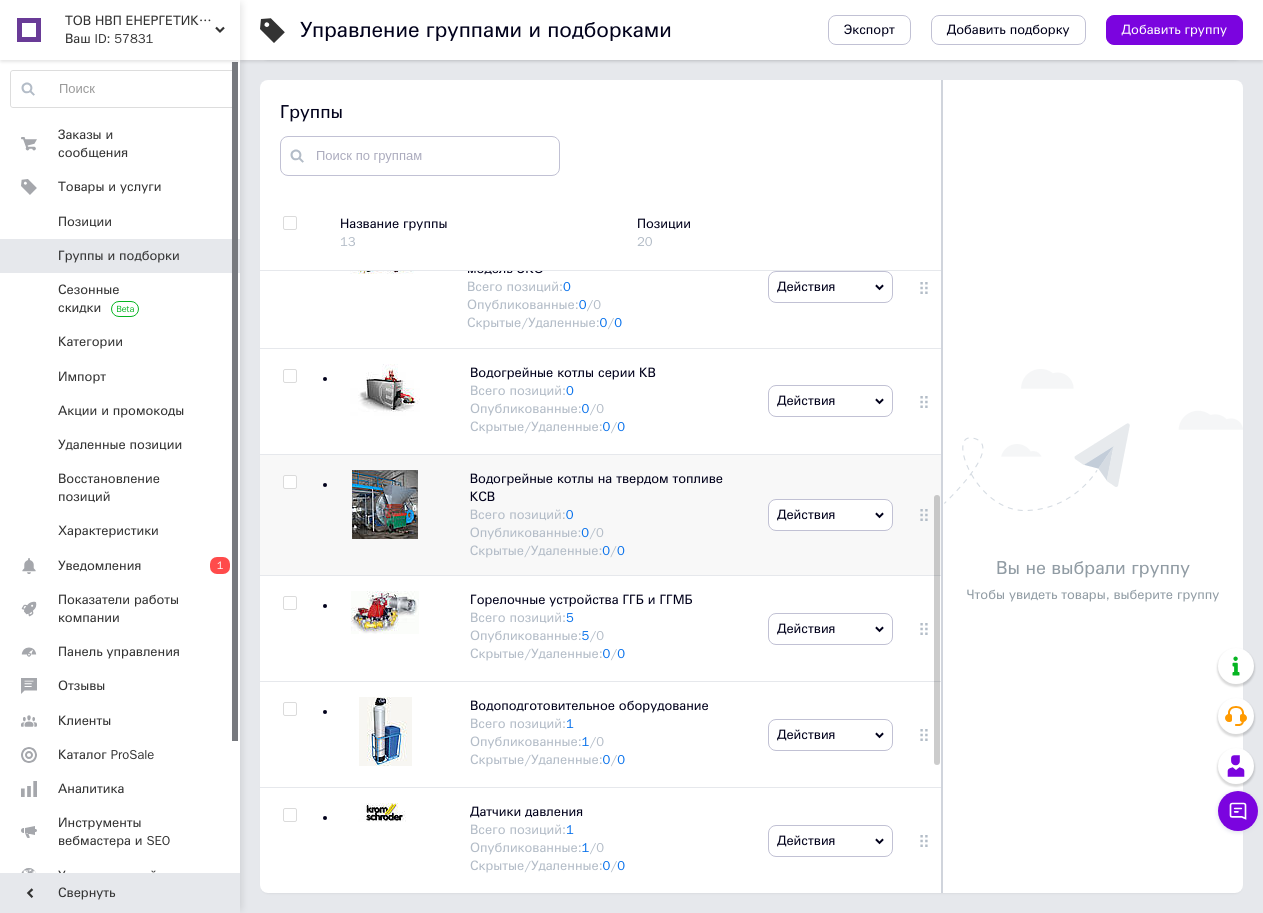 drag, startPoint x: 935, startPoint y: 313, endPoint x: 893, endPoint y: 535, distance: 225.93805 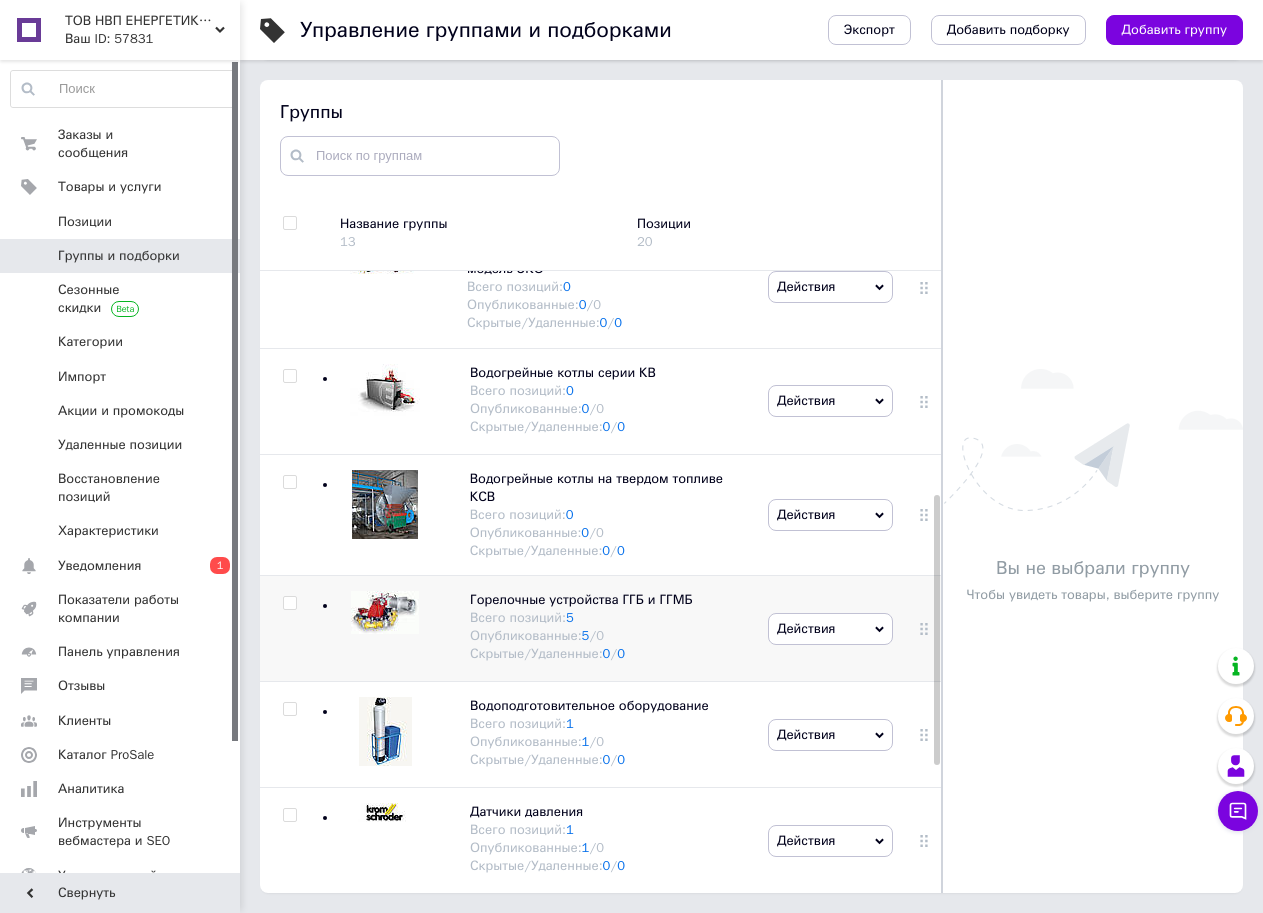 click on "Действия" at bounding box center [830, 629] 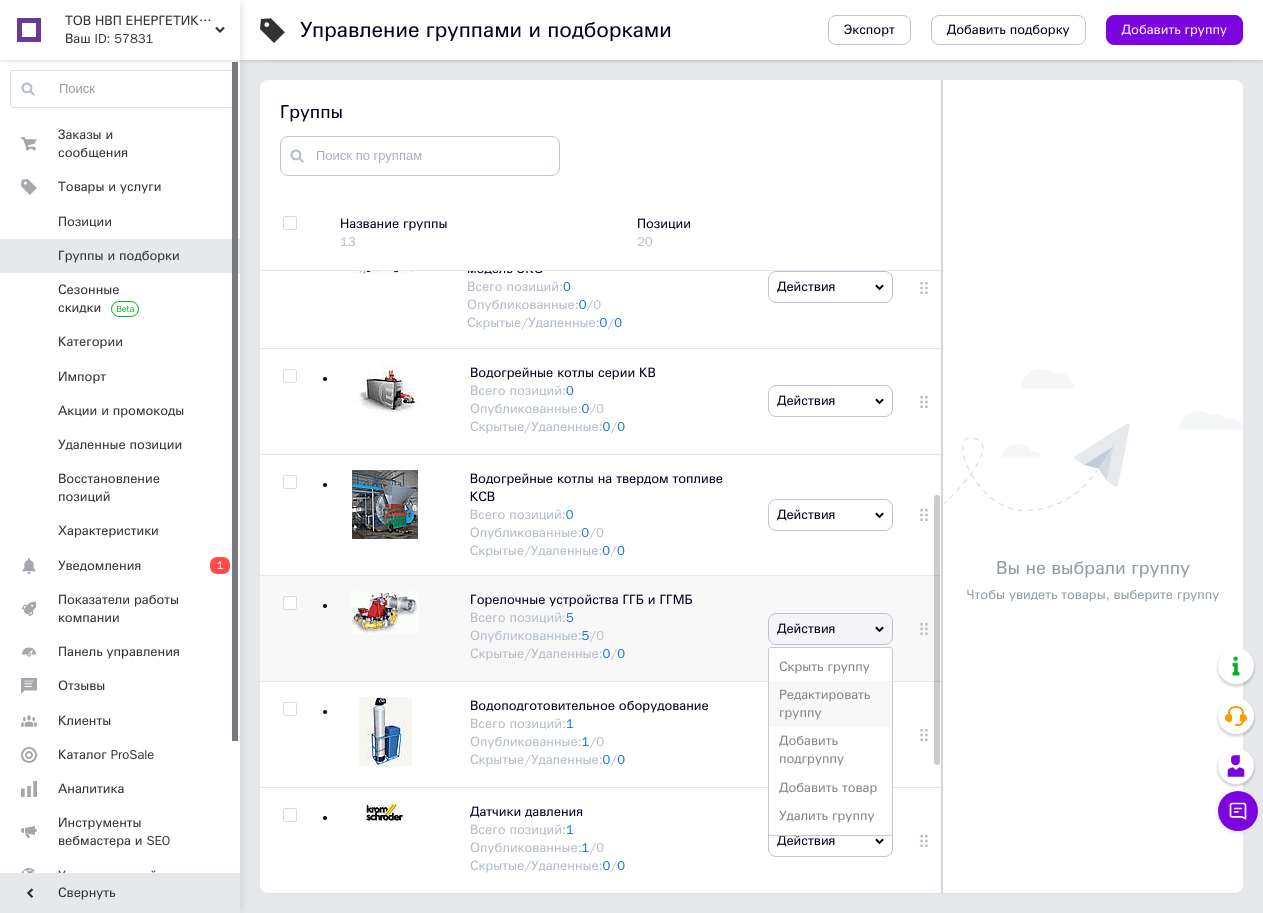 click on "Редактировать группу" at bounding box center [830, 704] 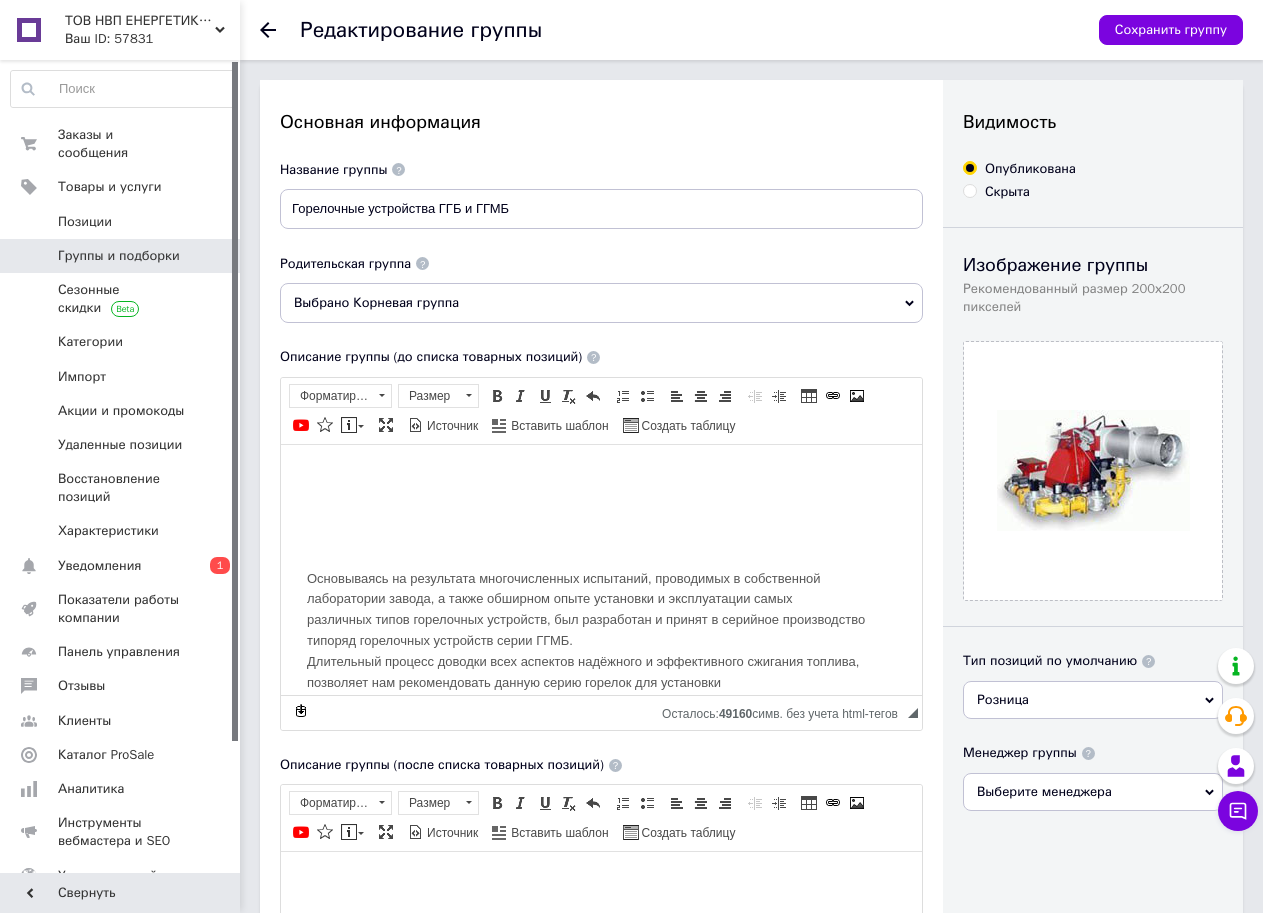 scroll, scrollTop: 0, scrollLeft: 0, axis: both 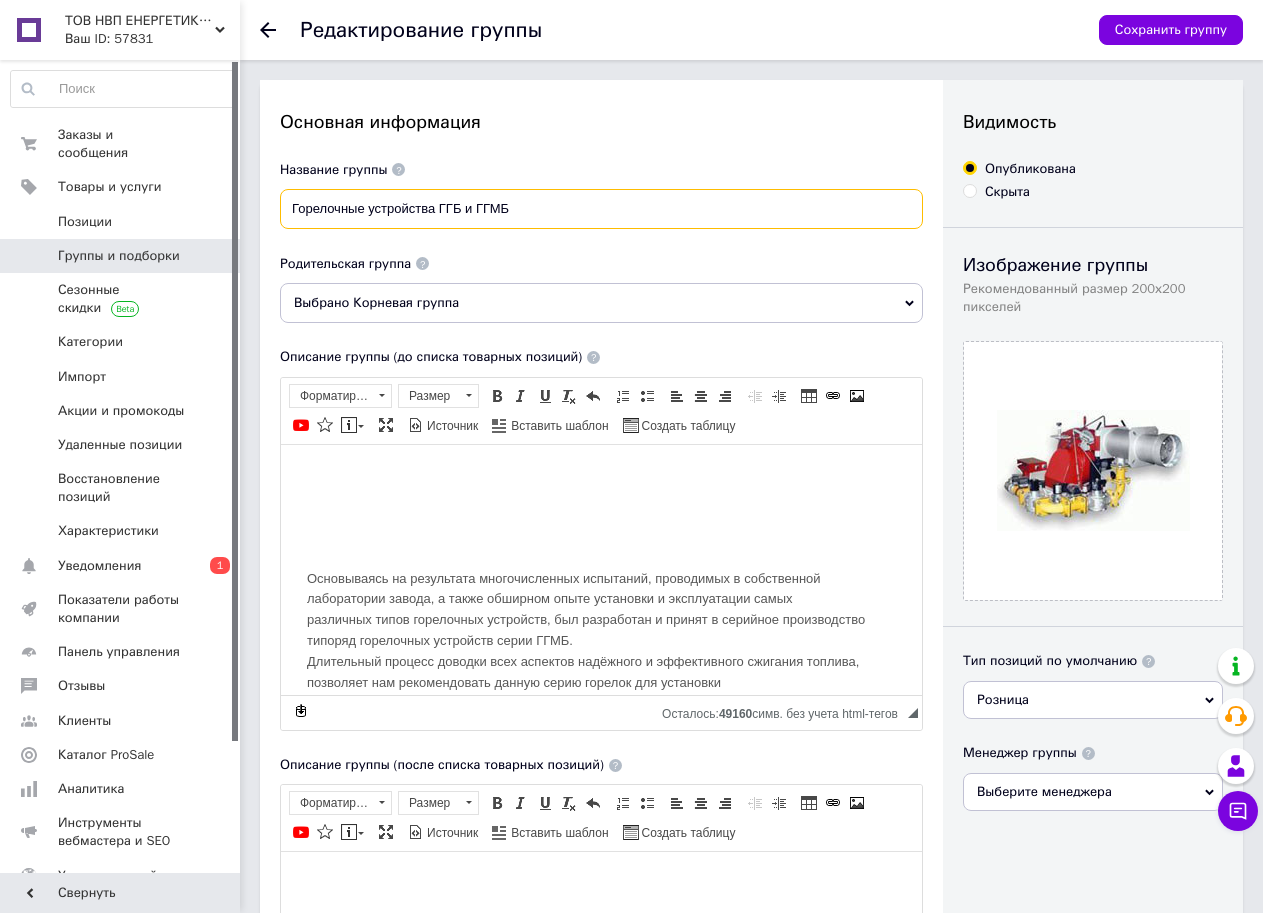 click on "Горелочные устройства ГГБ и ГГМБ" at bounding box center [601, 209] 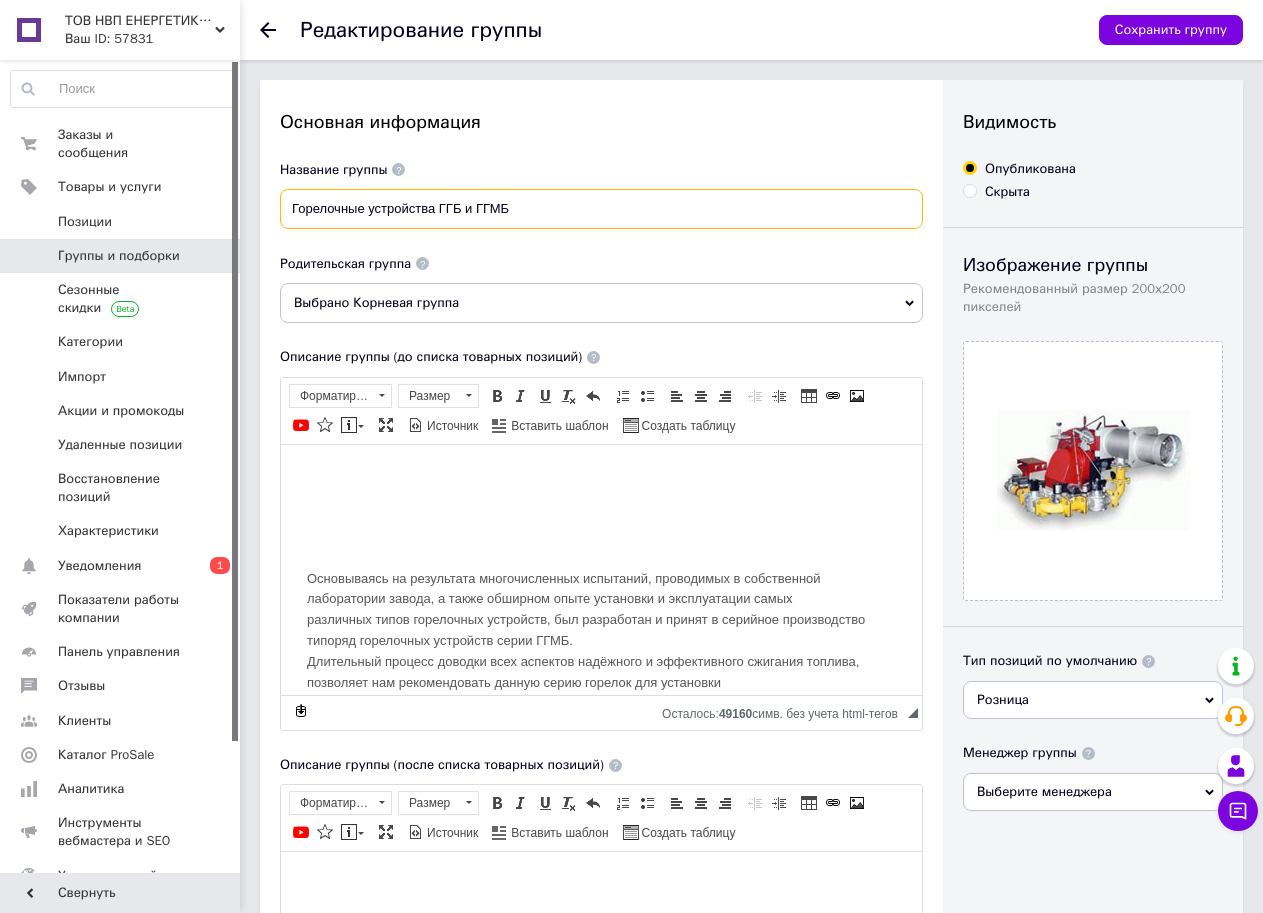 click on "Горелочные устройства ГГБ и ГГМБ" at bounding box center [601, 209] 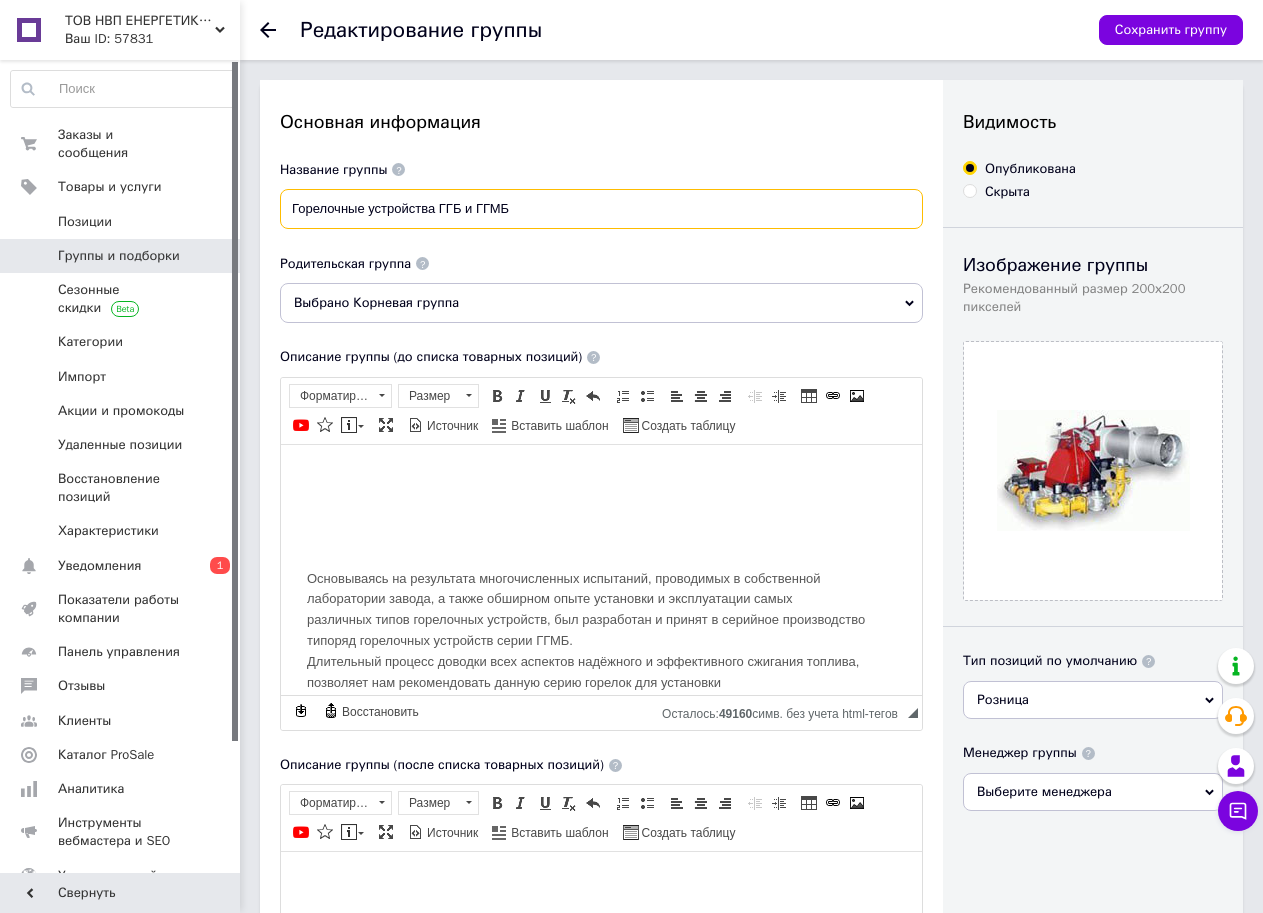 paste on "Weishaupt" 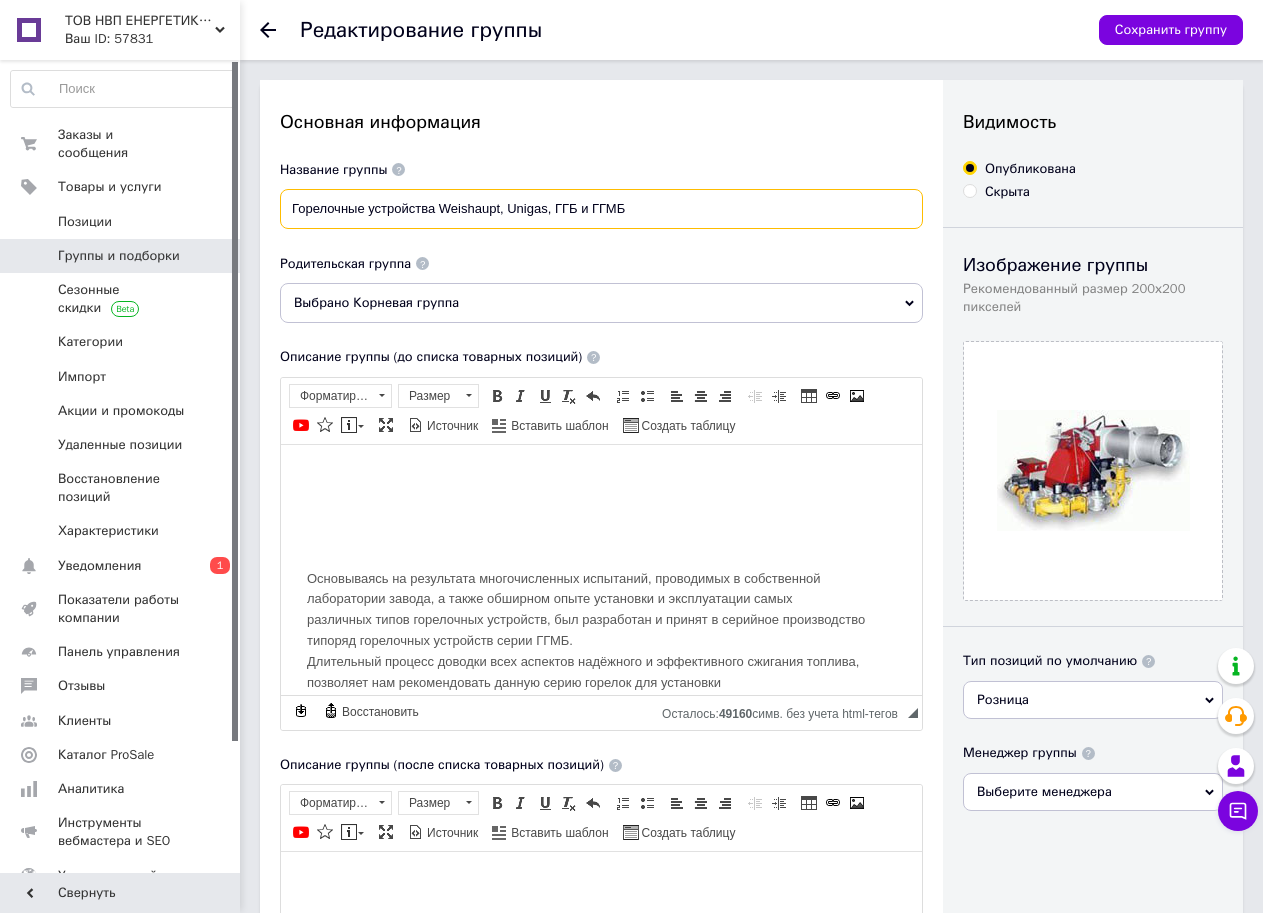 type on "Горелочные устройства Weishaupt, Unigas, ГГБ и ГГМБ" 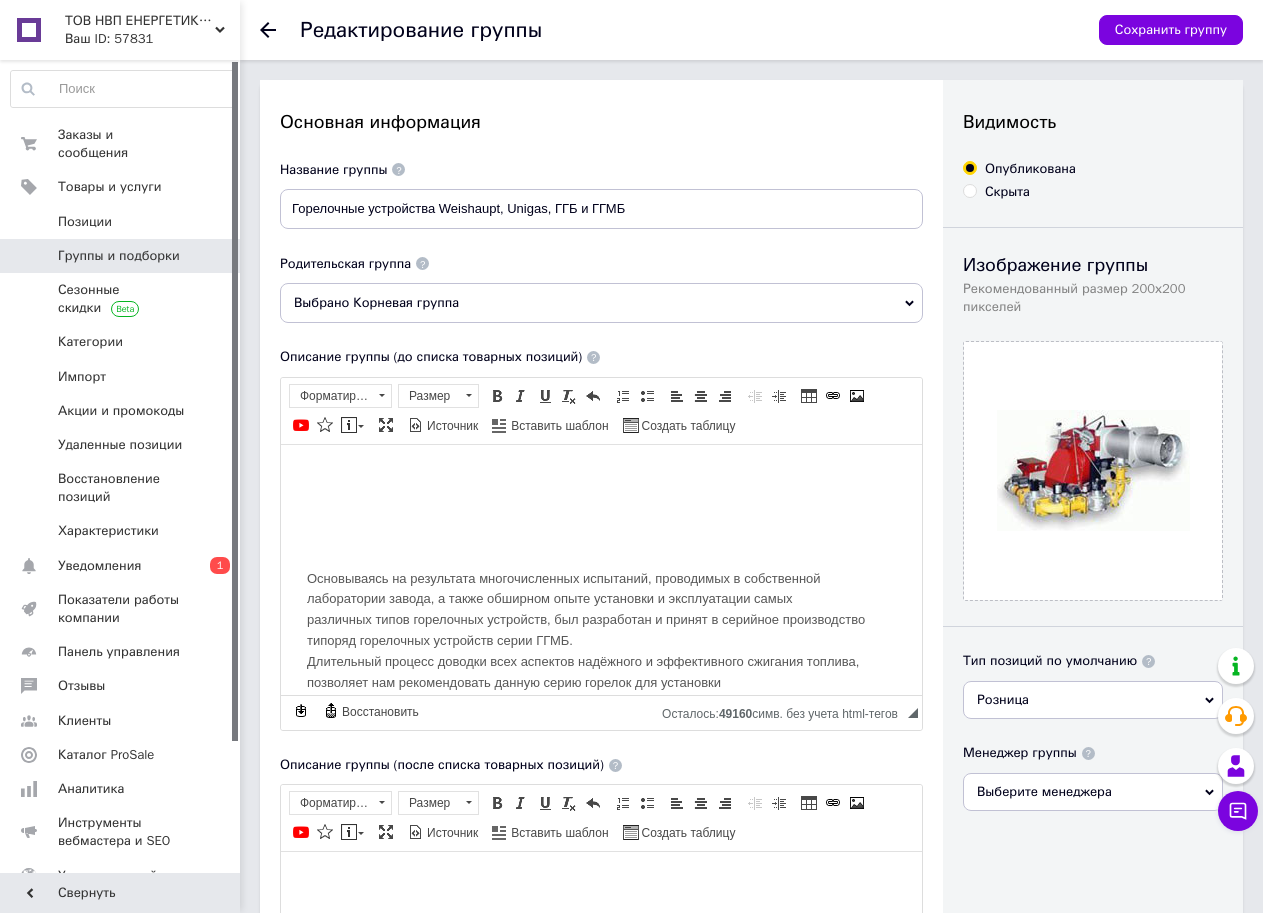 click on "Выбрано Корневая группа" at bounding box center (601, 303) 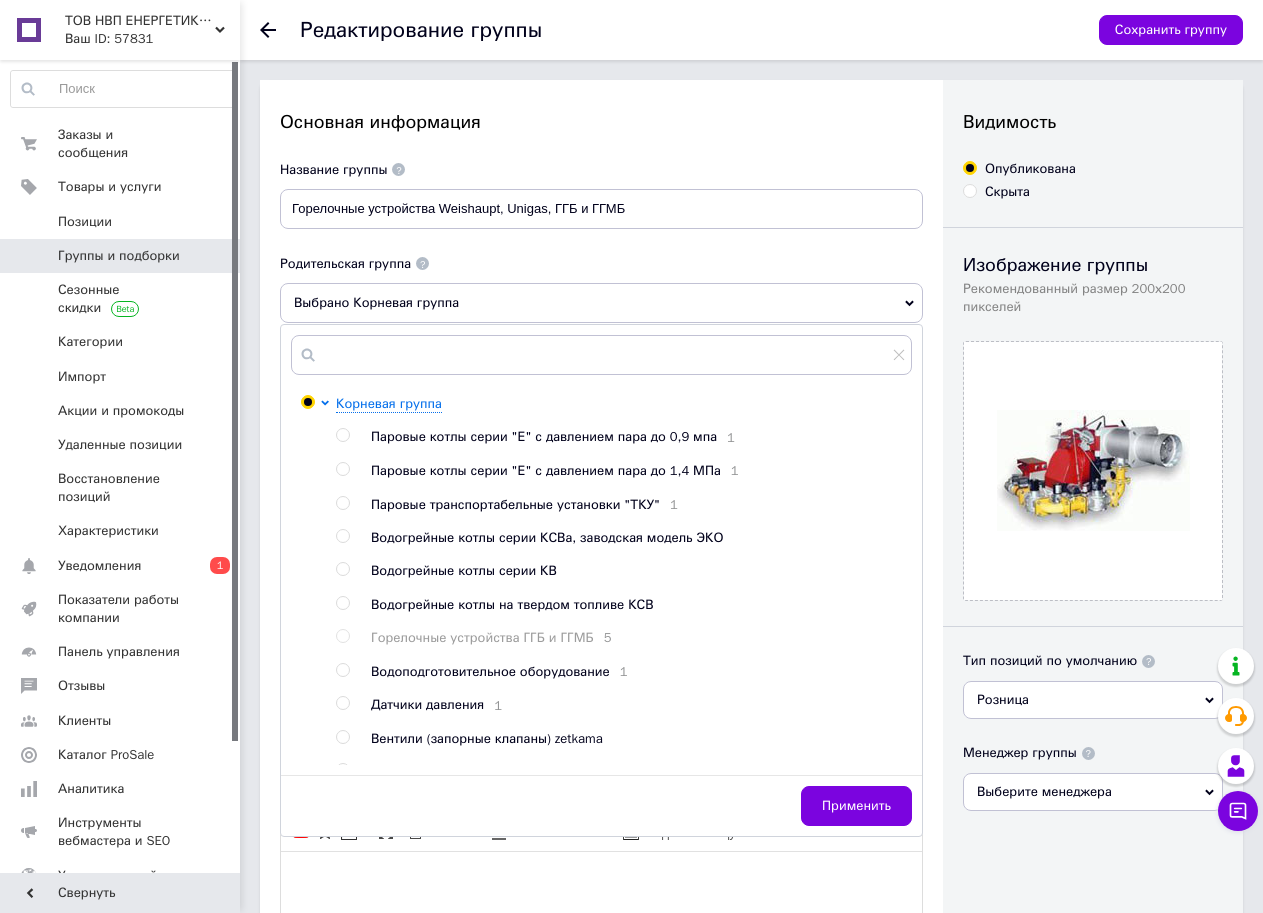 click on "Выбрано Корневая группа" at bounding box center (601, 303) 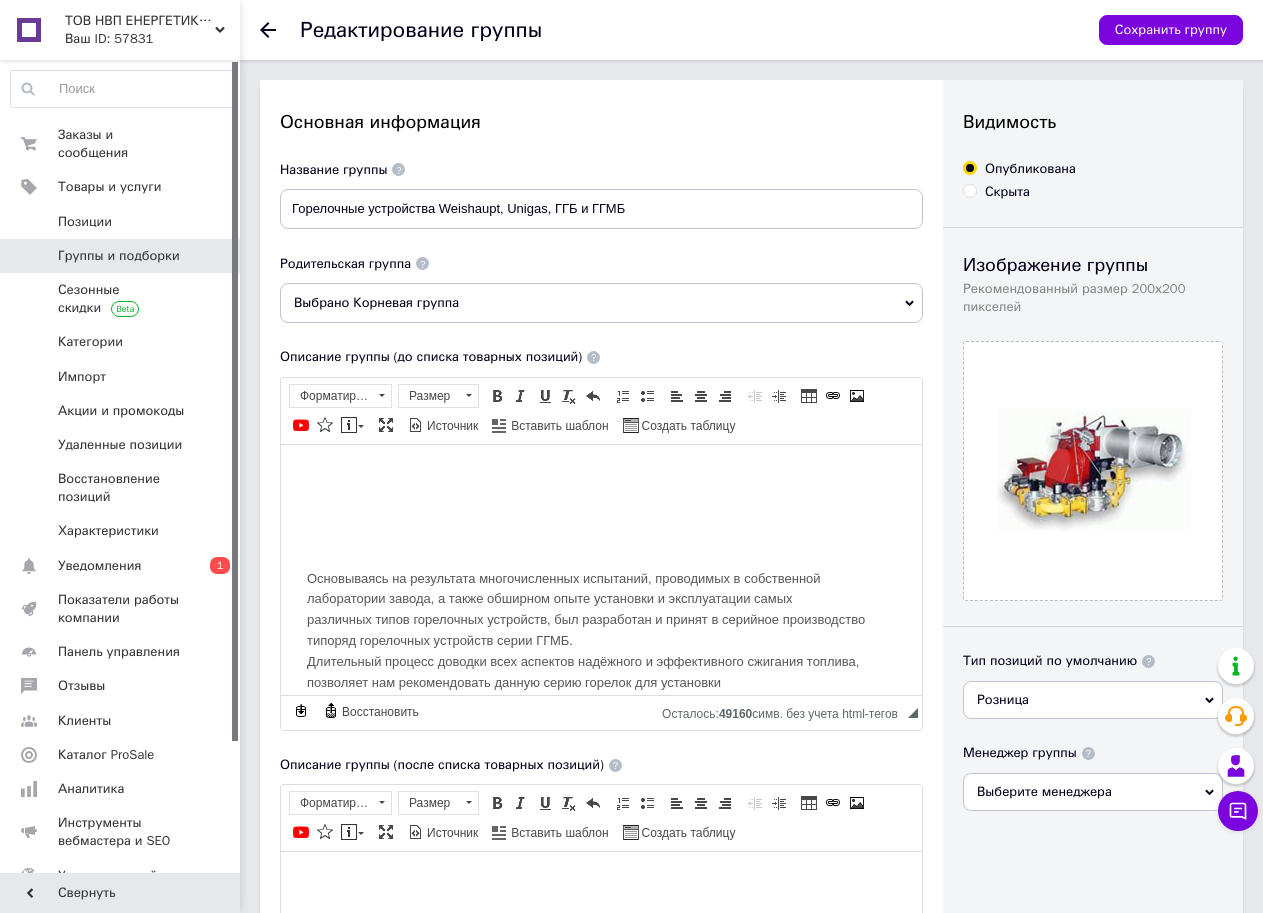 click on "Выбрано Корневая группа" at bounding box center [601, 303] 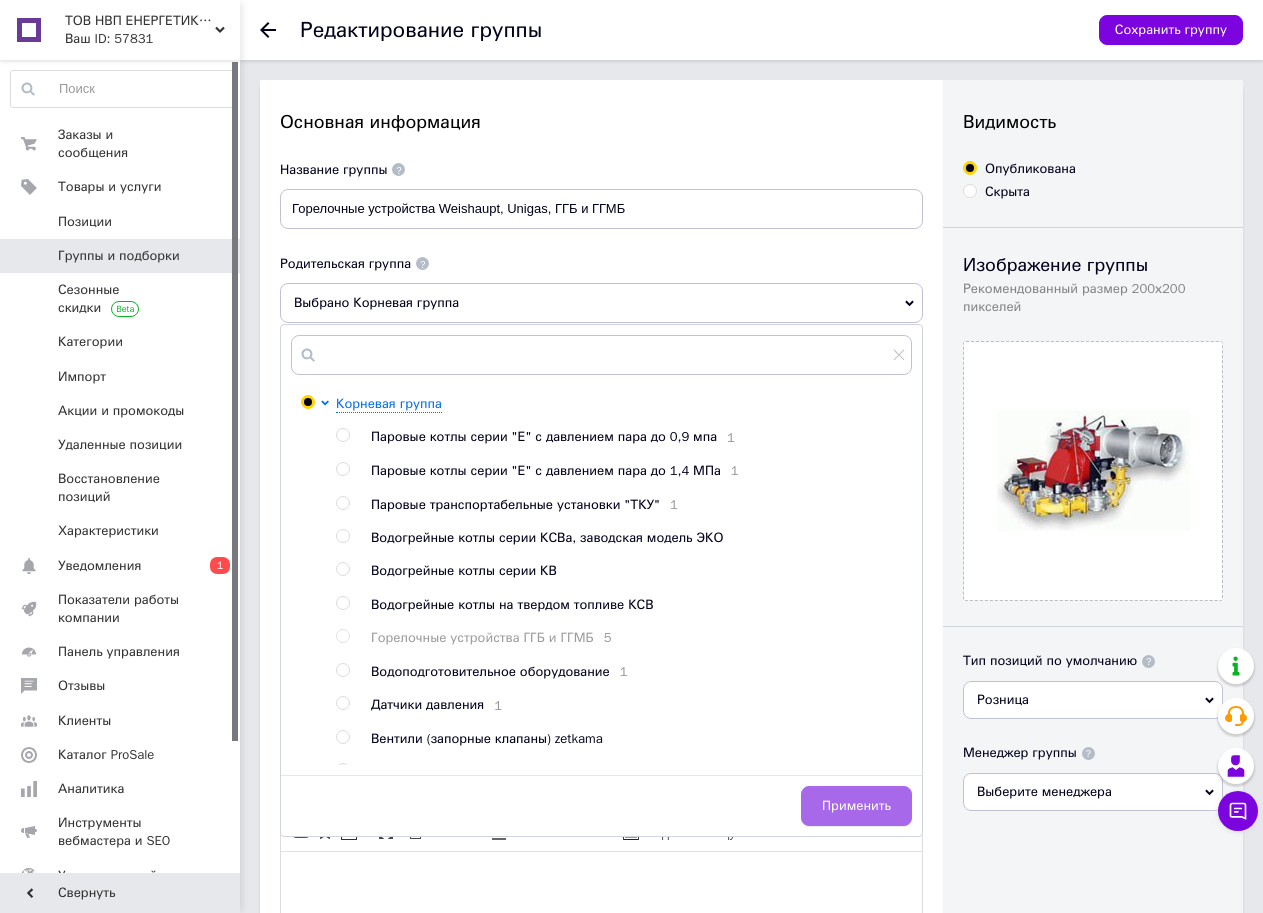 click on "Применить" at bounding box center [856, 806] 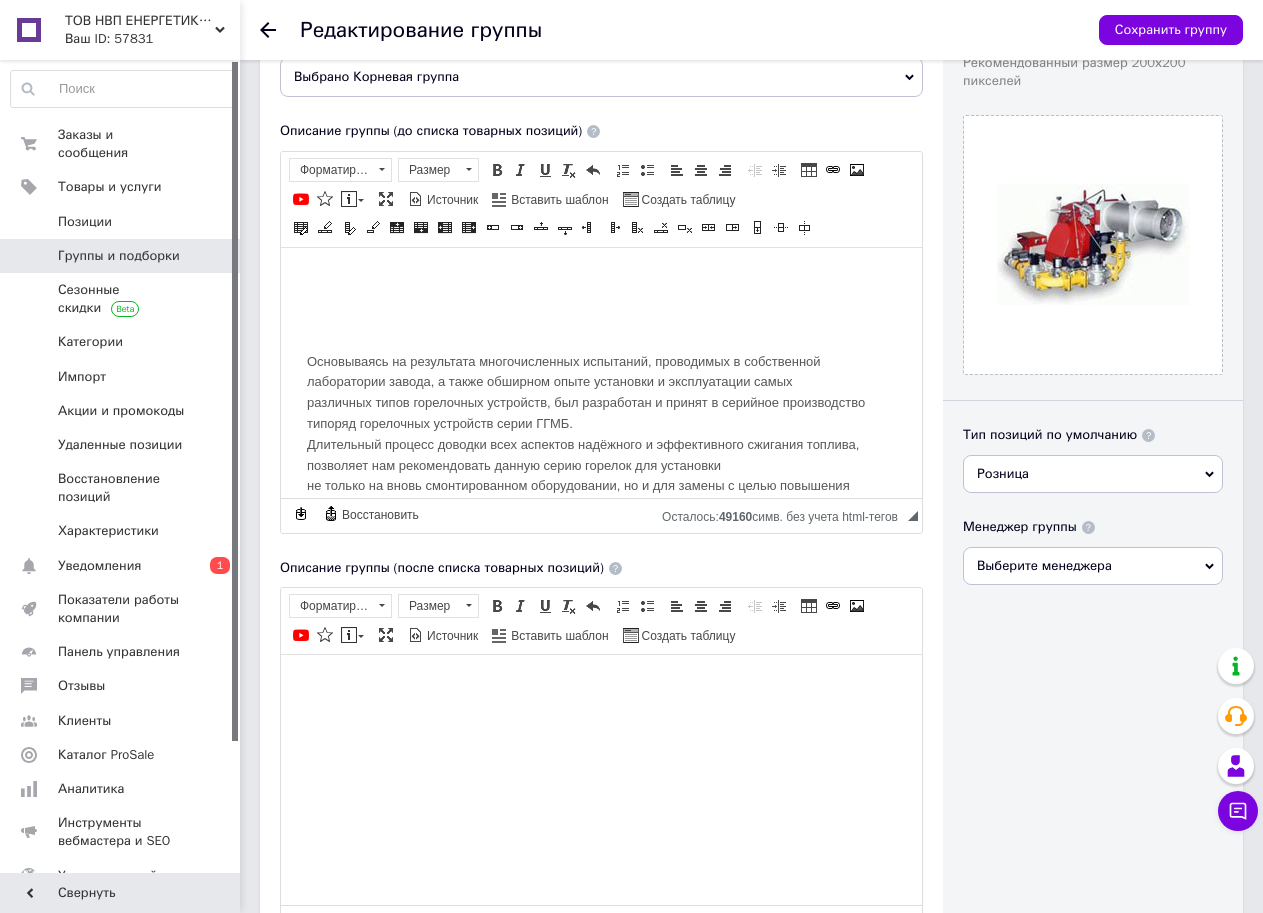 scroll, scrollTop: 265, scrollLeft: 0, axis: vertical 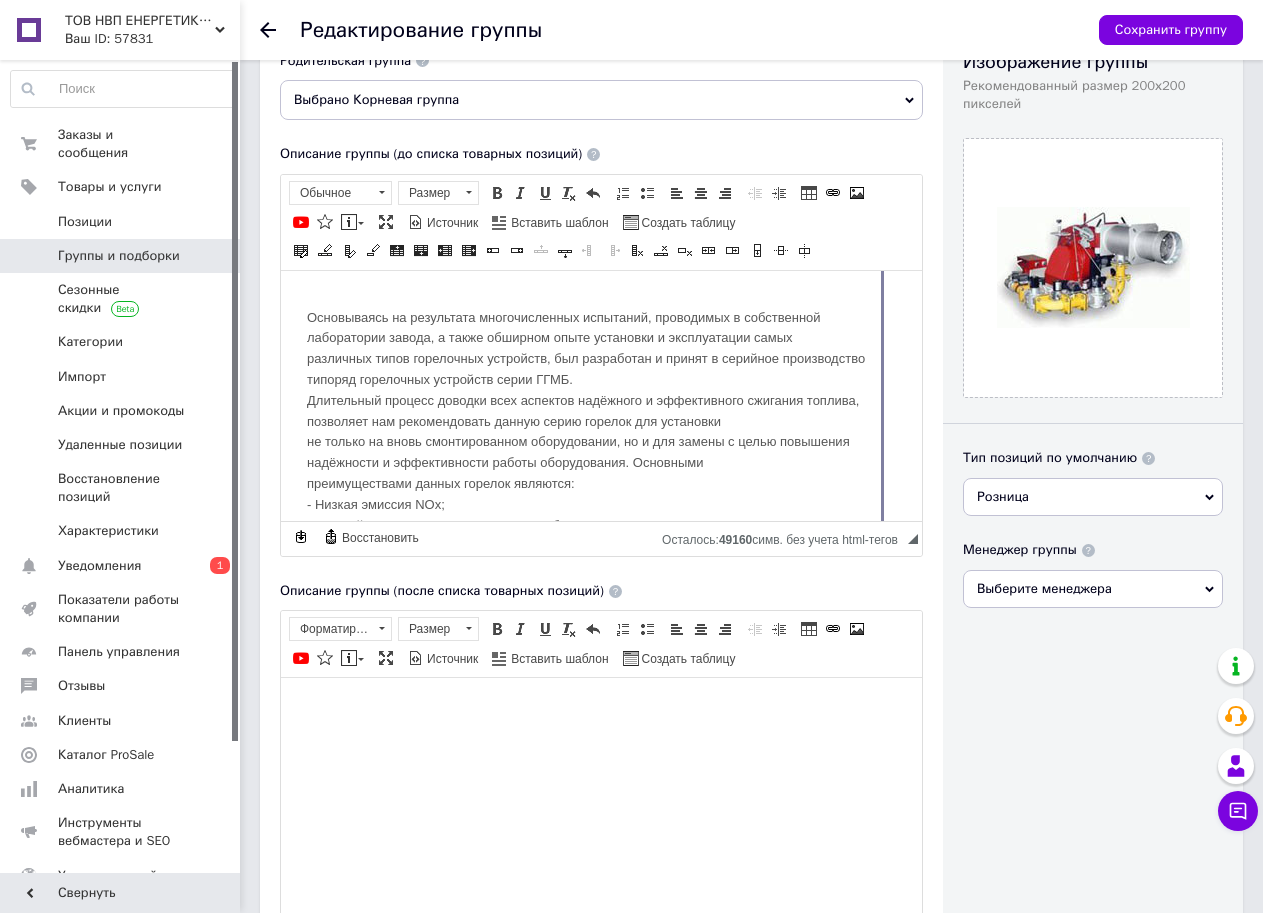 drag, startPoint x: 883, startPoint y: 334, endPoint x: 877, endPoint y: 308, distance: 26.683329 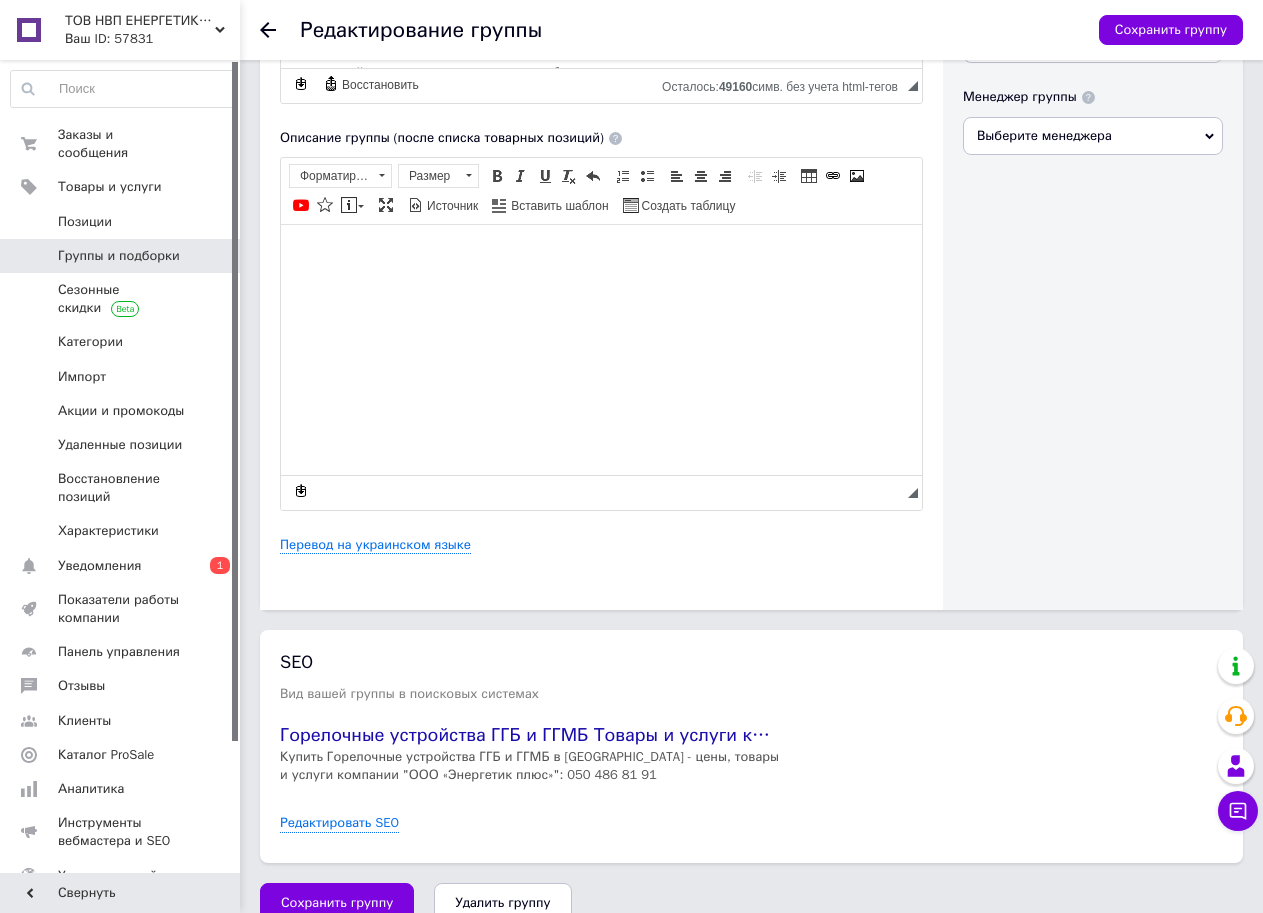 scroll, scrollTop: 690, scrollLeft: 0, axis: vertical 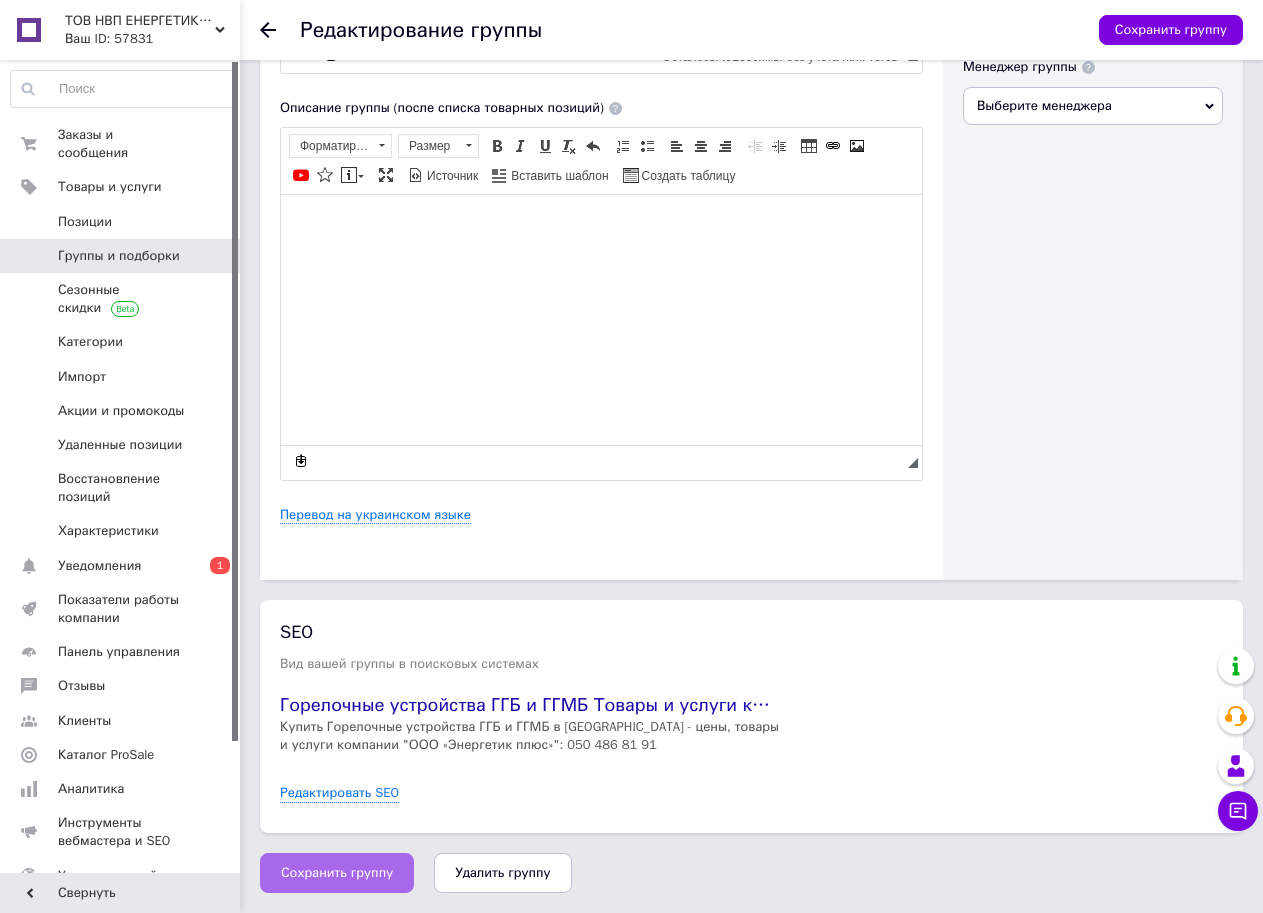 click on "Сохранить группу" at bounding box center [337, 873] 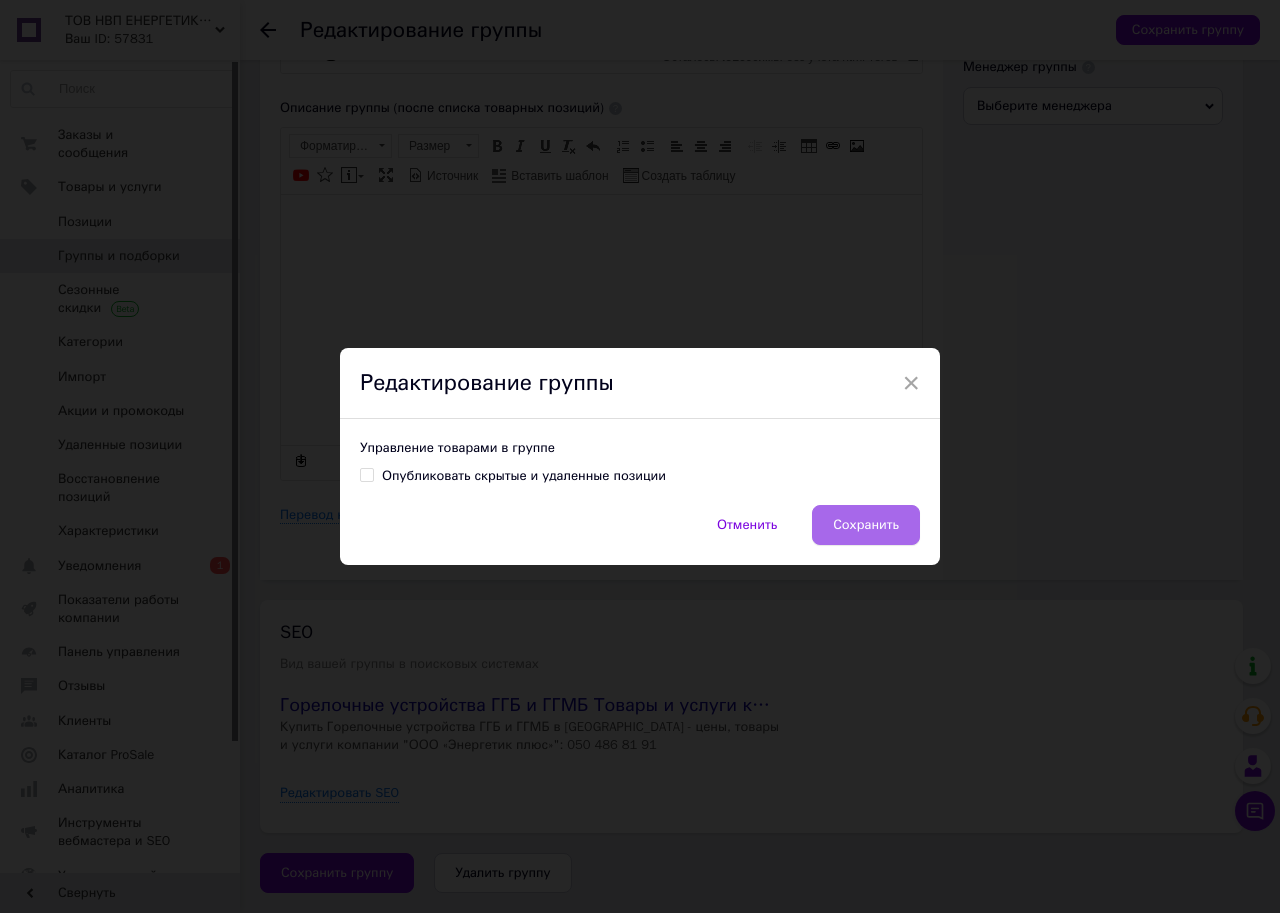 click on "Сохранить" at bounding box center (866, 525) 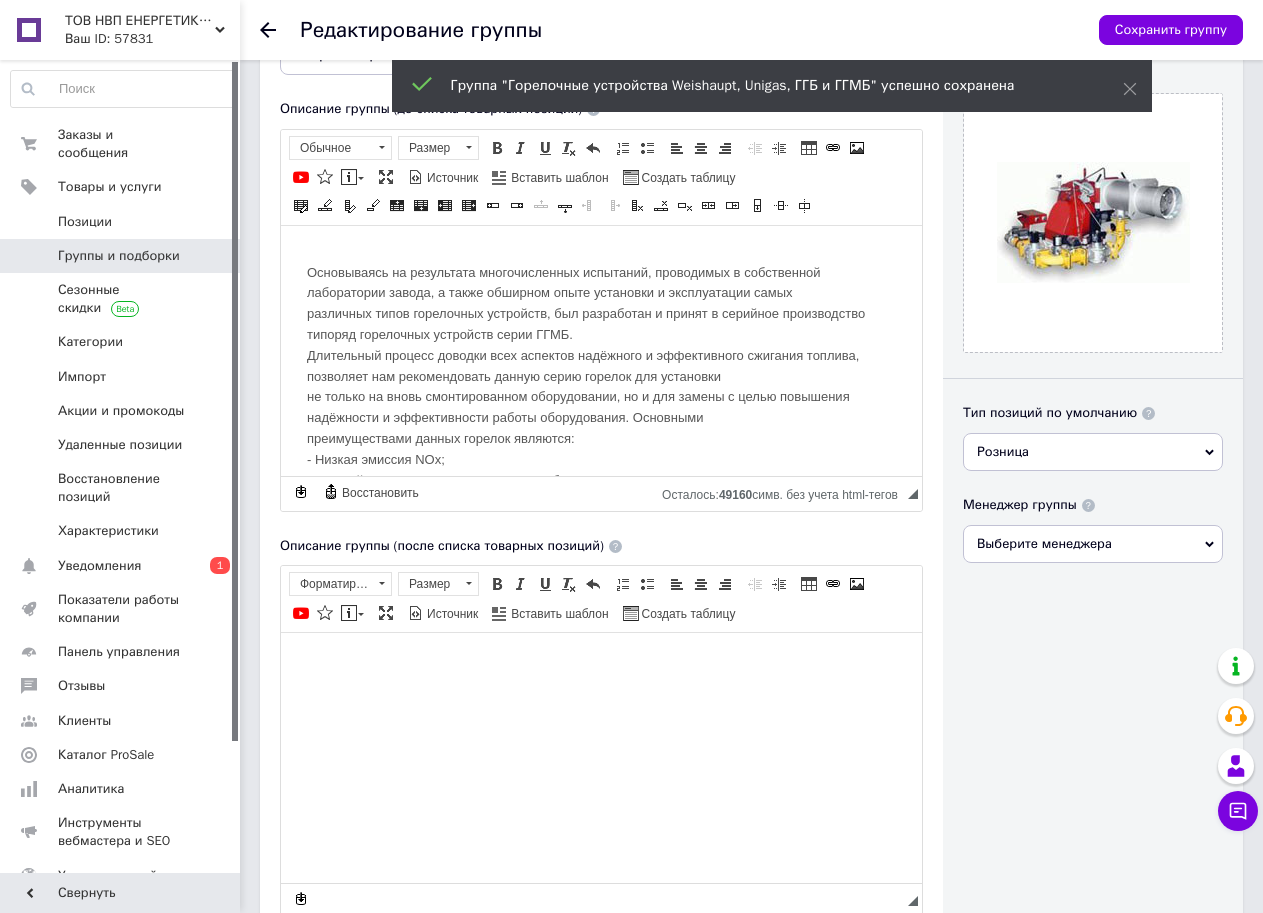 scroll, scrollTop: 115, scrollLeft: 0, axis: vertical 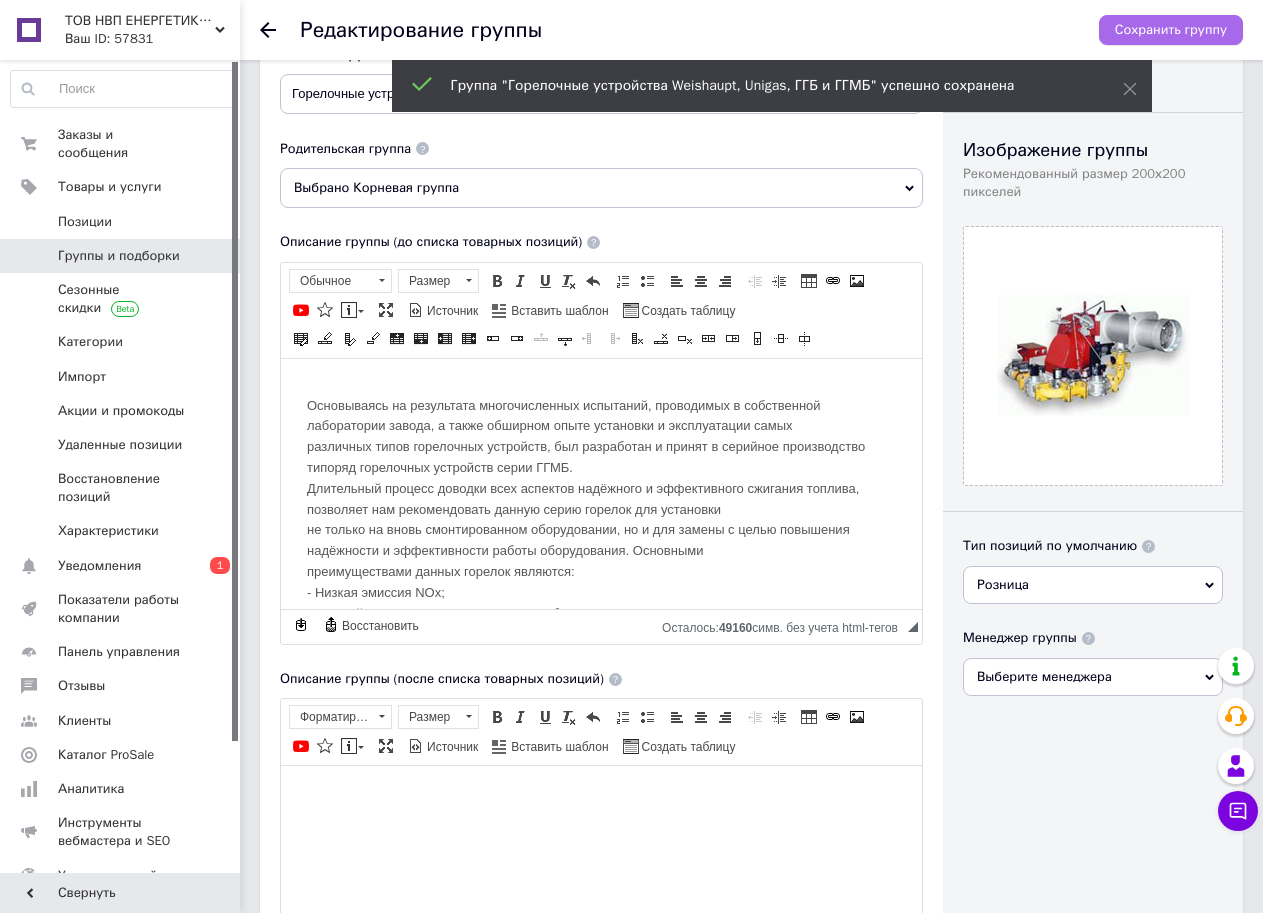 click on "Сохранить группу" at bounding box center [1171, 30] 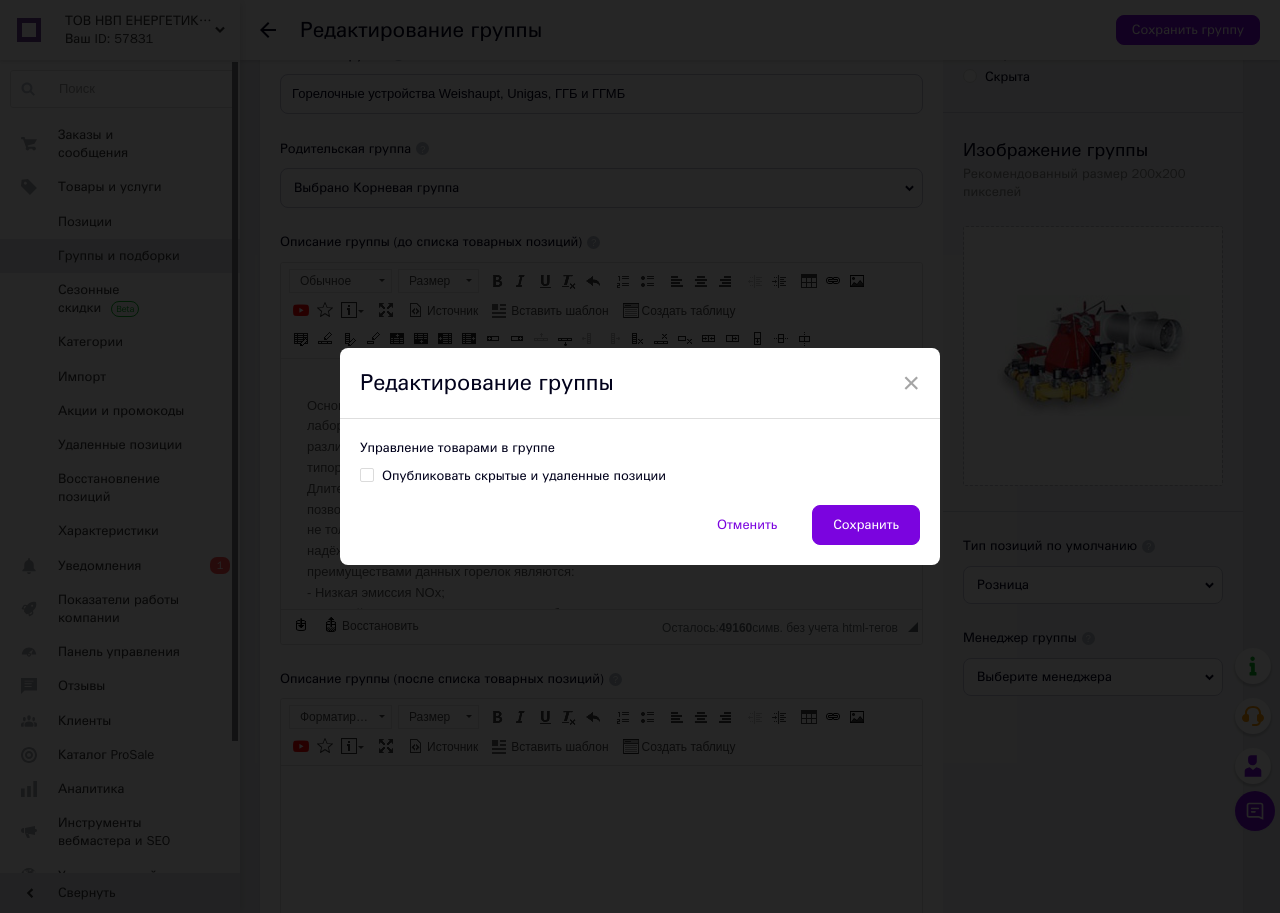 click on "Опубликовать скрытые и удаленные позиции" at bounding box center (366, 474) 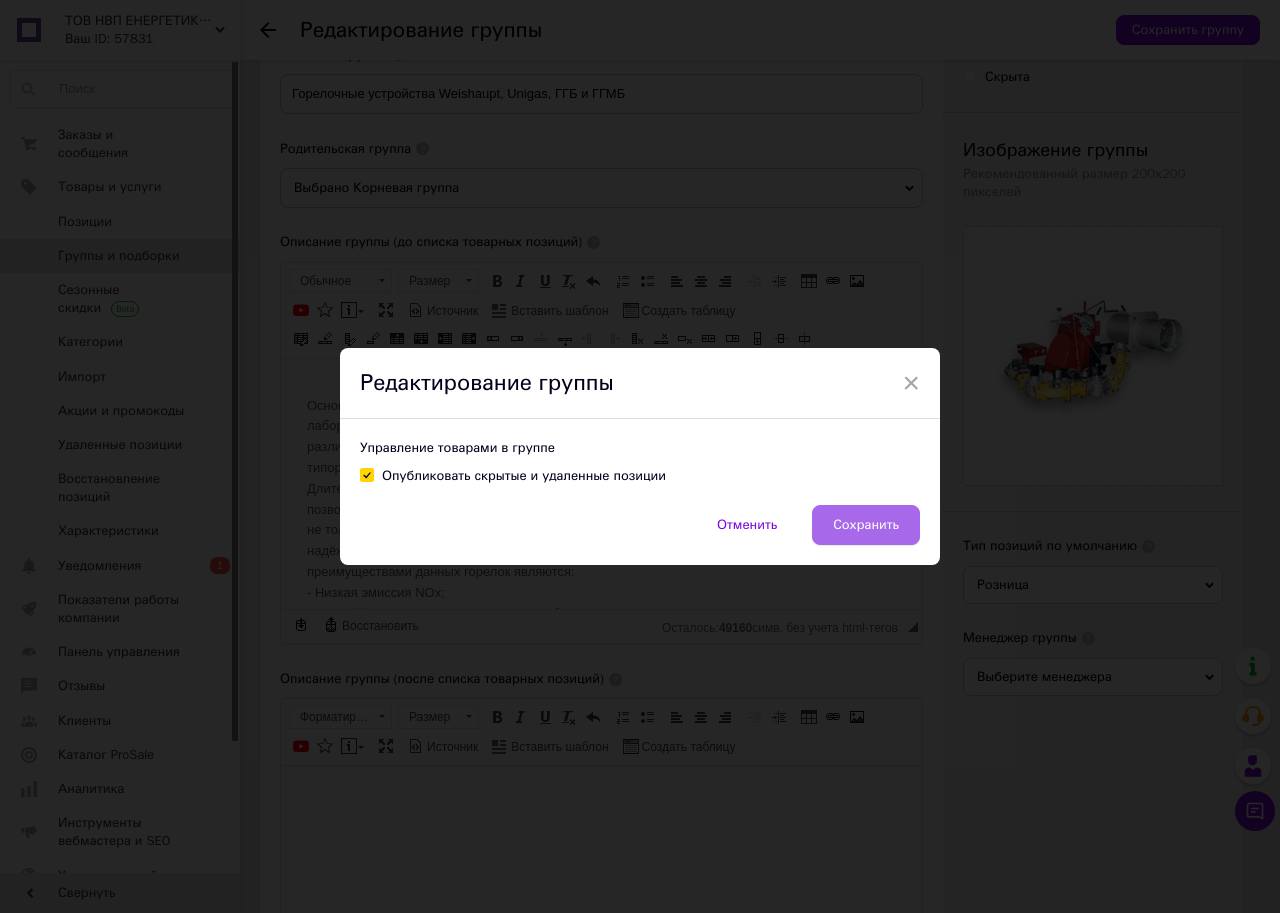 click on "Сохранить" at bounding box center [866, 525] 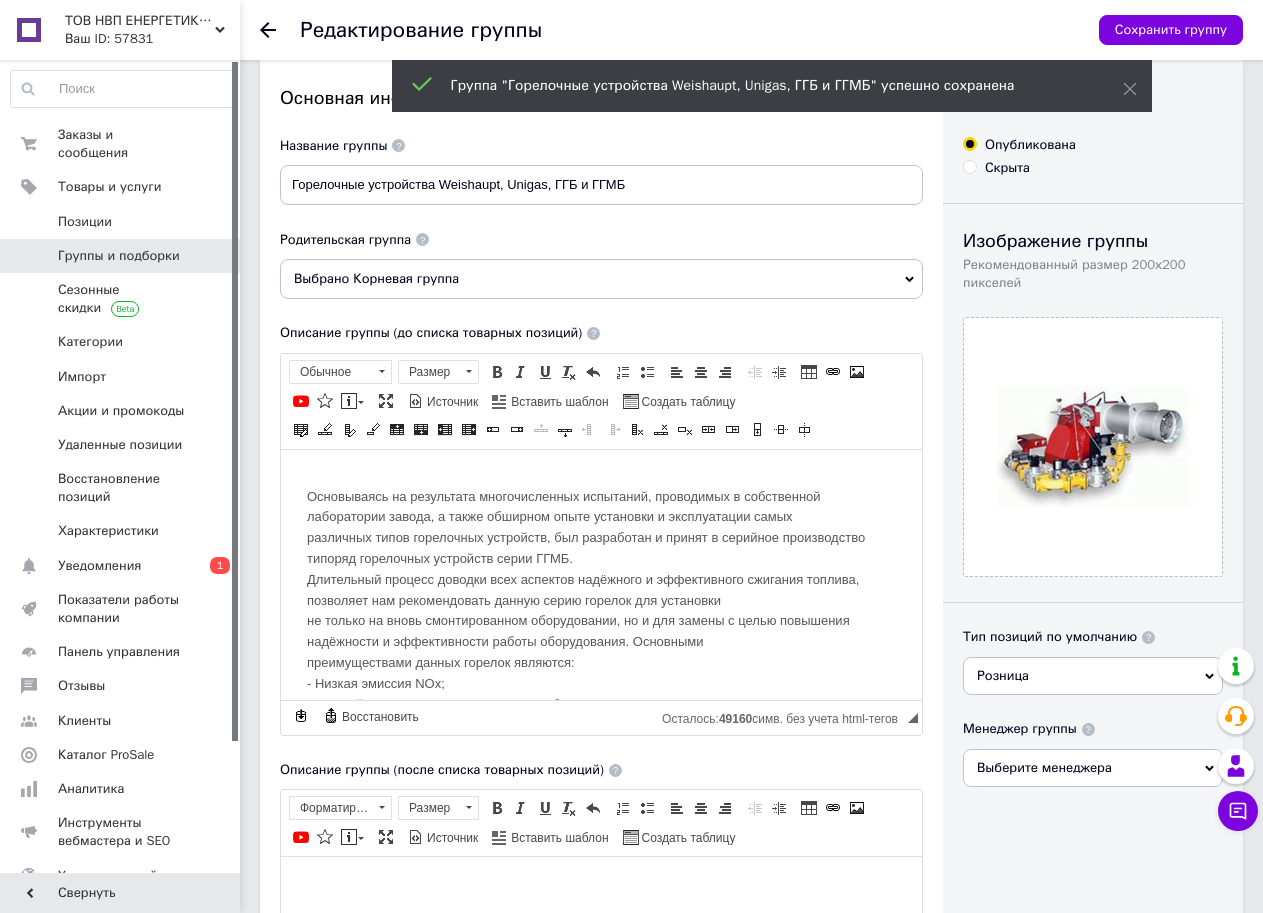 scroll, scrollTop: 0, scrollLeft: 0, axis: both 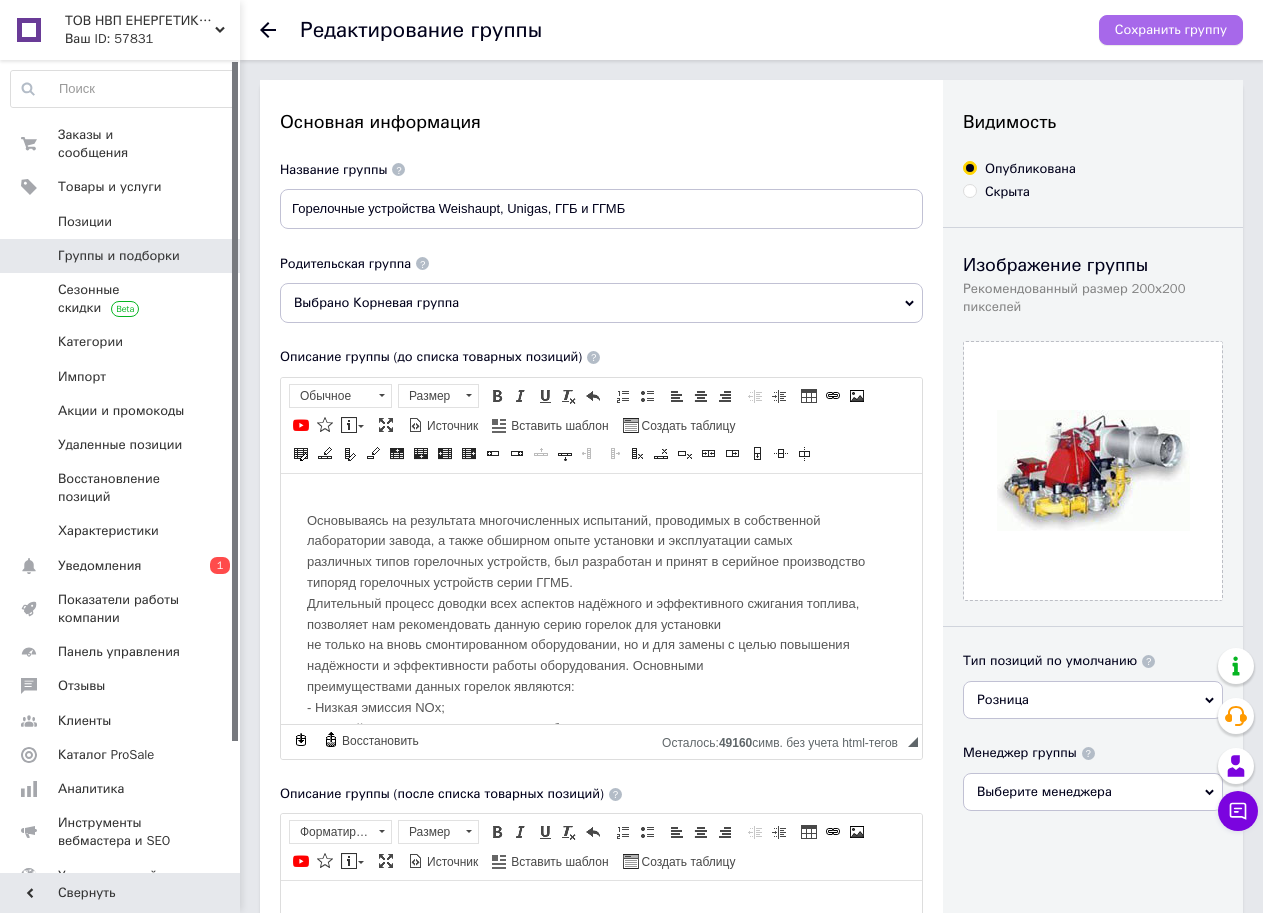 click on "Сохранить группу" at bounding box center (1171, 30) 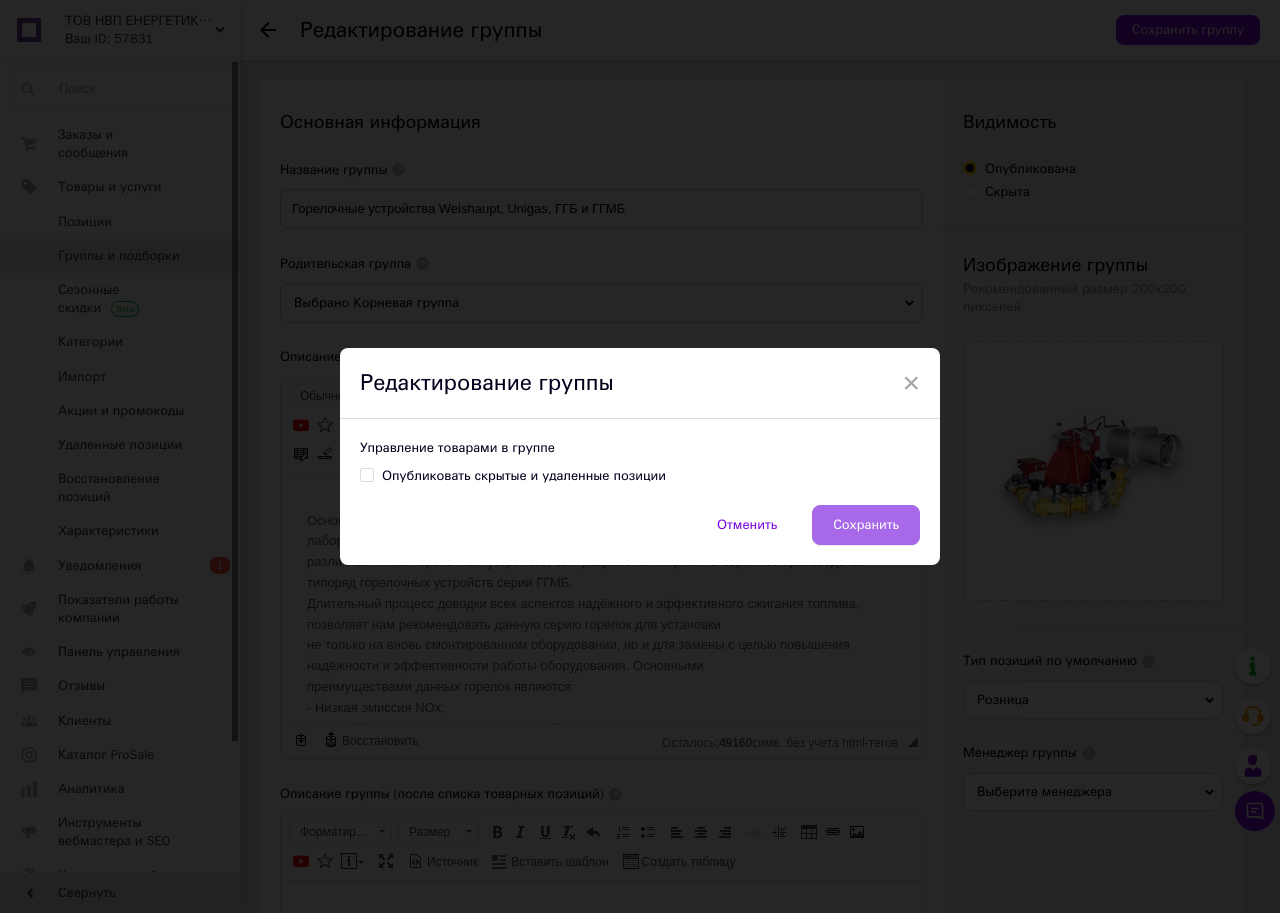 click on "Сохранить" at bounding box center (866, 525) 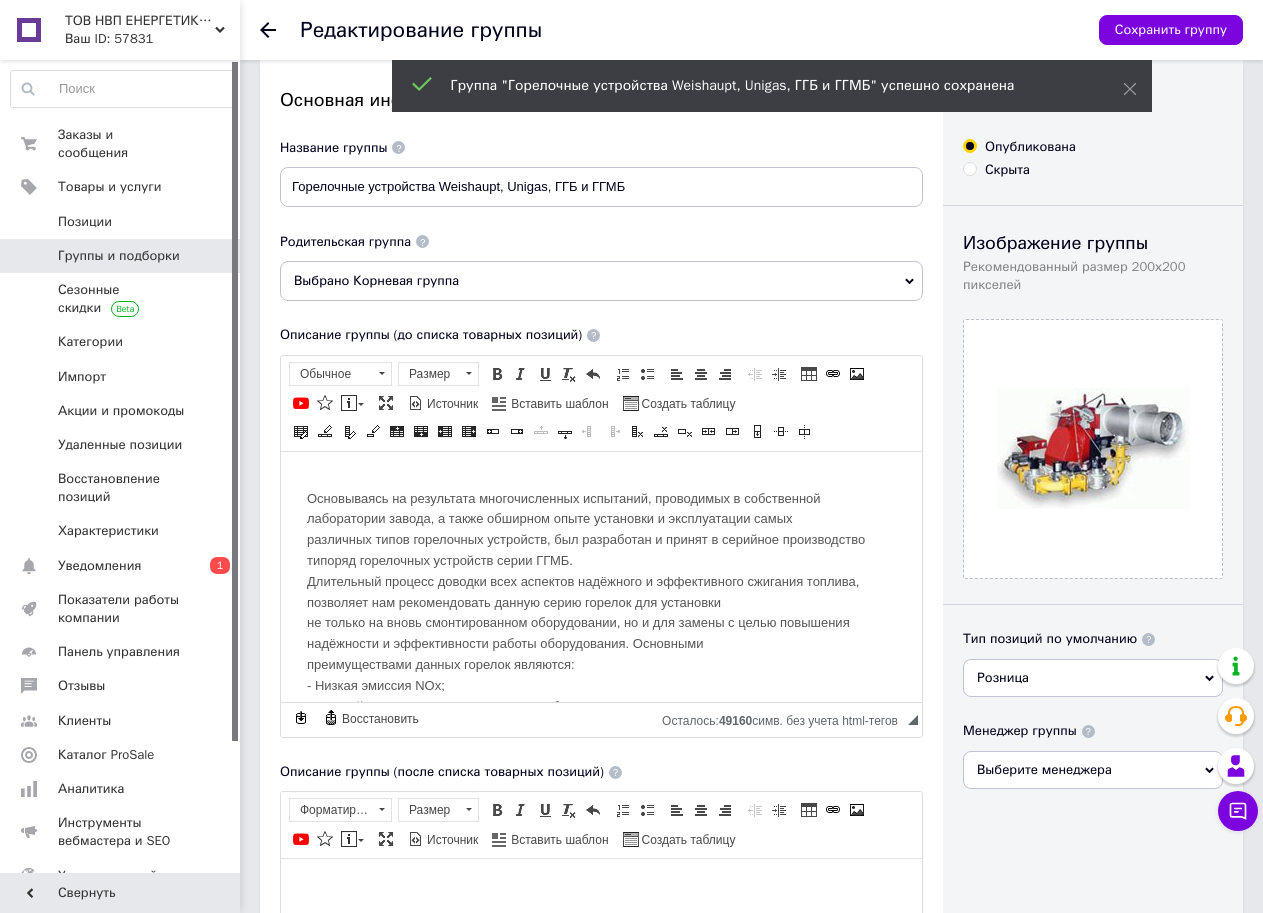 scroll, scrollTop: 7, scrollLeft: 0, axis: vertical 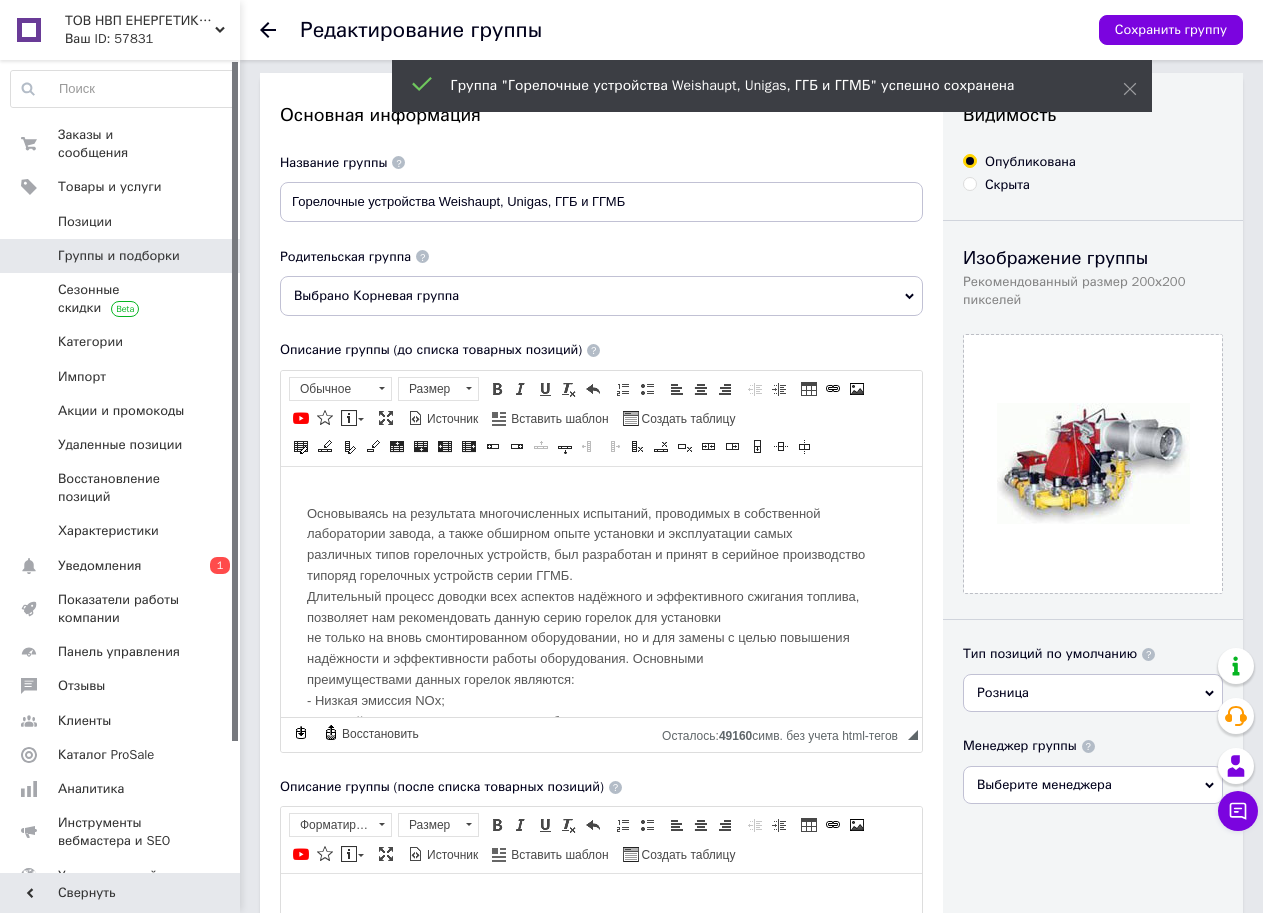 click on "Группы и подборки" at bounding box center (119, 256) 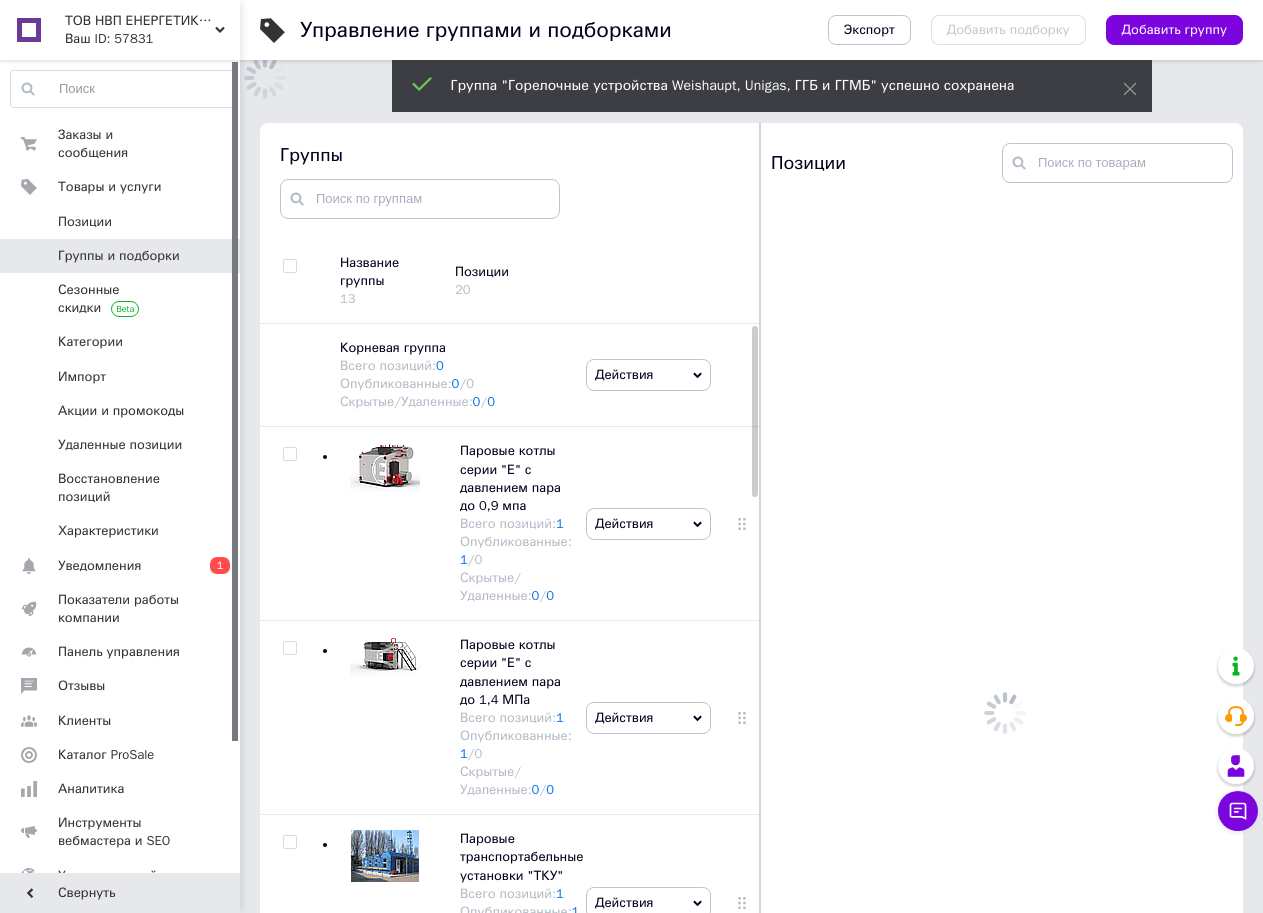 scroll, scrollTop: 113, scrollLeft: 0, axis: vertical 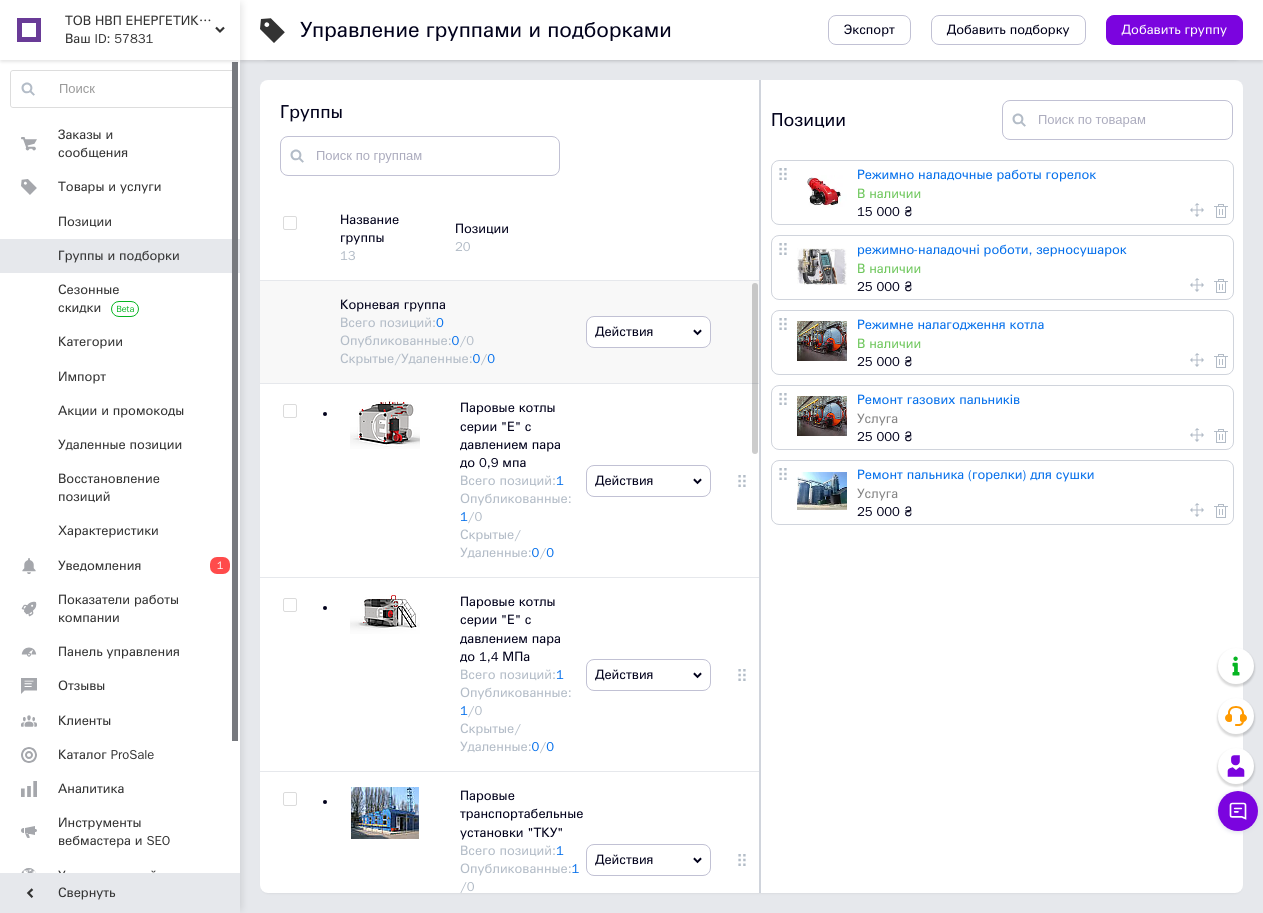 drag, startPoint x: 752, startPoint y: 463, endPoint x: 739, endPoint y: 289, distance: 174.48495 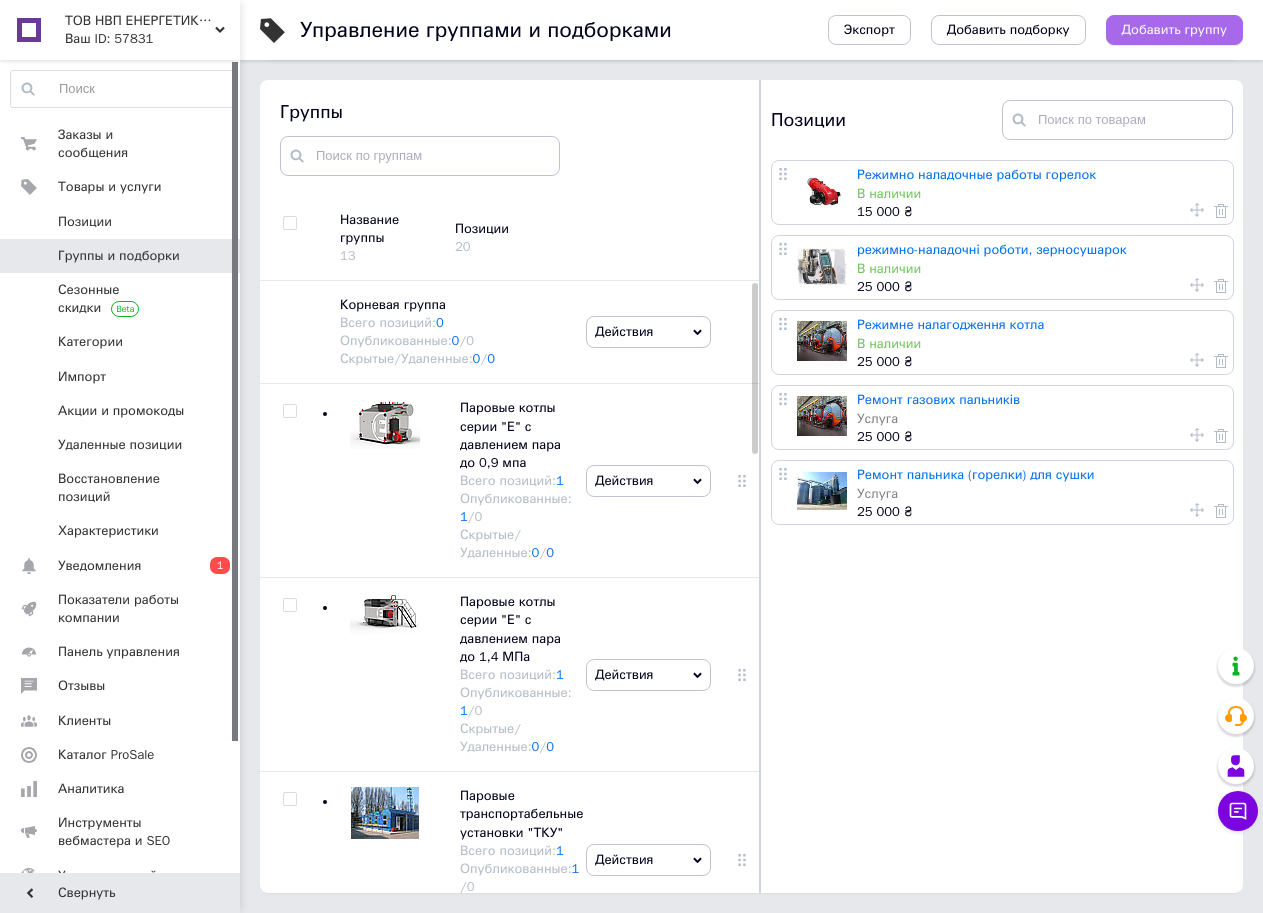 click on "Добавить группу" at bounding box center (1174, 30) 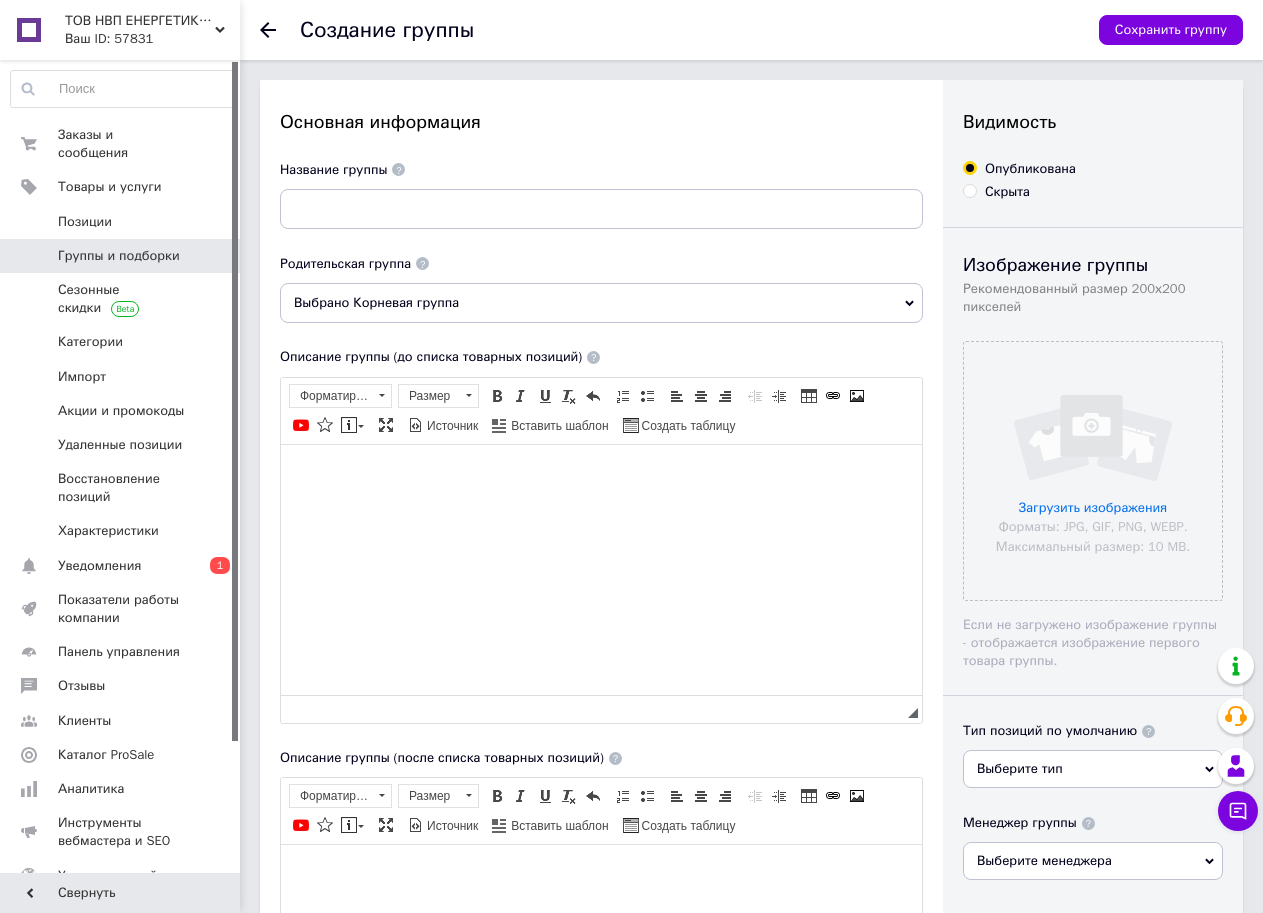 scroll, scrollTop: 0, scrollLeft: 0, axis: both 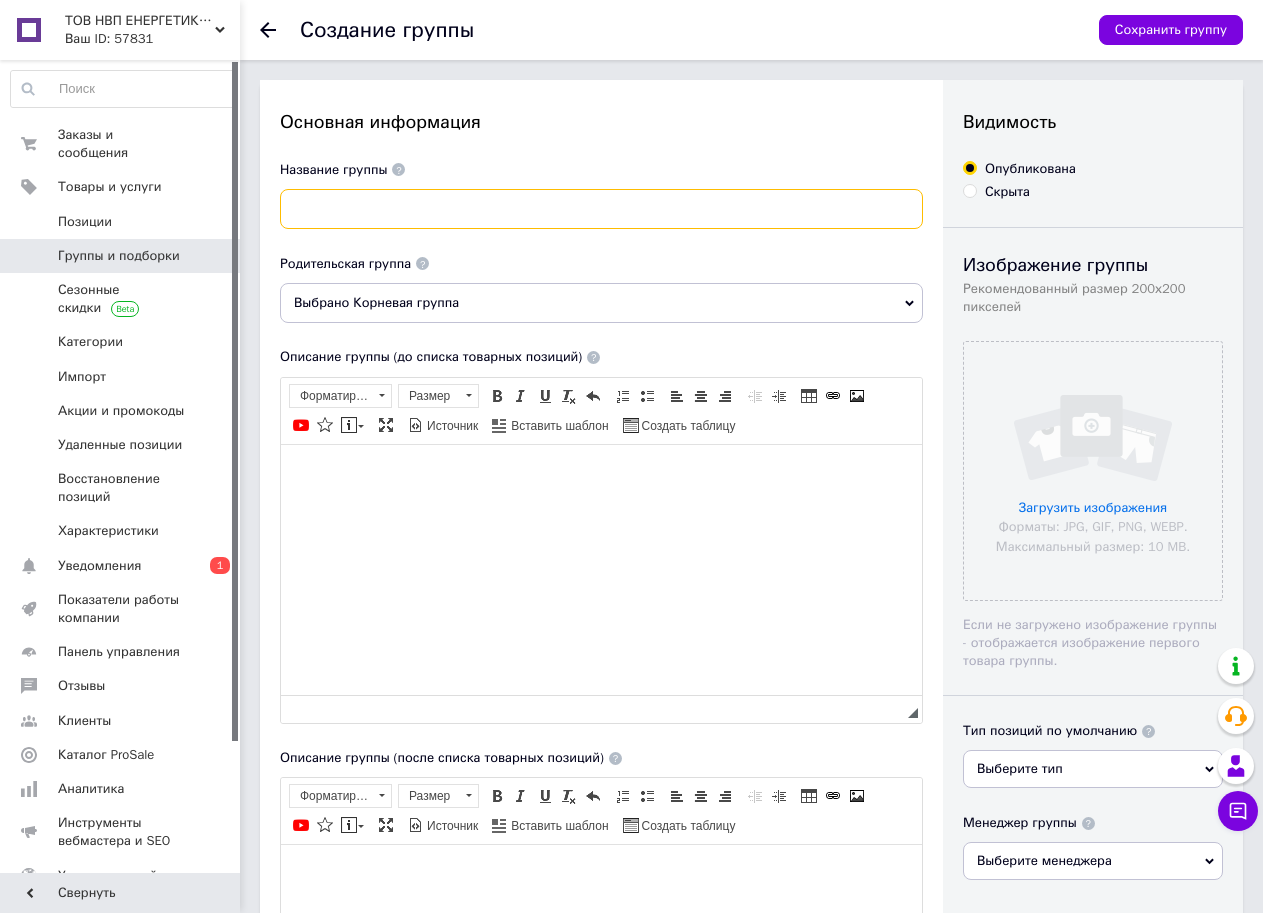 click at bounding box center (601, 209) 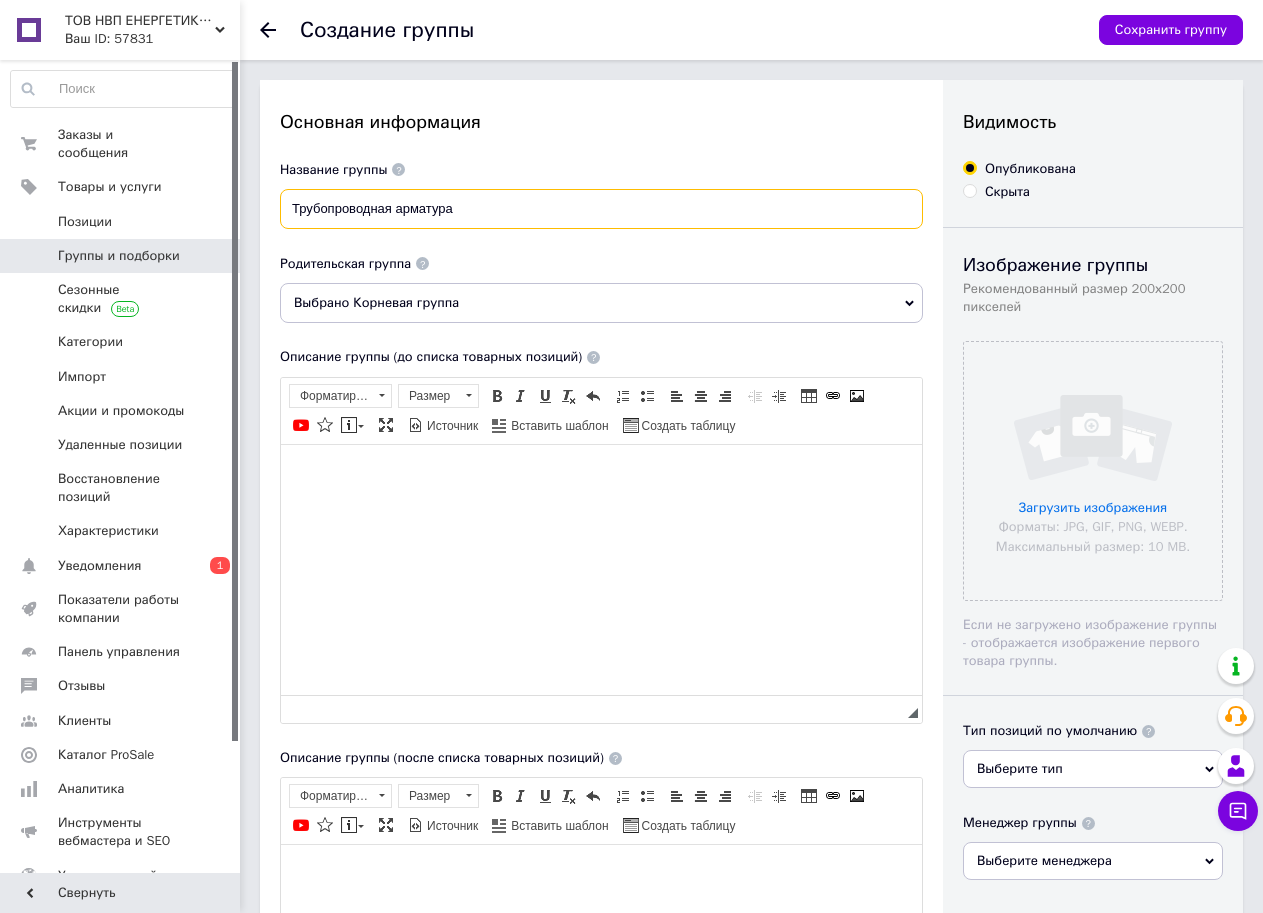 type on "Трубопроводная арматура" 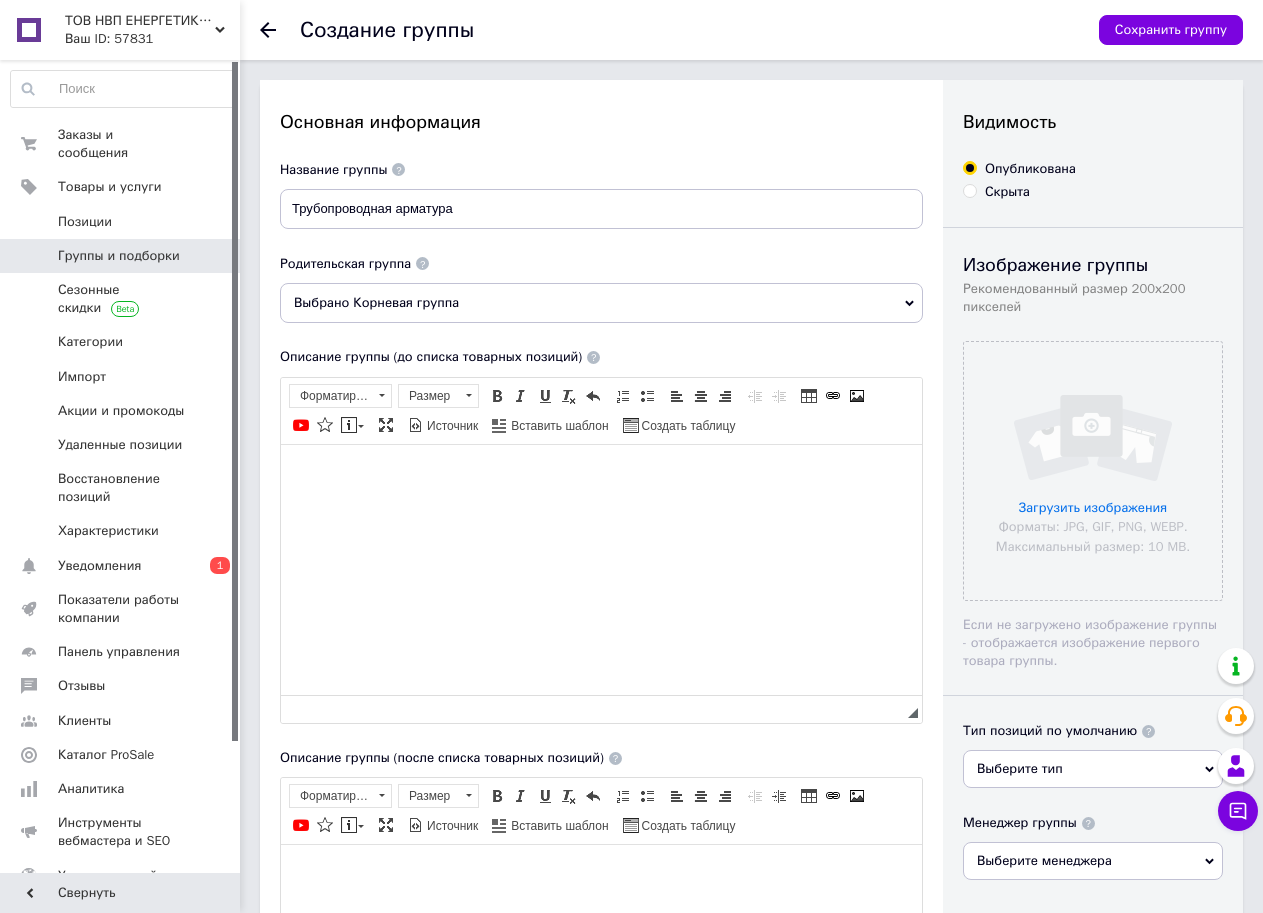 click at bounding box center (601, 474) 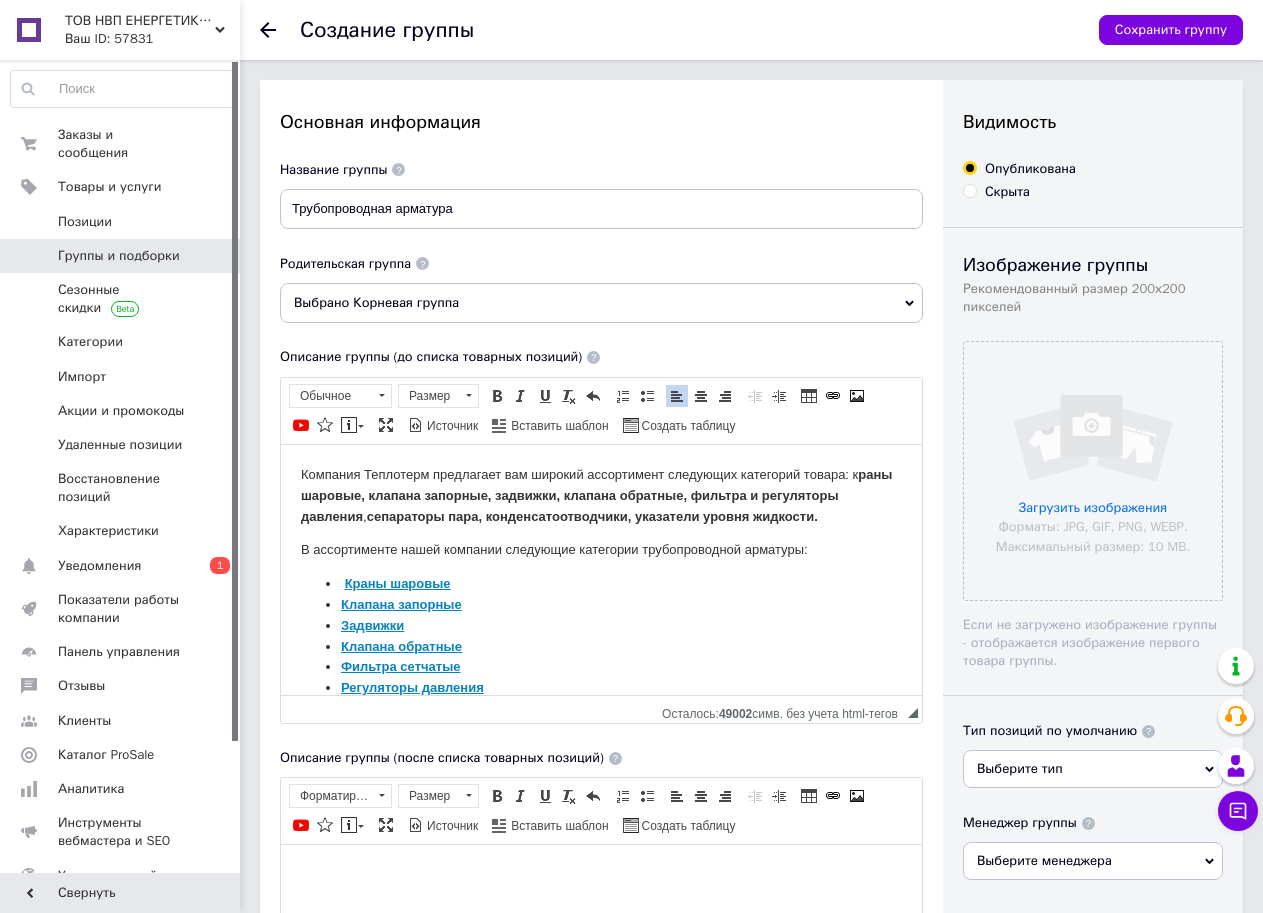 scroll, scrollTop: 275, scrollLeft: 0, axis: vertical 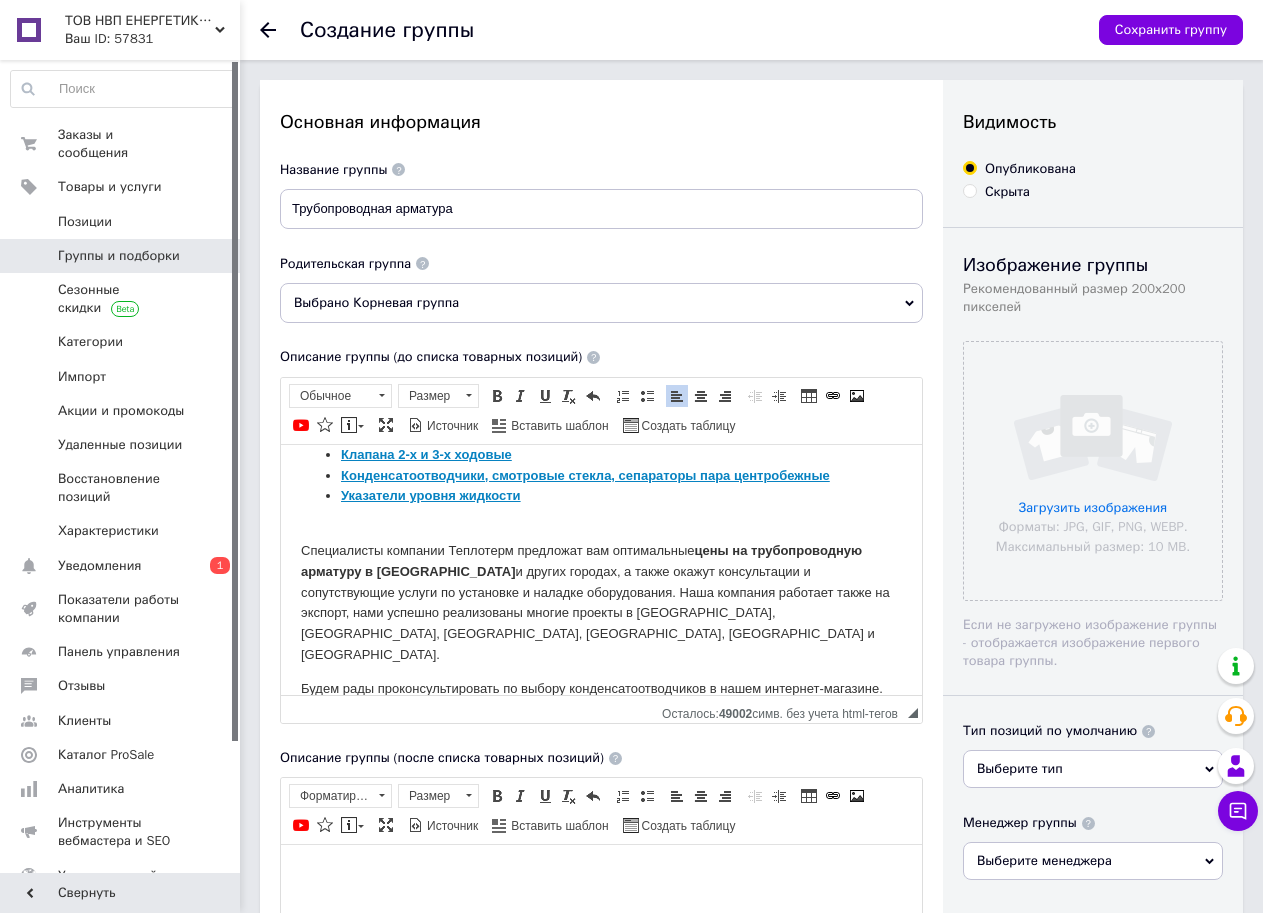 click on "Специалисты компании Теплотерм предложат вам оптимальные  цены на трубопроводную арматуру в [GEOGRAPHIC_DATA]  и других городах, а также окажут консультации и сопутствующие услуги по установке и наладке оборудования. Наша компания работает также на экспорт, нами успешно реализованы многие проекты в [GEOGRAPHIC_DATA], [GEOGRAPHIC_DATA], [GEOGRAPHIC_DATA], [GEOGRAPHIC_DATA], [GEOGRAPHIC_DATA] и [GEOGRAPHIC_DATA]." at bounding box center (601, 592) 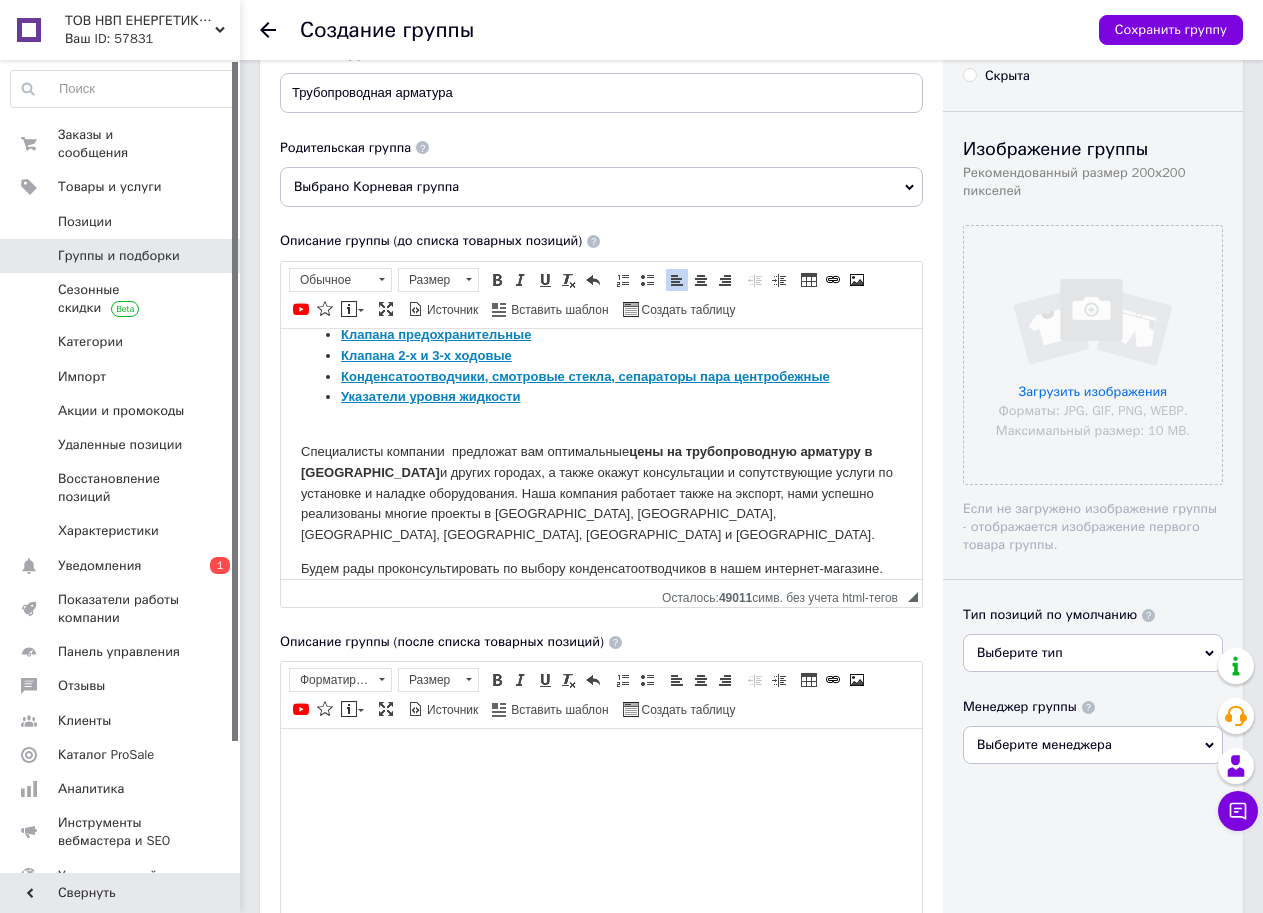 scroll, scrollTop: 200, scrollLeft: 0, axis: vertical 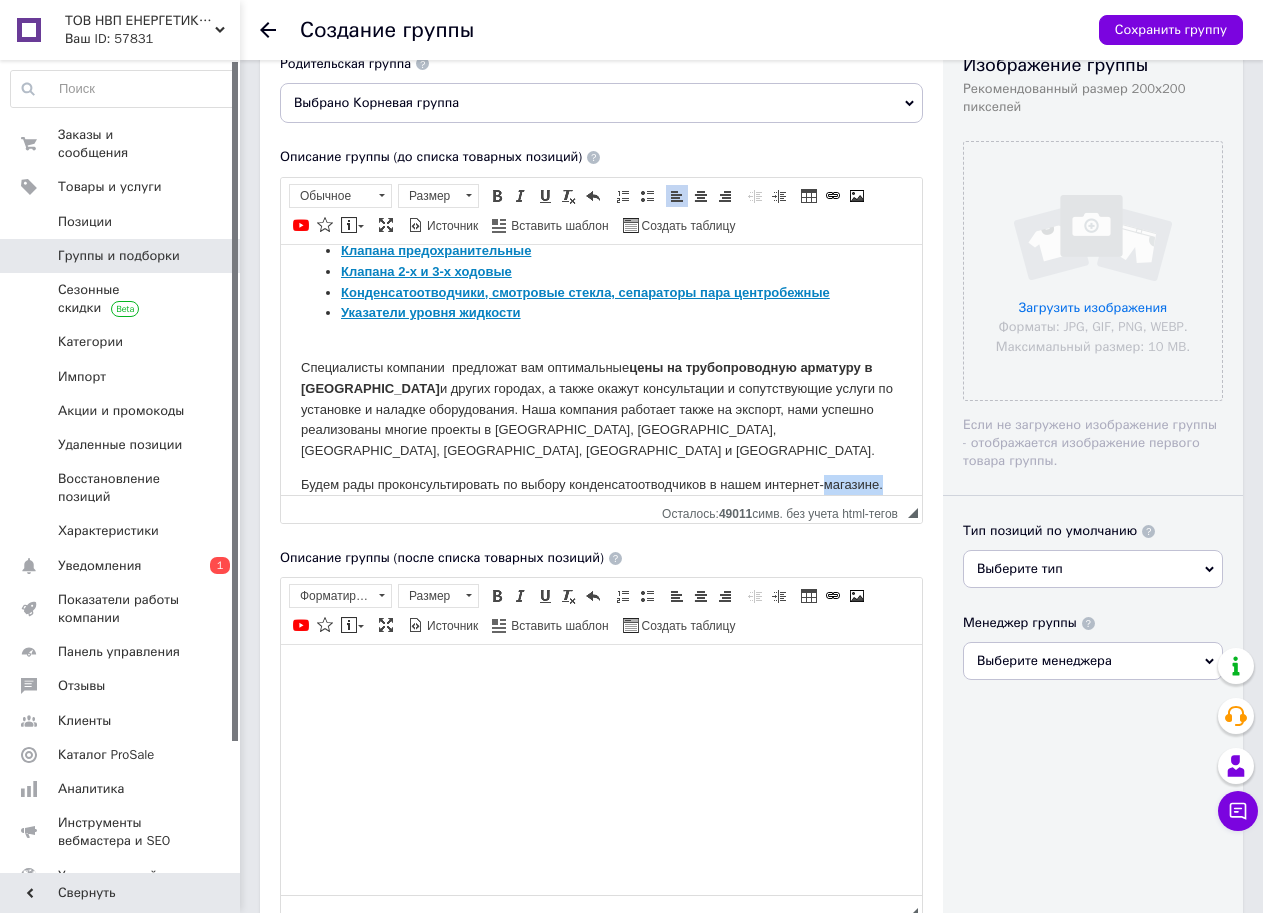 drag, startPoint x: 882, startPoint y: 464, endPoint x: 842, endPoint y: 472, distance: 40.792156 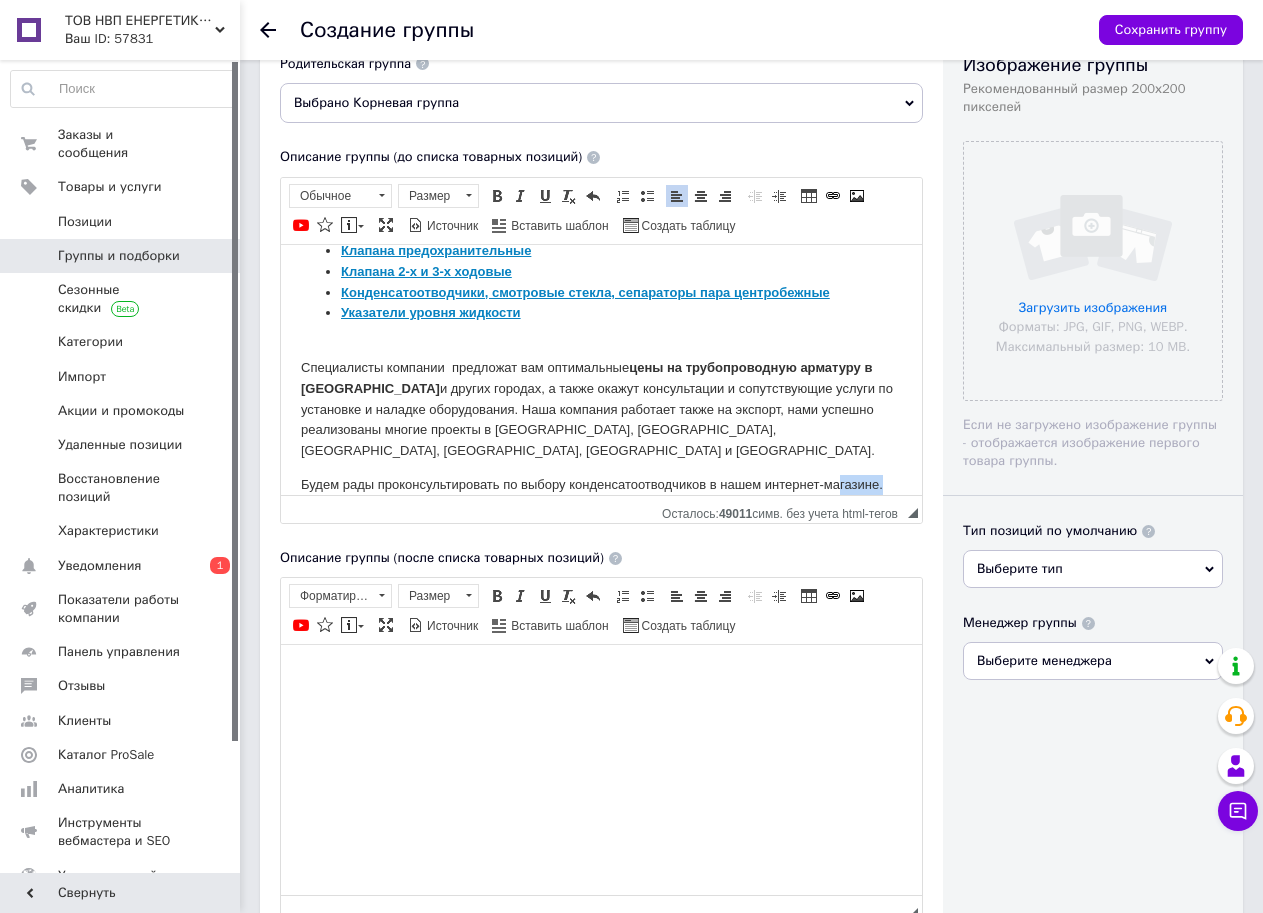 click on "Компания Теплотерм предлагает вам широкий ассортимент следующих категорий товара: к раны шаровые, клапана запорные, задвижки, клапана обратные, фильтра и регуляторы давления ,  сепараторы пара, конденсатоотводчики, указатели уровня жидкости. В ассортименте нашей компании следующие категории трубопроводной арматуры:   Краны шаровые Клапана запорные Задвижки Клапана обратные Фильтра сетчатые Регуляторы давления Клапана предохранительные Клапана 2-х и 3-х ходовые Конденсатоотводчики, смотровые стекла, сепараторы пара центробежные" at bounding box center (601, 250) 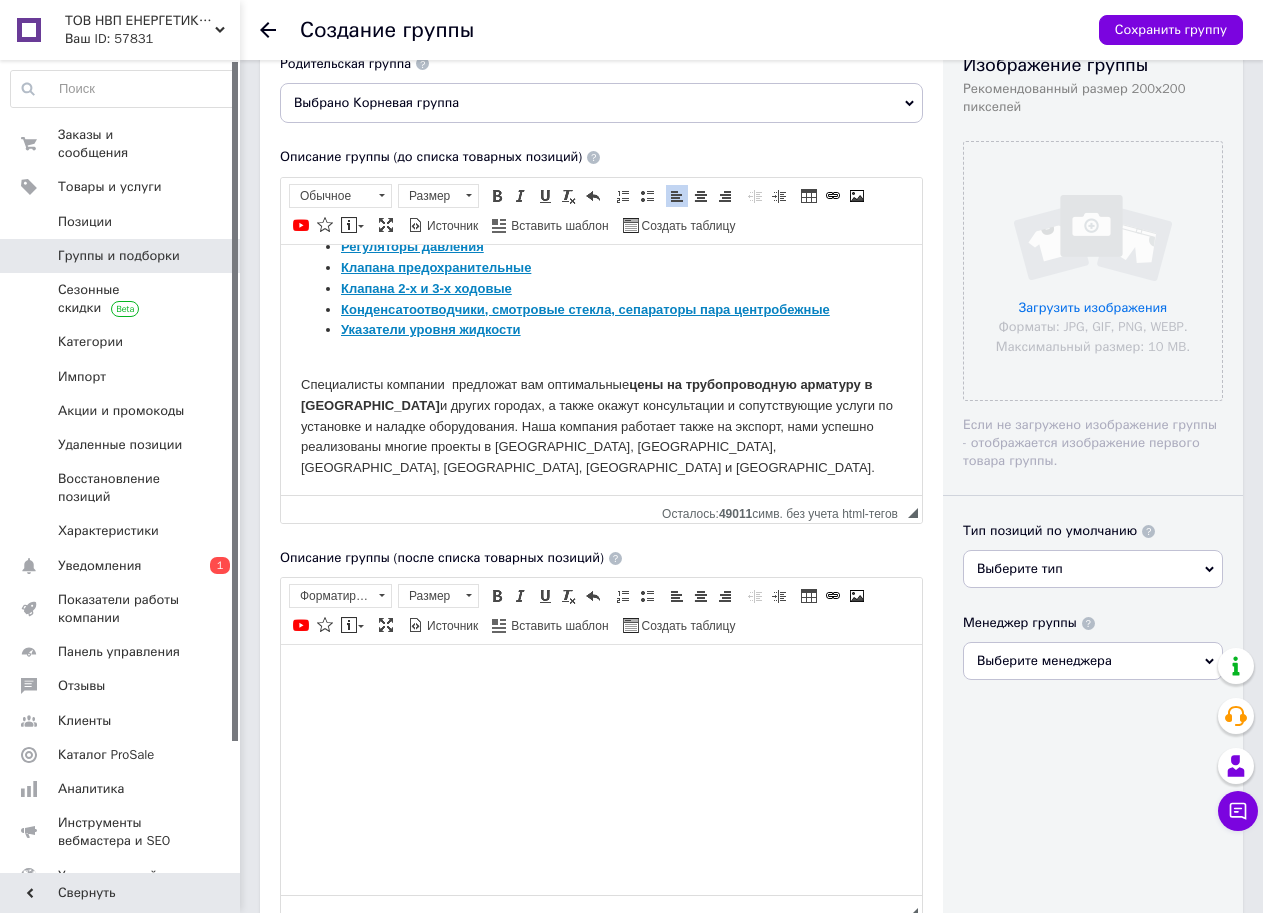 scroll, scrollTop: 258, scrollLeft: 0, axis: vertical 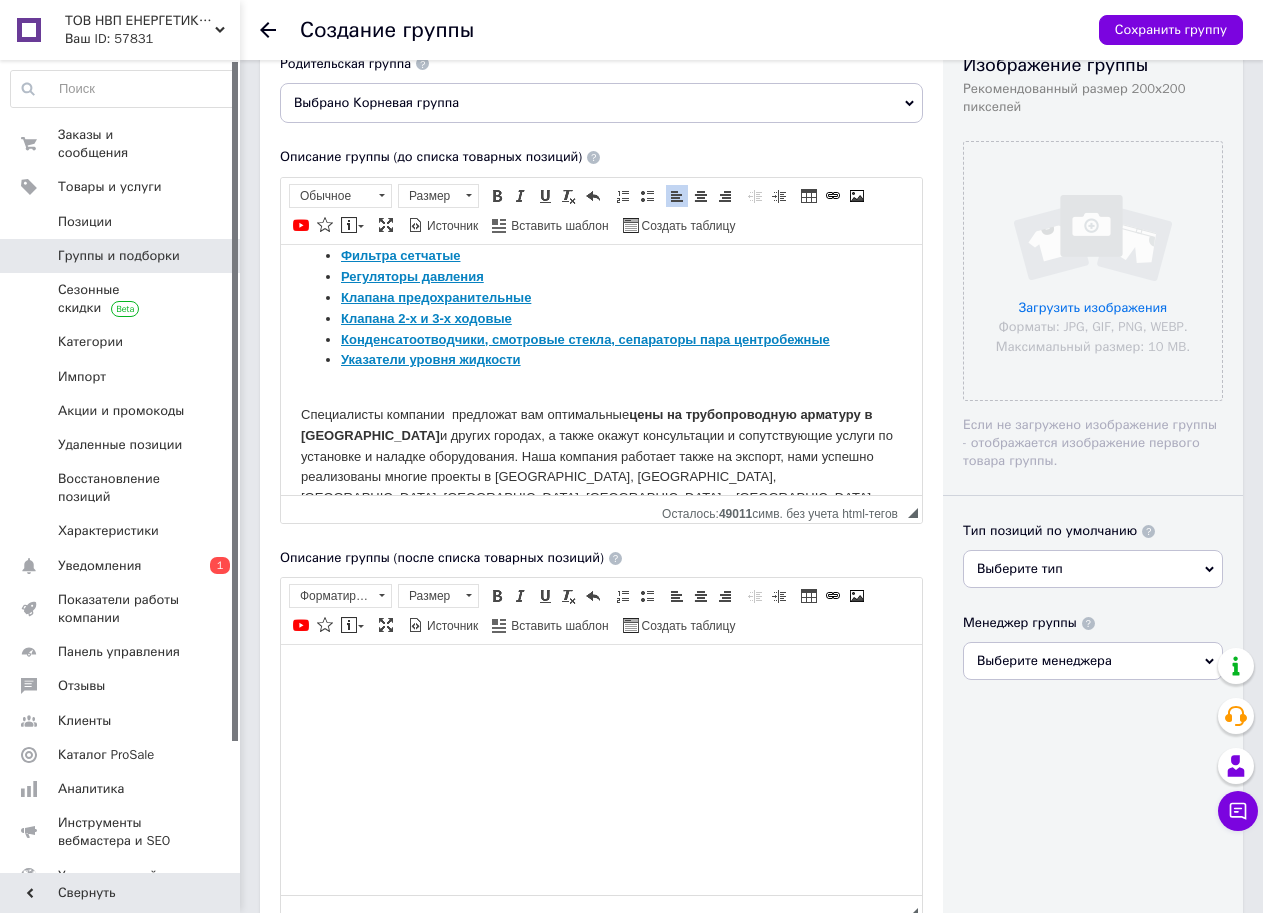 drag, startPoint x: 903, startPoint y: 394, endPoint x: 899, endPoint y: 384, distance: 10.770329 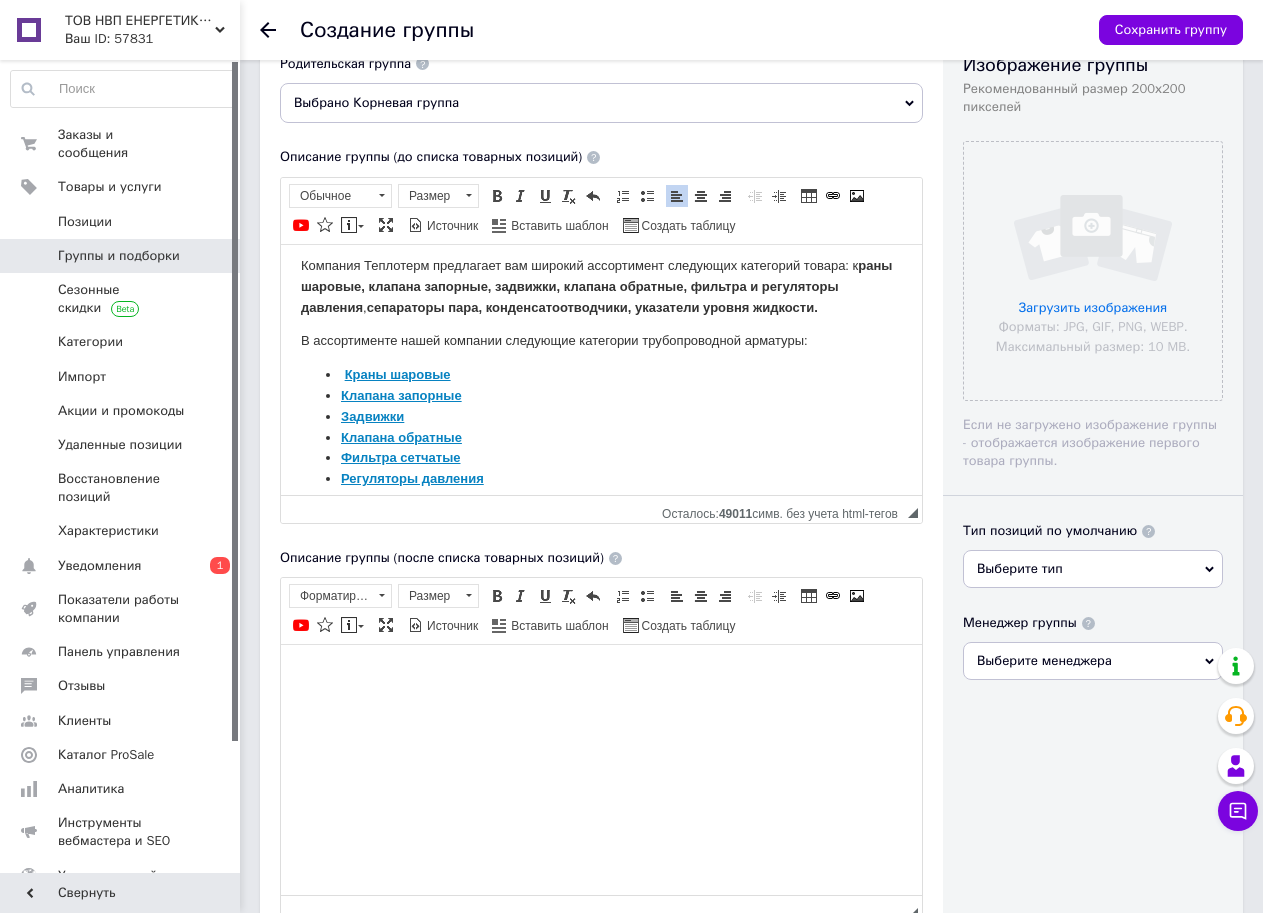 scroll, scrollTop: 0, scrollLeft: 0, axis: both 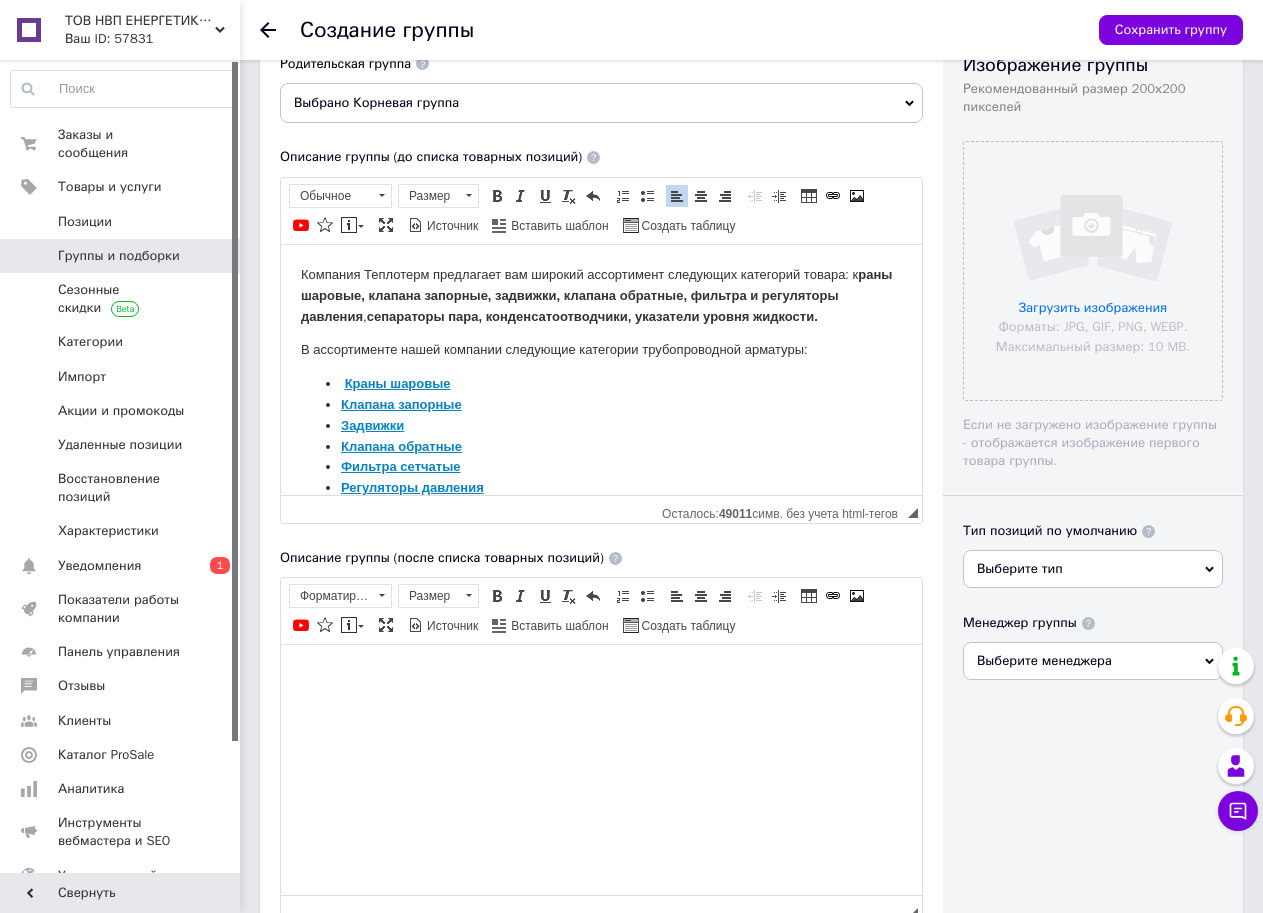 click on "Компания Теплотерм предлагает вам широкий ассортимент следующих категорий товара: к раны шаровые, клапана запорные, задвижки, клапана обратные, фильтра и регуляторы давления ,  сепараторы пара, конденсатоотводчики, указатели уровня жидкости." at bounding box center [601, 295] 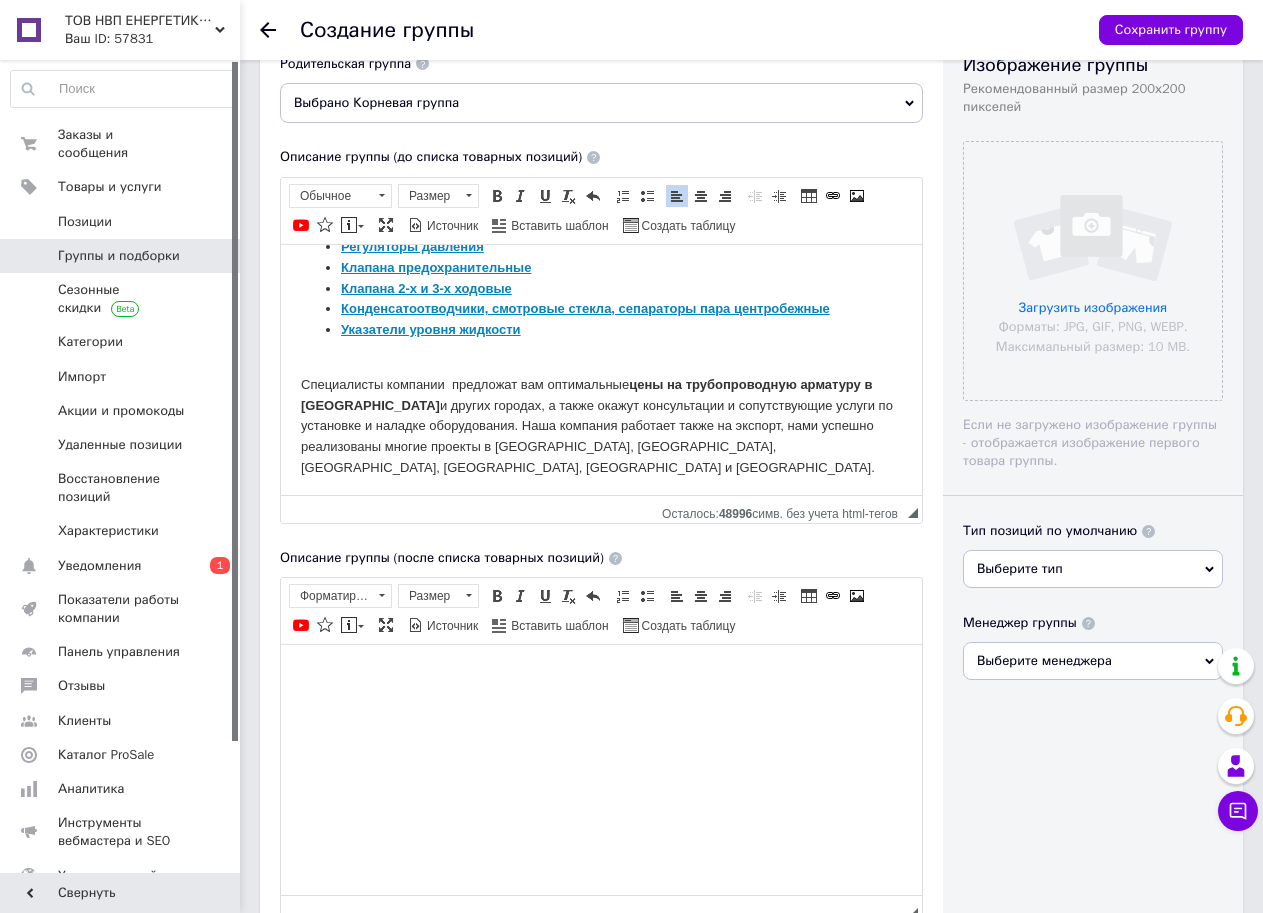scroll, scrollTop: 269, scrollLeft: 0, axis: vertical 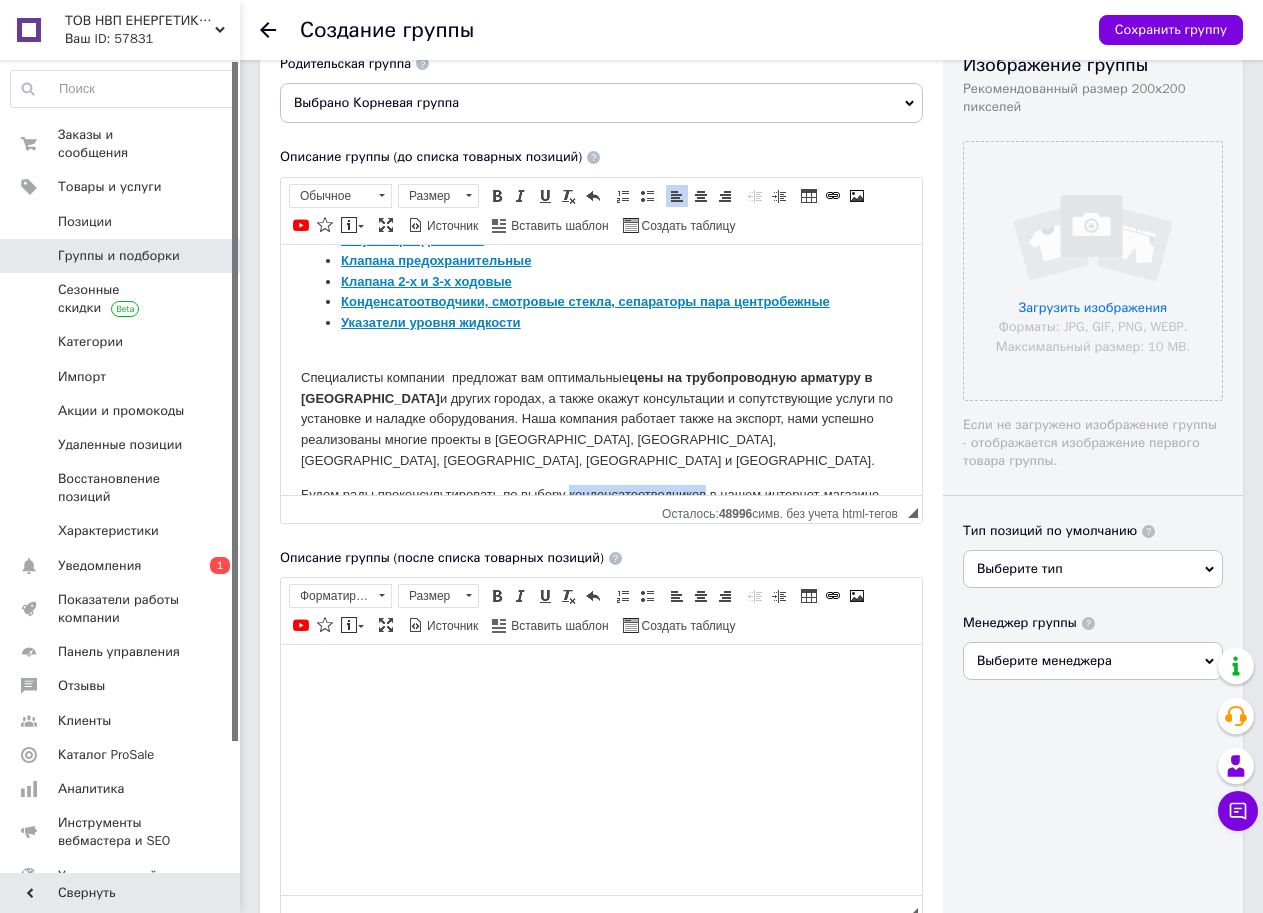 drag, startPoint x: 707, startPoint y: 471, endPoint x: 568, endPoint y: 472, distance: 139.0036 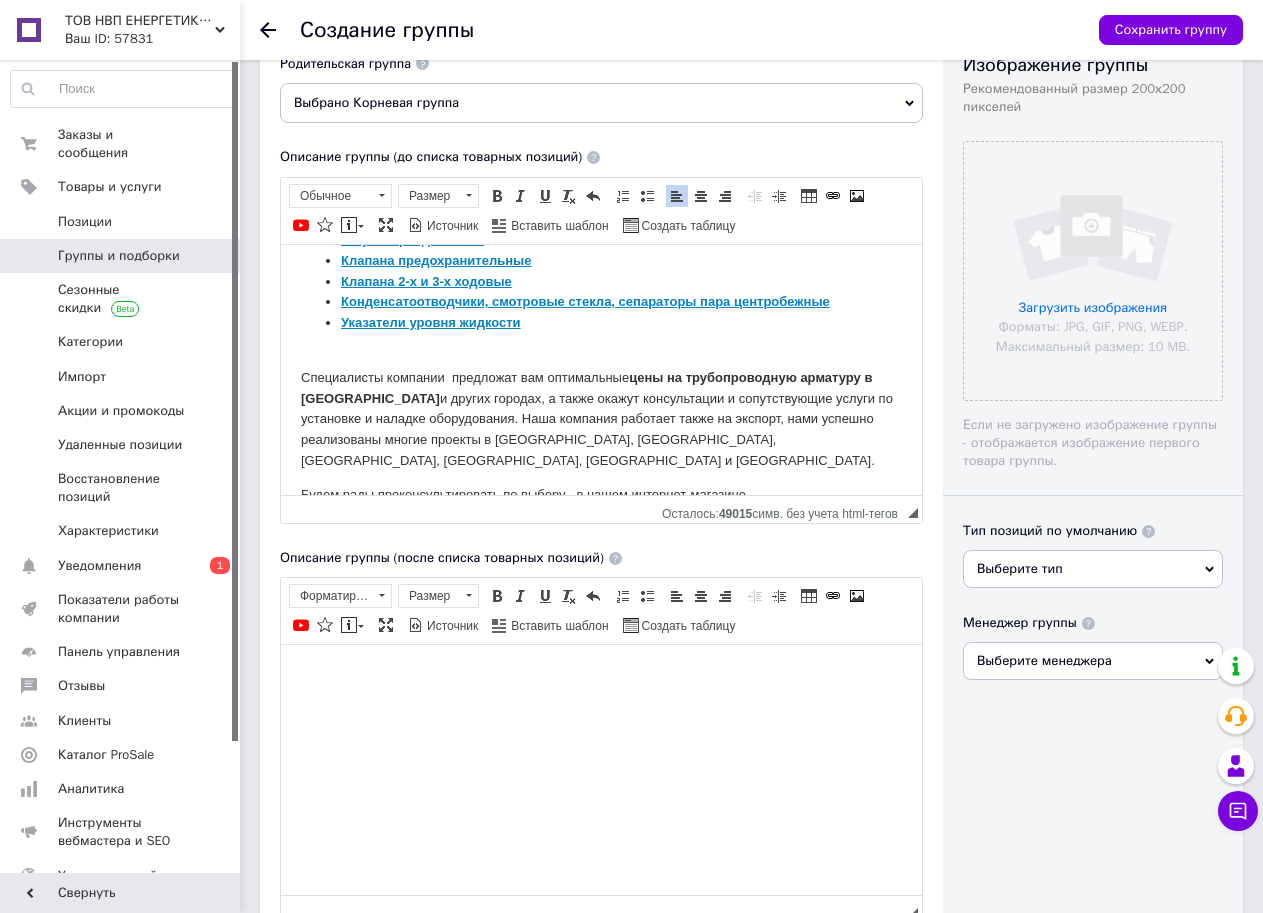 click on "Специалисты компании  предложат вам оптимальные  цены на трубопроводную арматуру в [GEOGRAPHIC_DATA]  и других городах, а также окажут консультации и сопутствующие услуги по установке и наладке оборудования. Наша компания работает также на экспорт, нами успешно реализованы многие проекты в [GEOGRAPHIC_DATA], [GEOGRAPHIC_DATA], [GEOGRAPHIC_DATA], [GEOGRAPHIC_DATA], [GEOGRAPHIC_DATA] и [GEOGRAPHIC_DATA]." at bounding box center (601, 408) 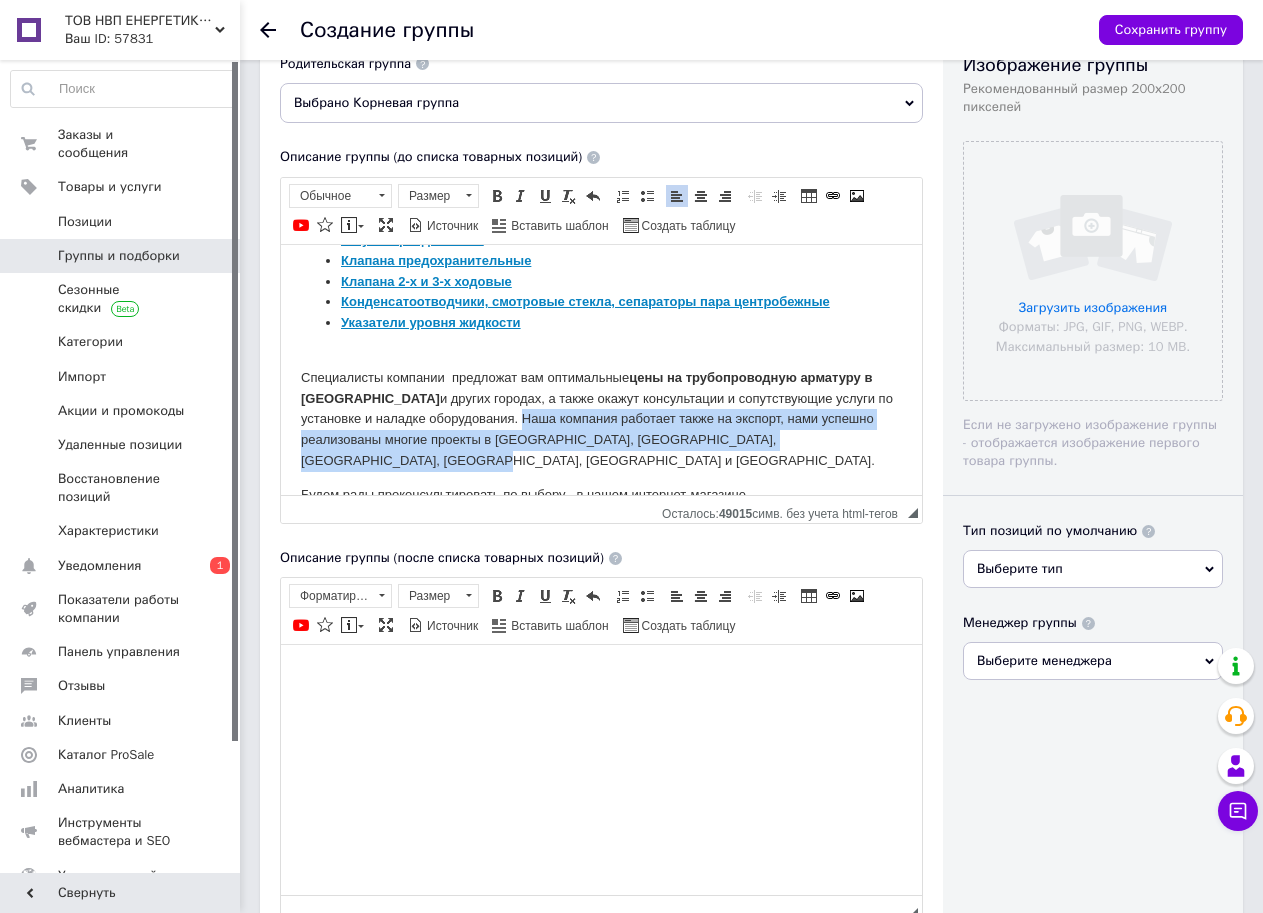 drag, startPoint x: 443, startPoint y: 418, endPoint x: 837, endPoint y: 438, distance: 394.5073 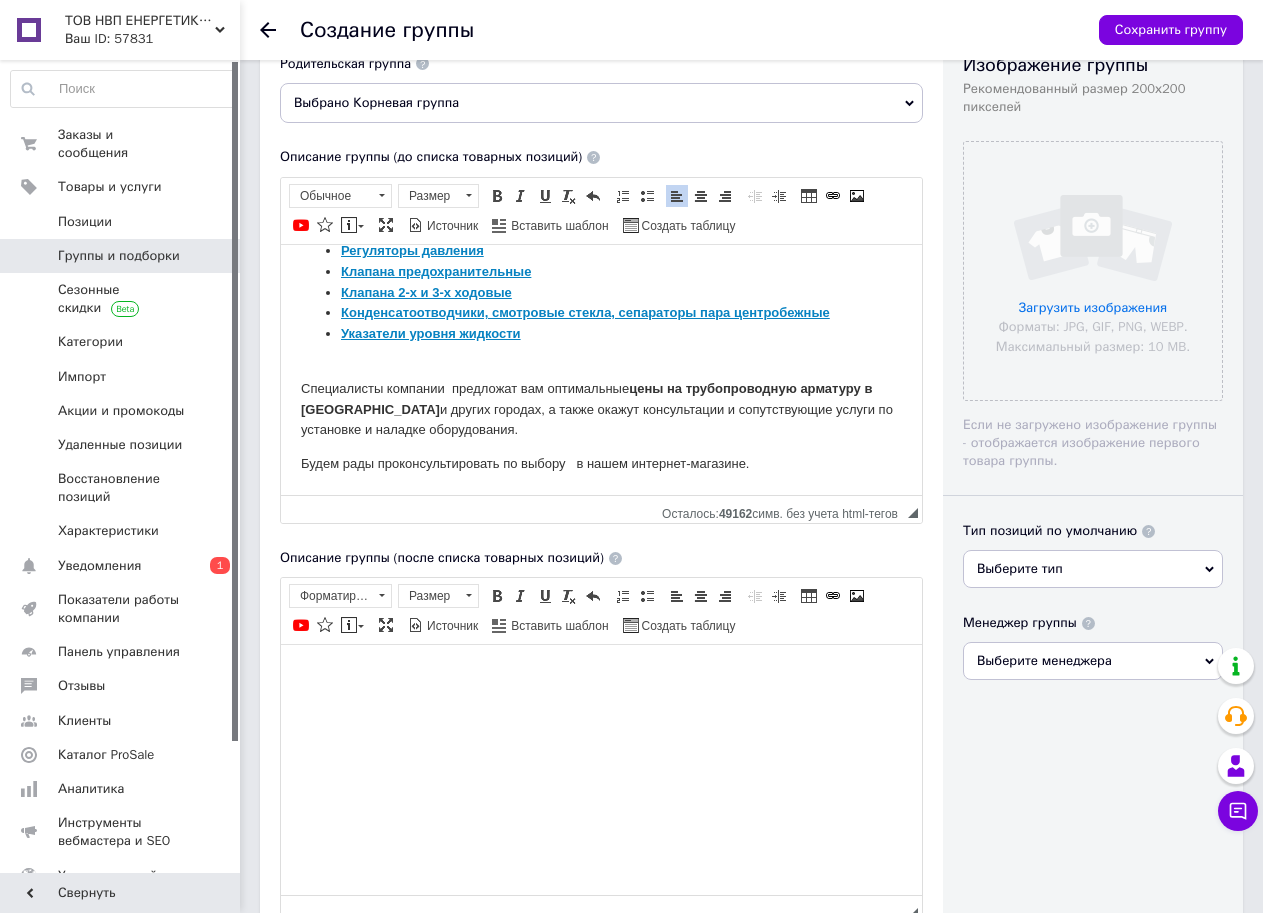 click on "Будем рады проконсультировать по выбору   в нашем интернет-магазине." at bounding box center [601, 463] 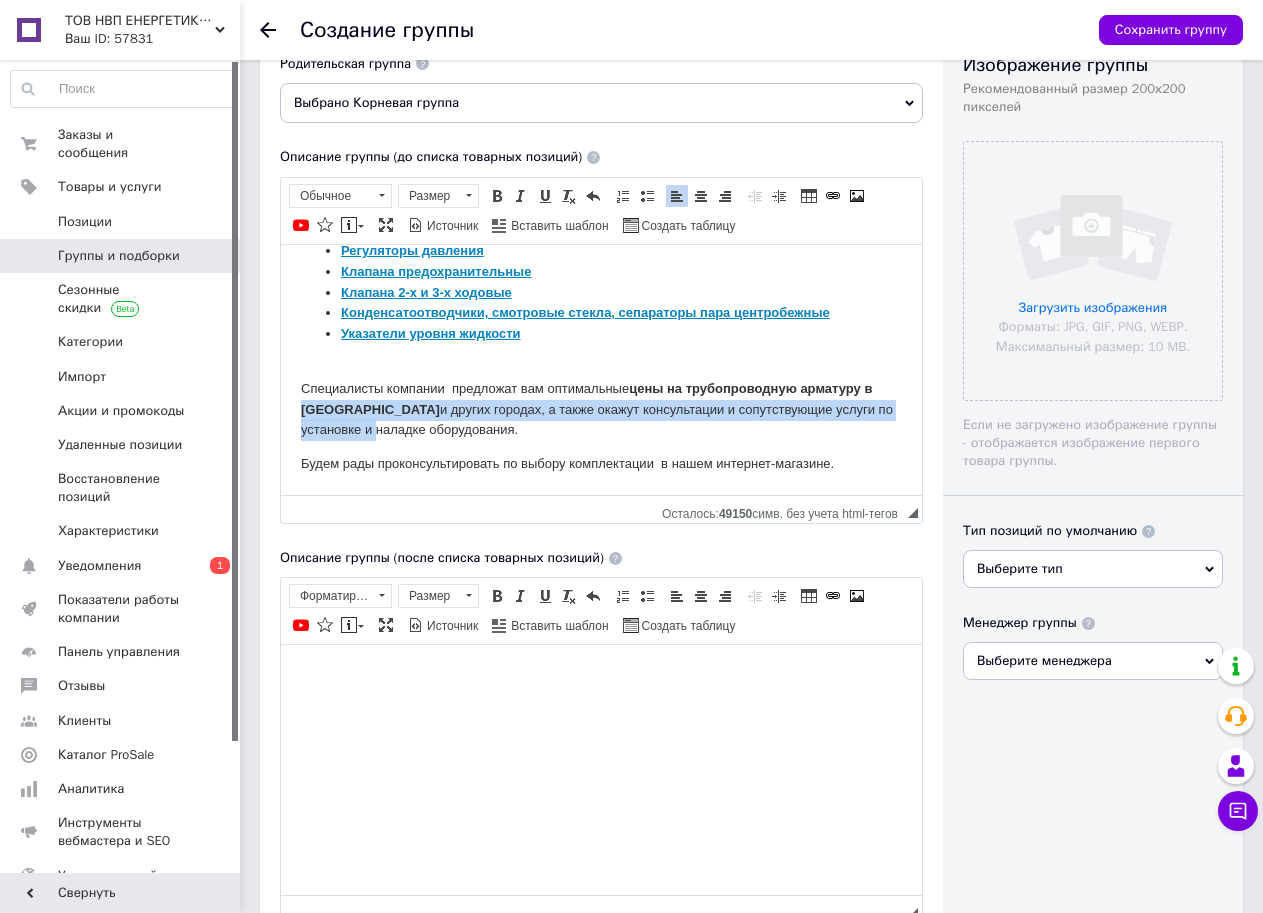 drag, startPoint x: 886, startPoint y: 407, endPoint x: 885, endPoint y: 378, distance: 29.017237 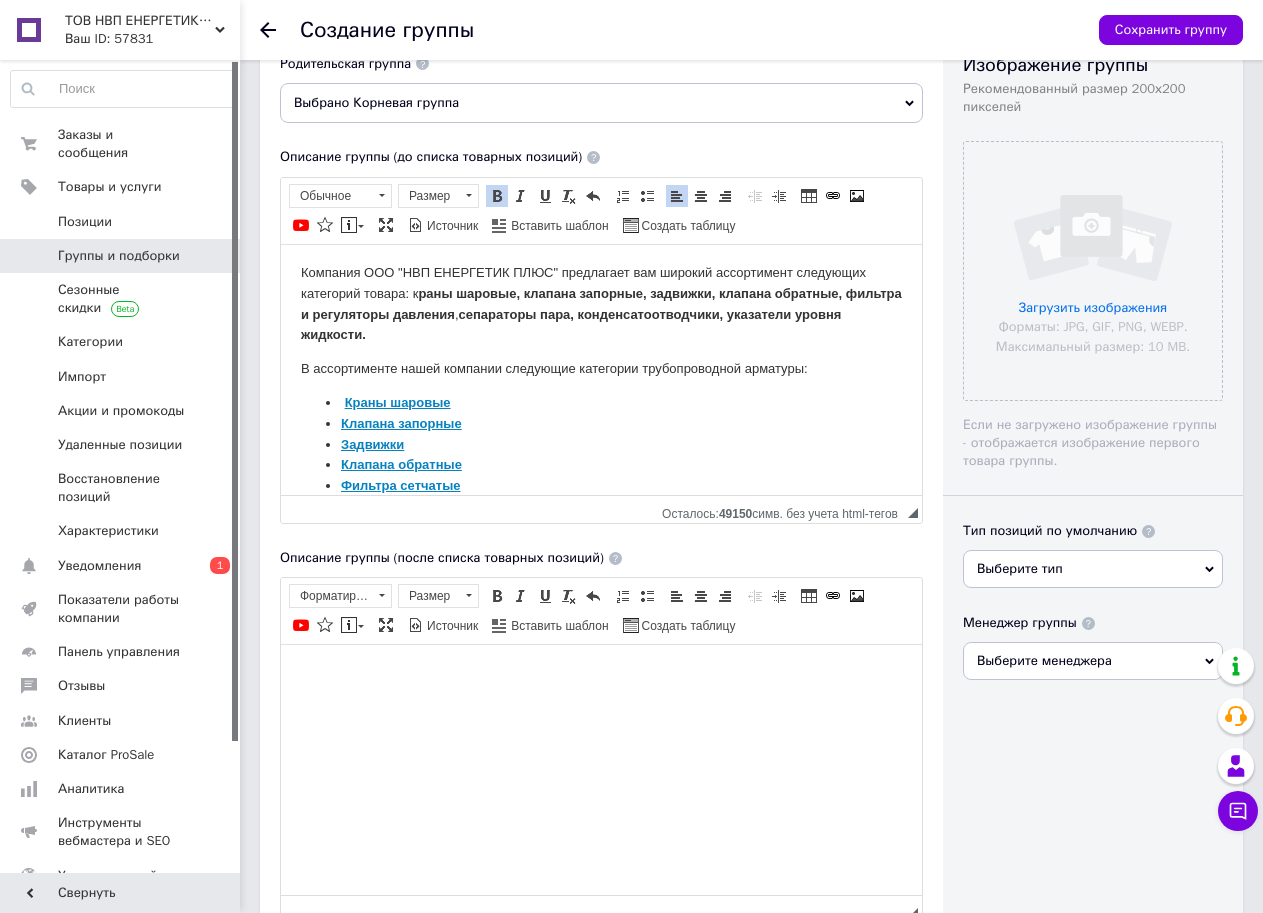 scroll, scrollTop: 0, scrollLeft: 0, axis: both 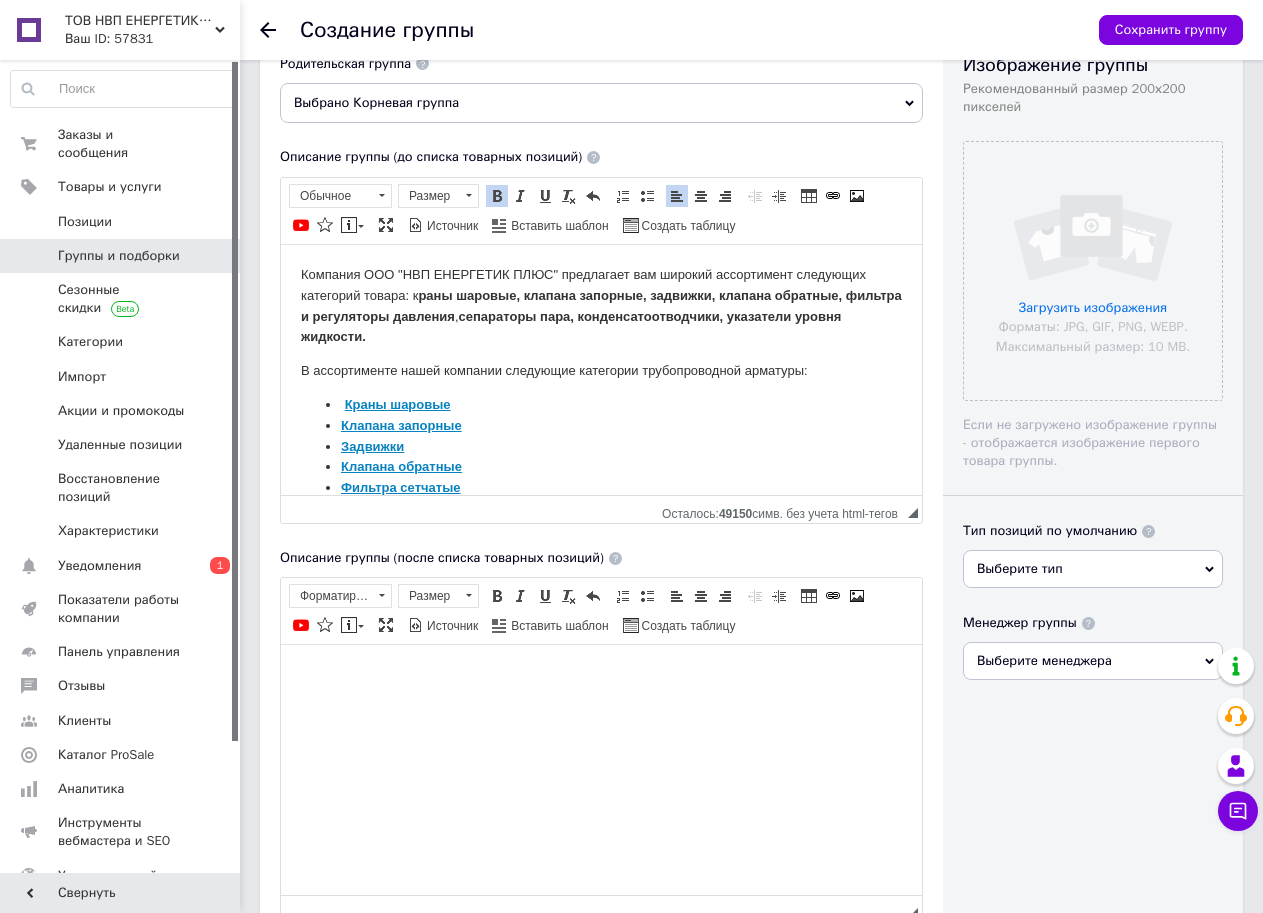 click on "Краны шаровые" at bounding box center (398, 403) 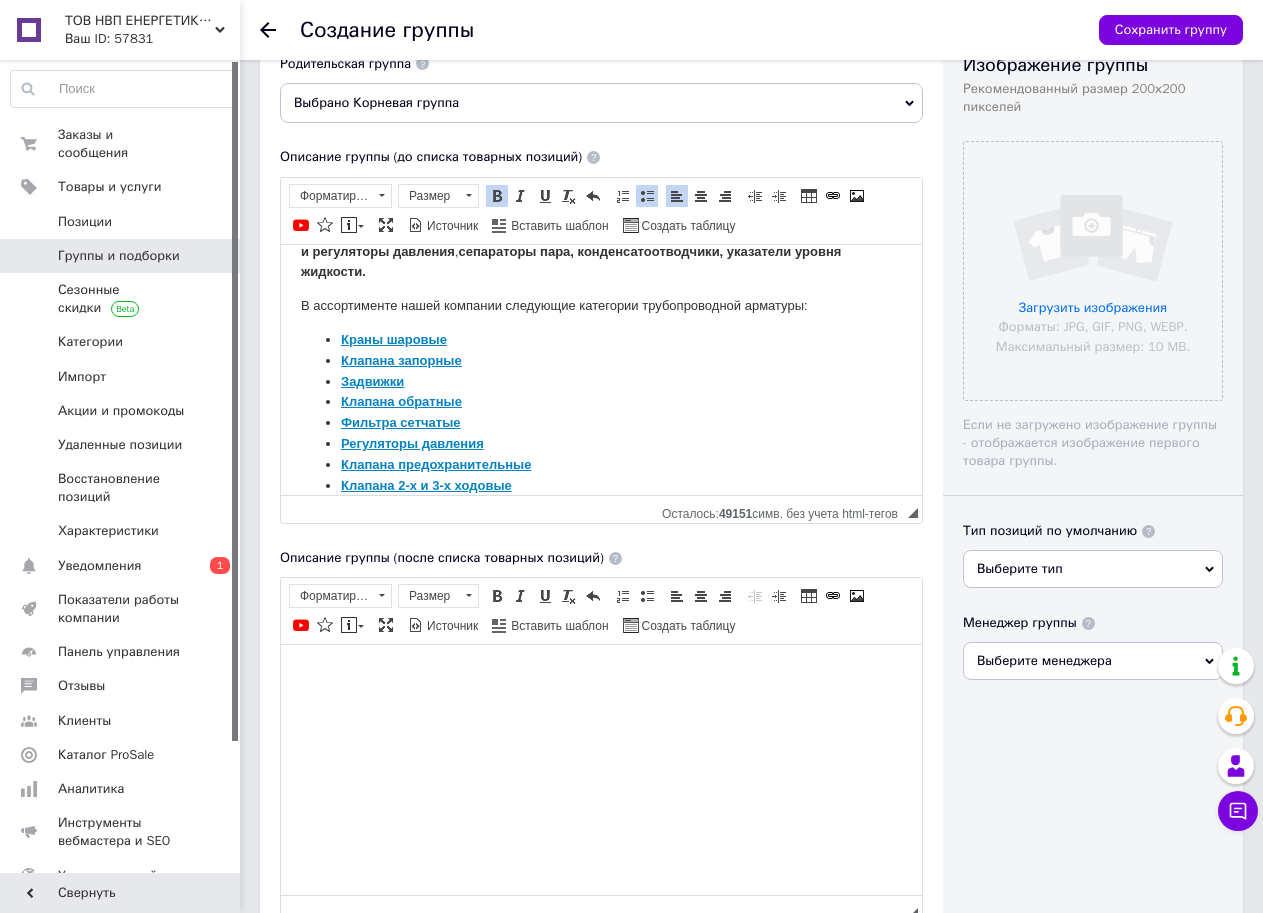 scroll, scrollTop: 0, scrollLeft: 0, axis: both 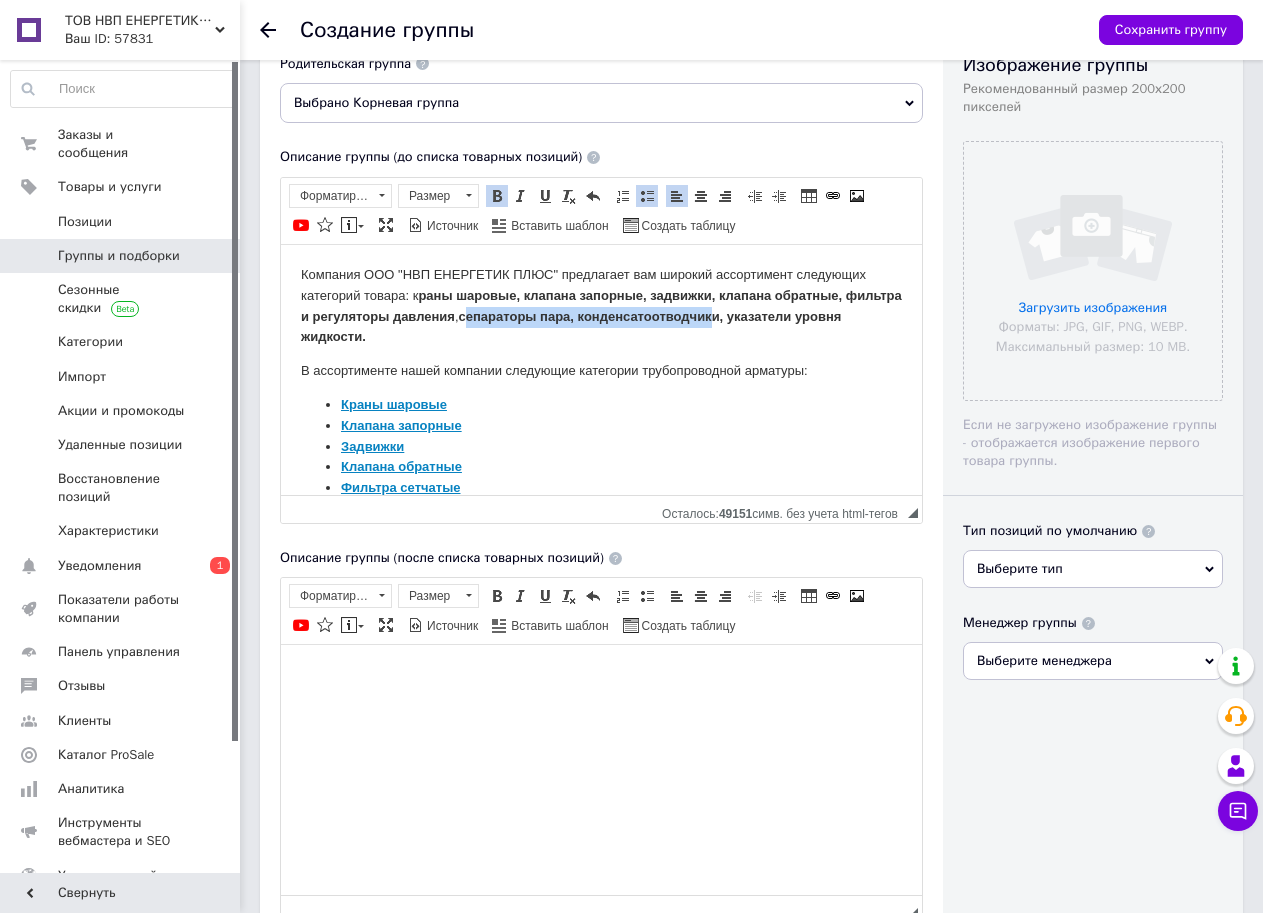 drag, startPoint x: 551, startPoint y: 321, endPoint x: 772, endPoint y: 321, distance: 221 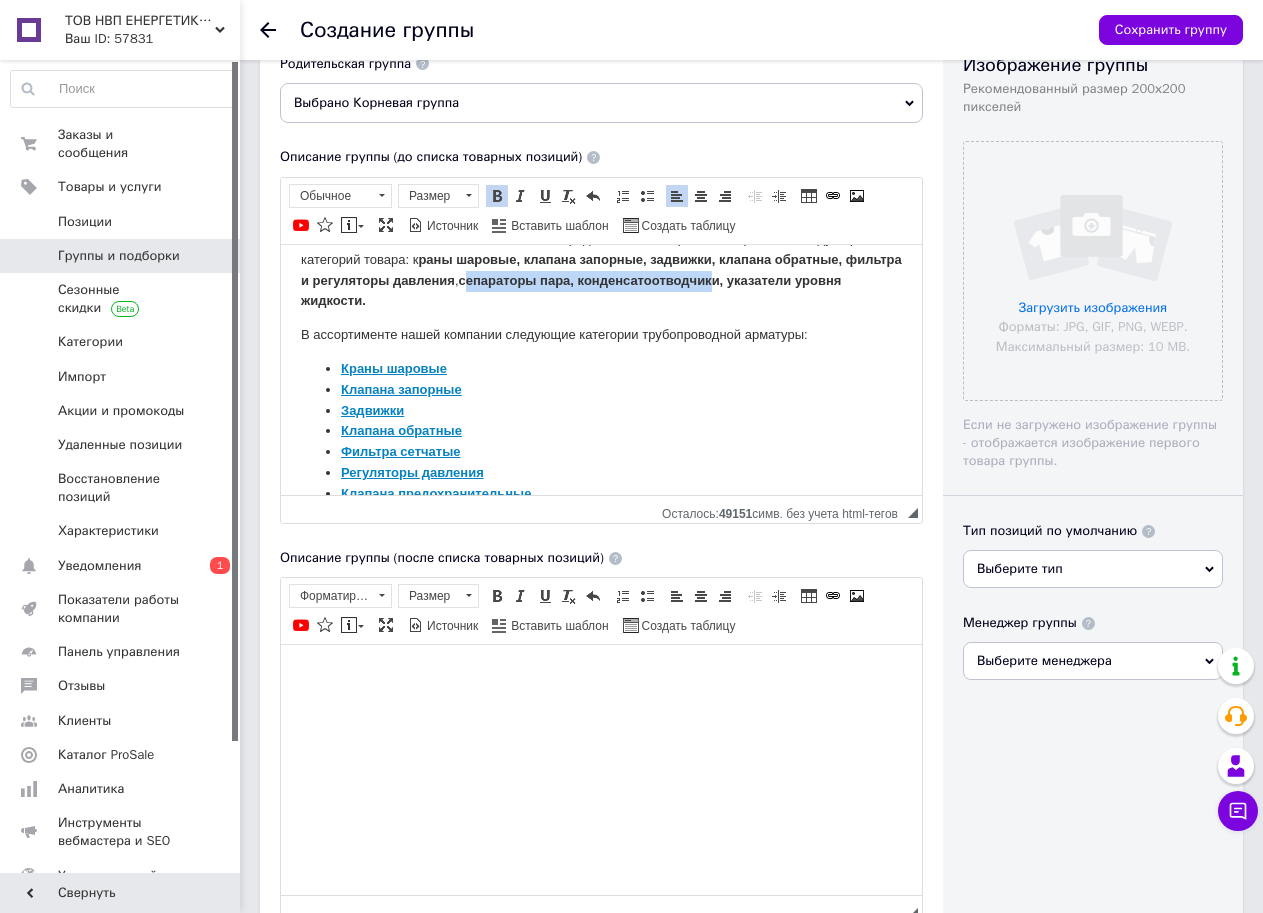 scroll, scrollTop: 0, scrollLeft: 0, axis: both 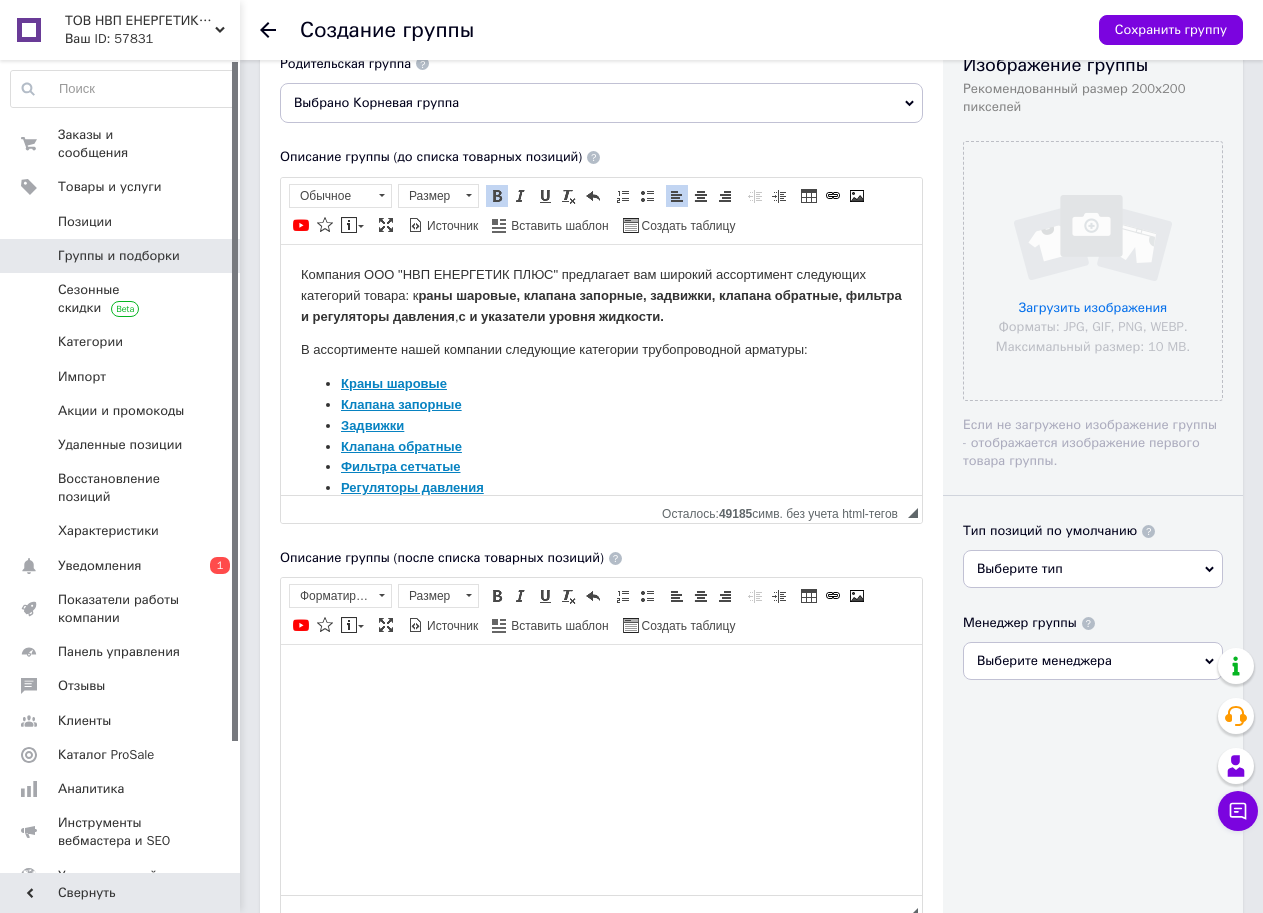 click on "с и указатели уровня жидкости." at bounding box center (561, 315) 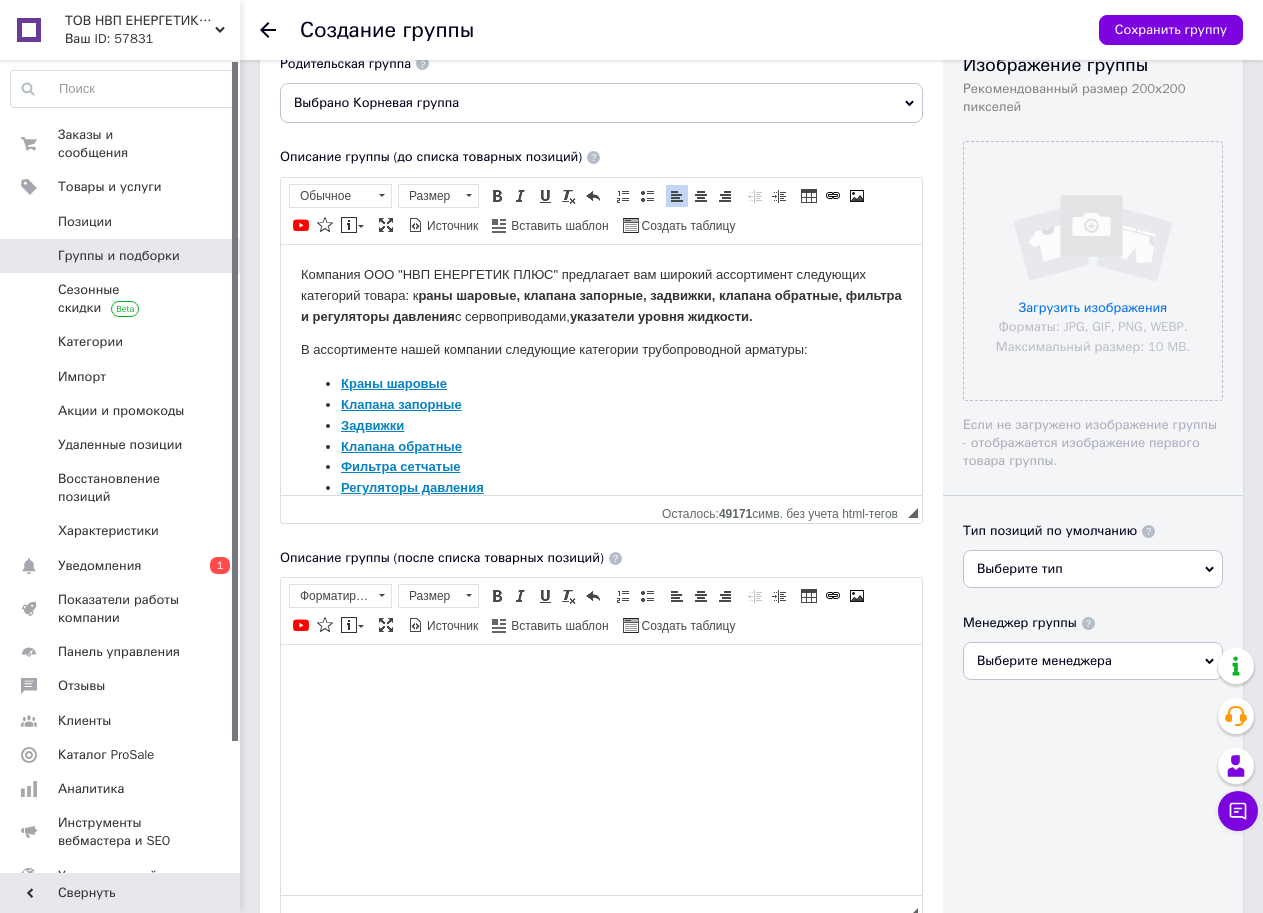 click 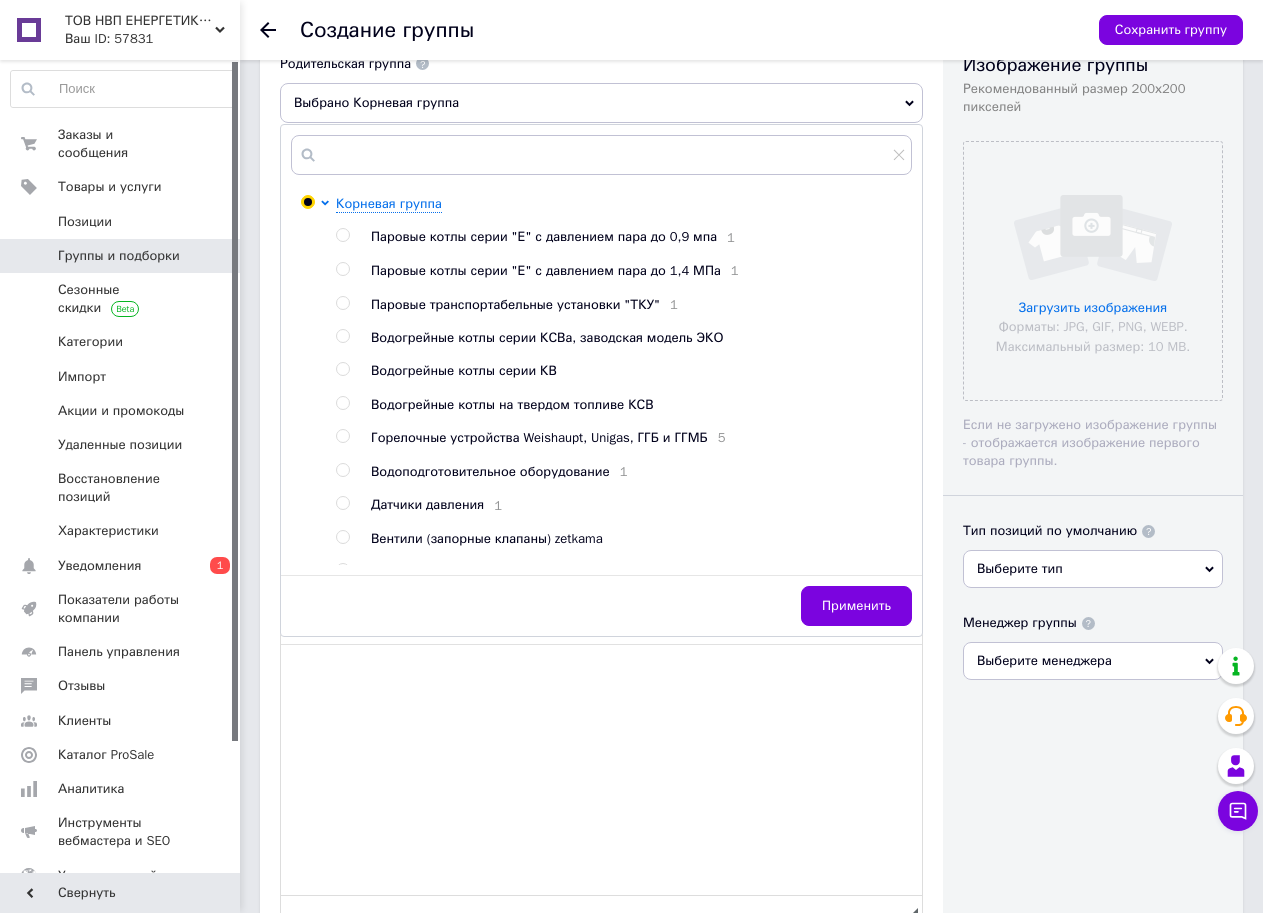 click at bounding box center [343, 537] 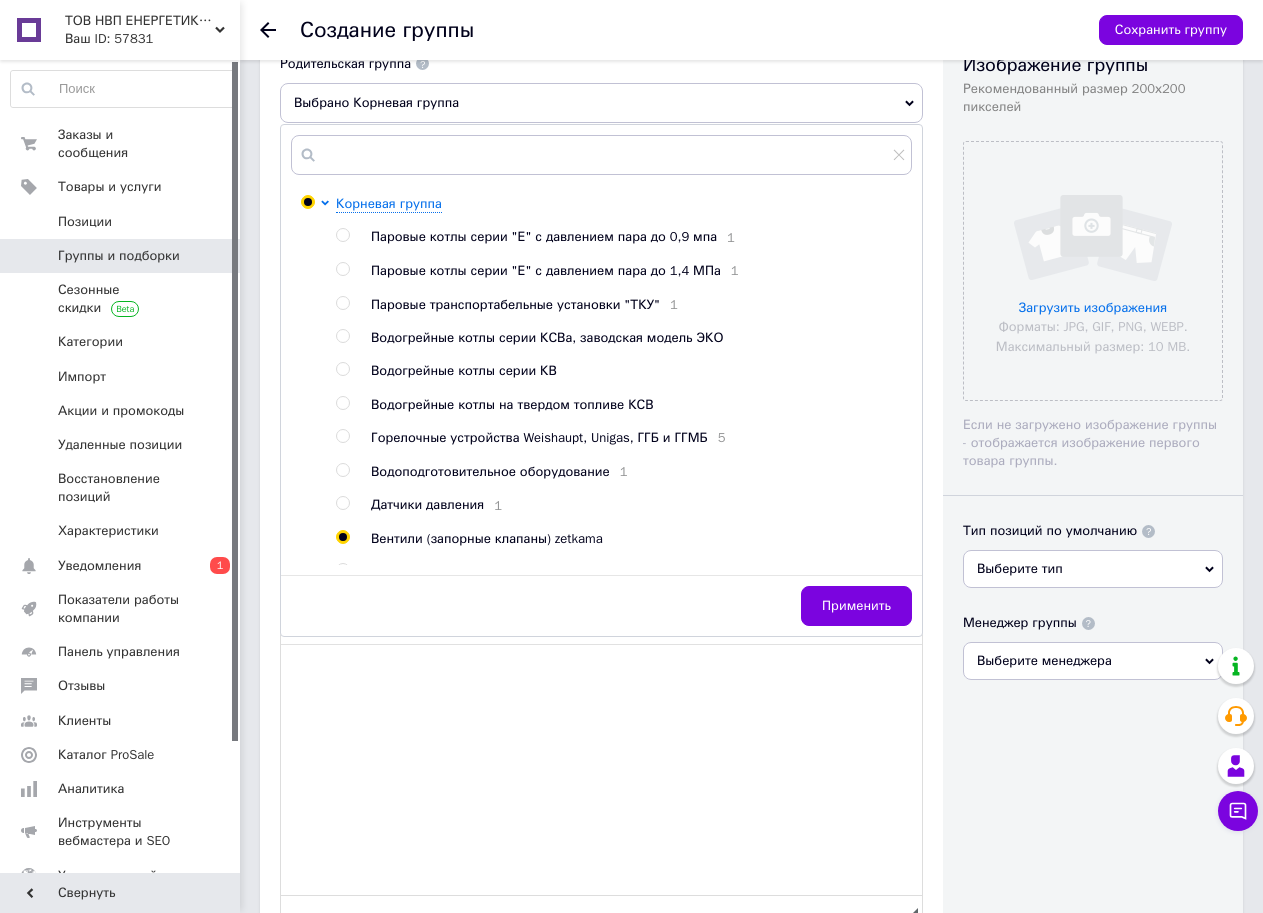 radio on "true" 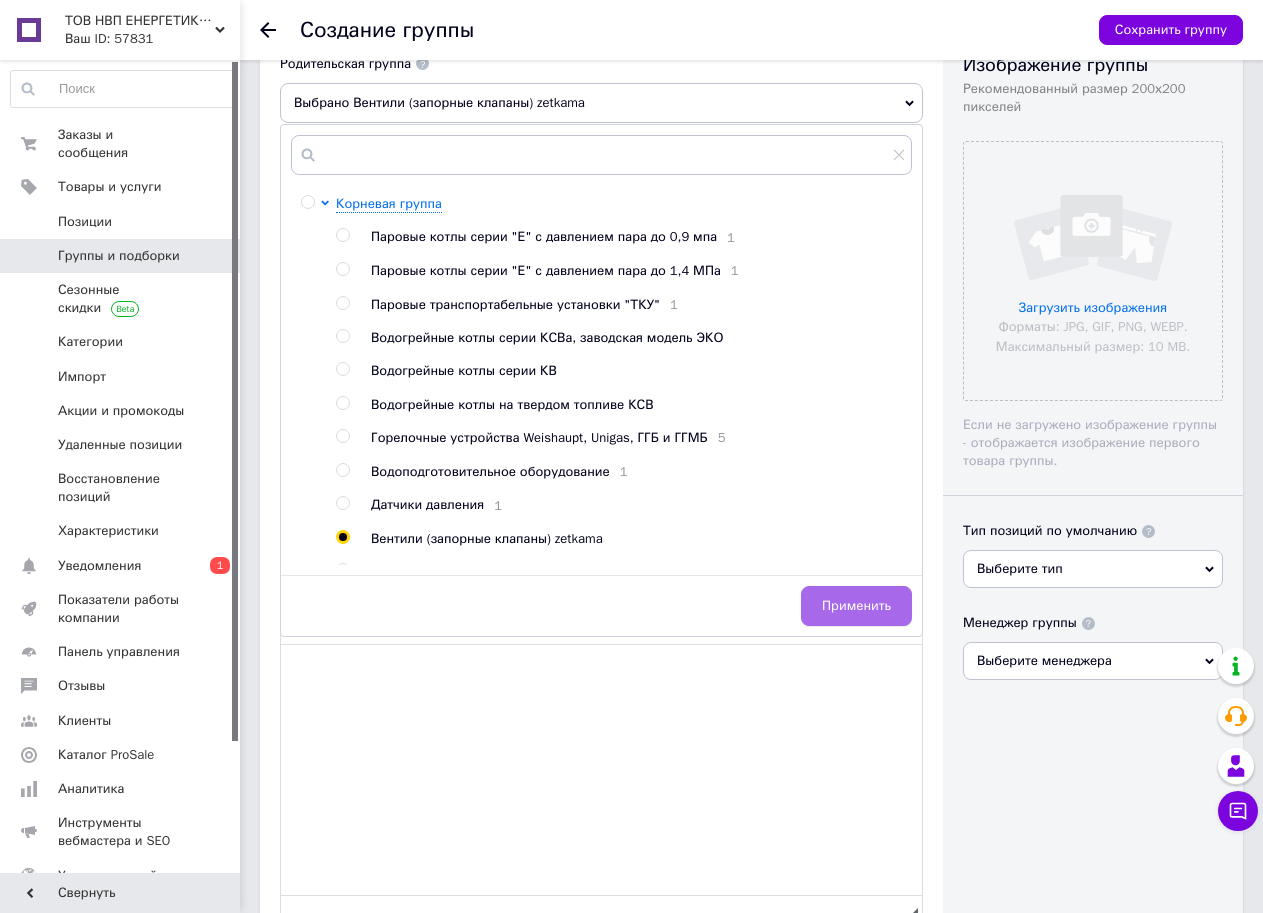 click on "Применить" at bounding box center [856, 606] 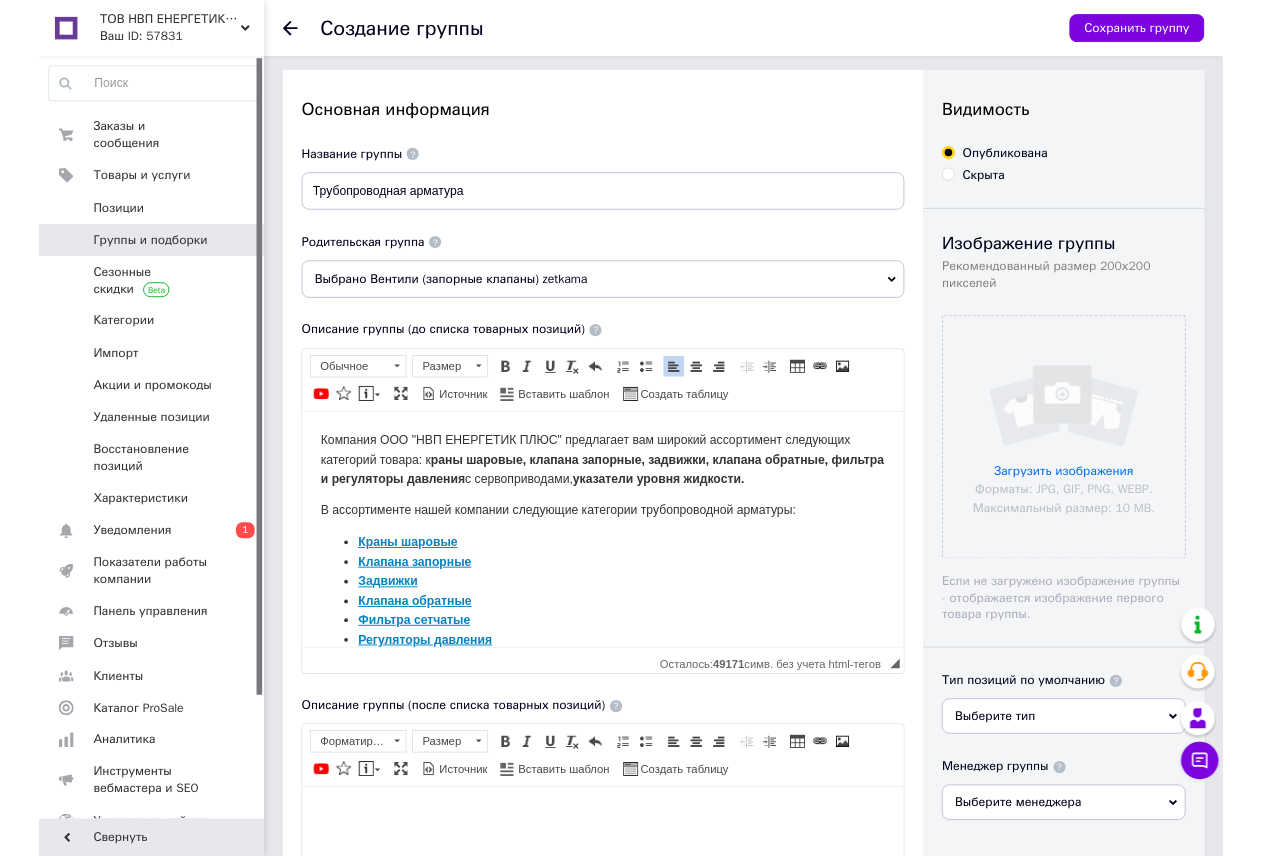 scroll, scrollTop: 0, scrollLeft: 0, axis: both 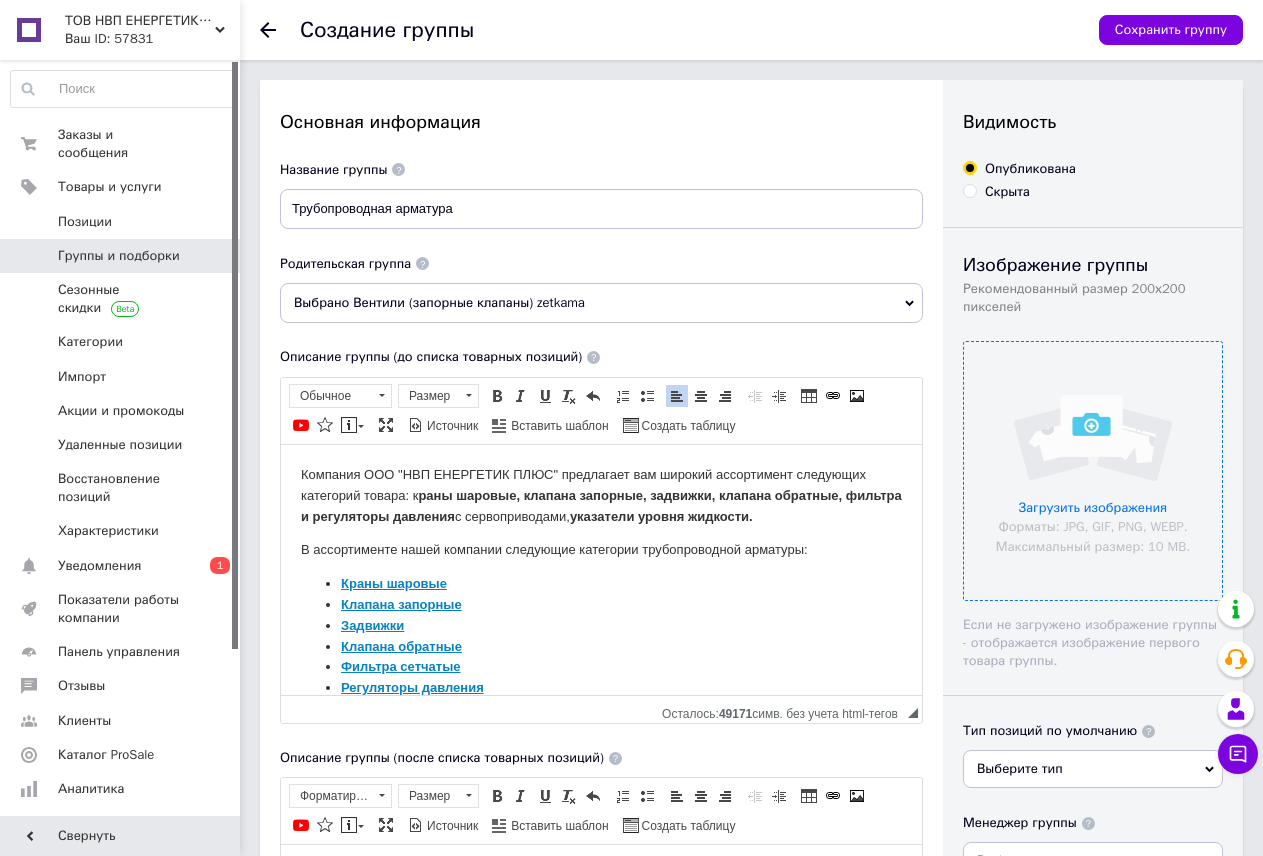 click at bounding box center [1093, 471] 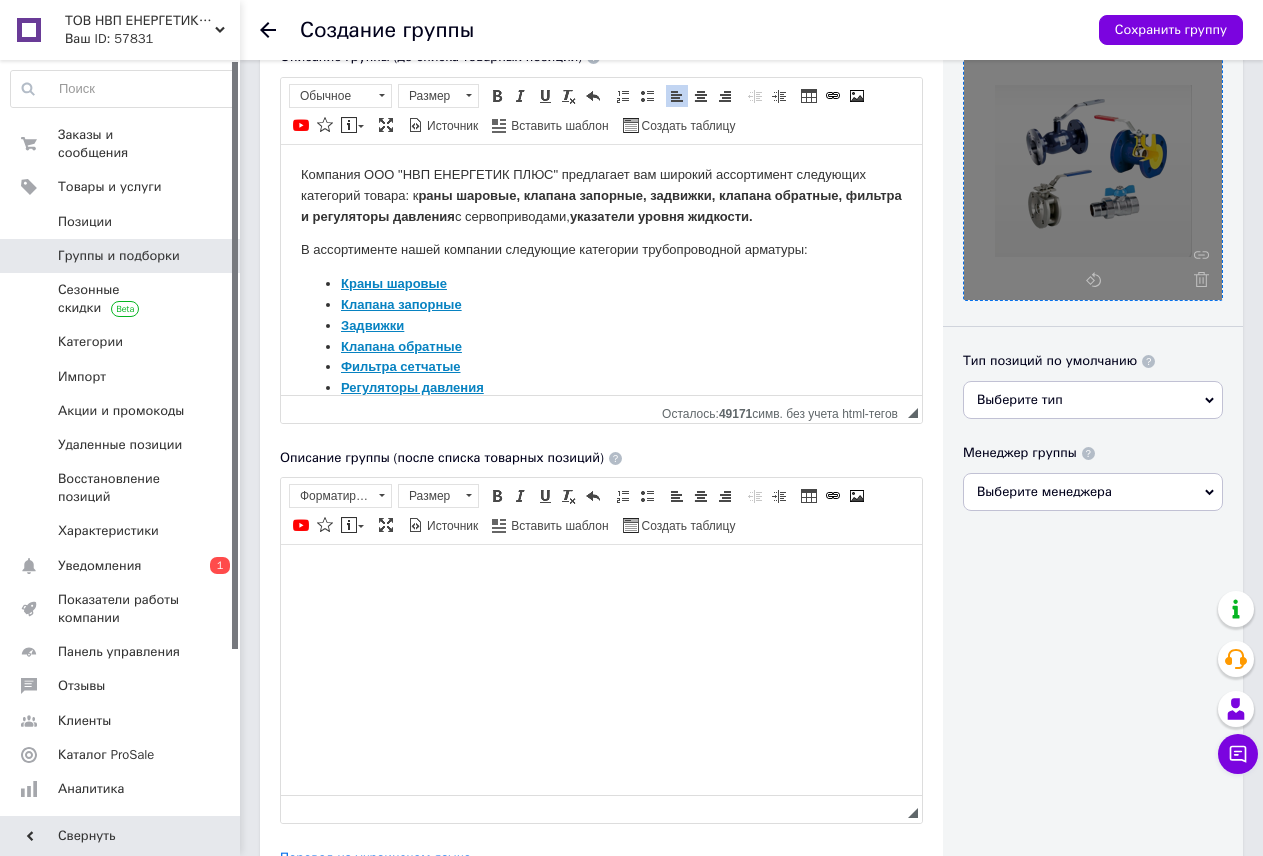 scroll, scrollTop: 294, scrollLeft: 0, axis: vertical 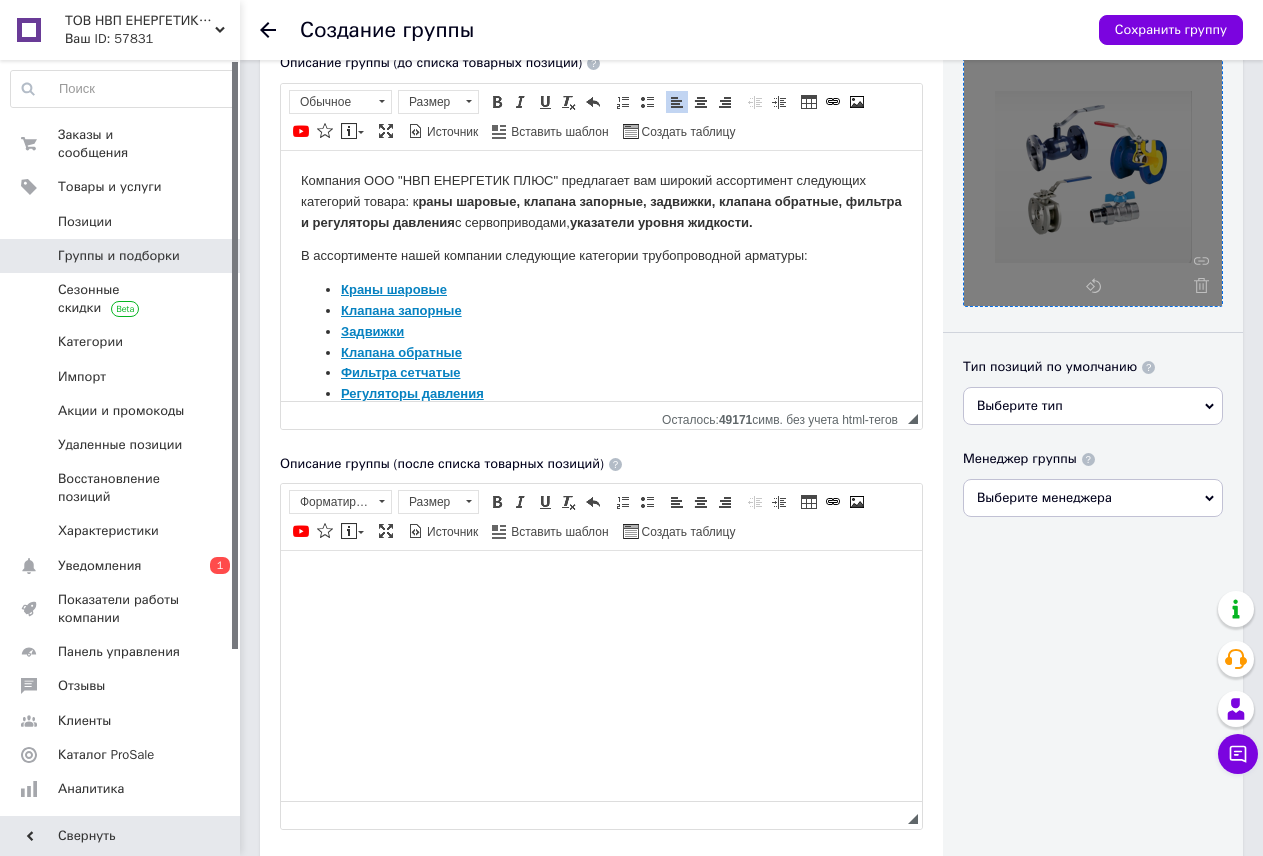 click at bounding box center [601, 581] 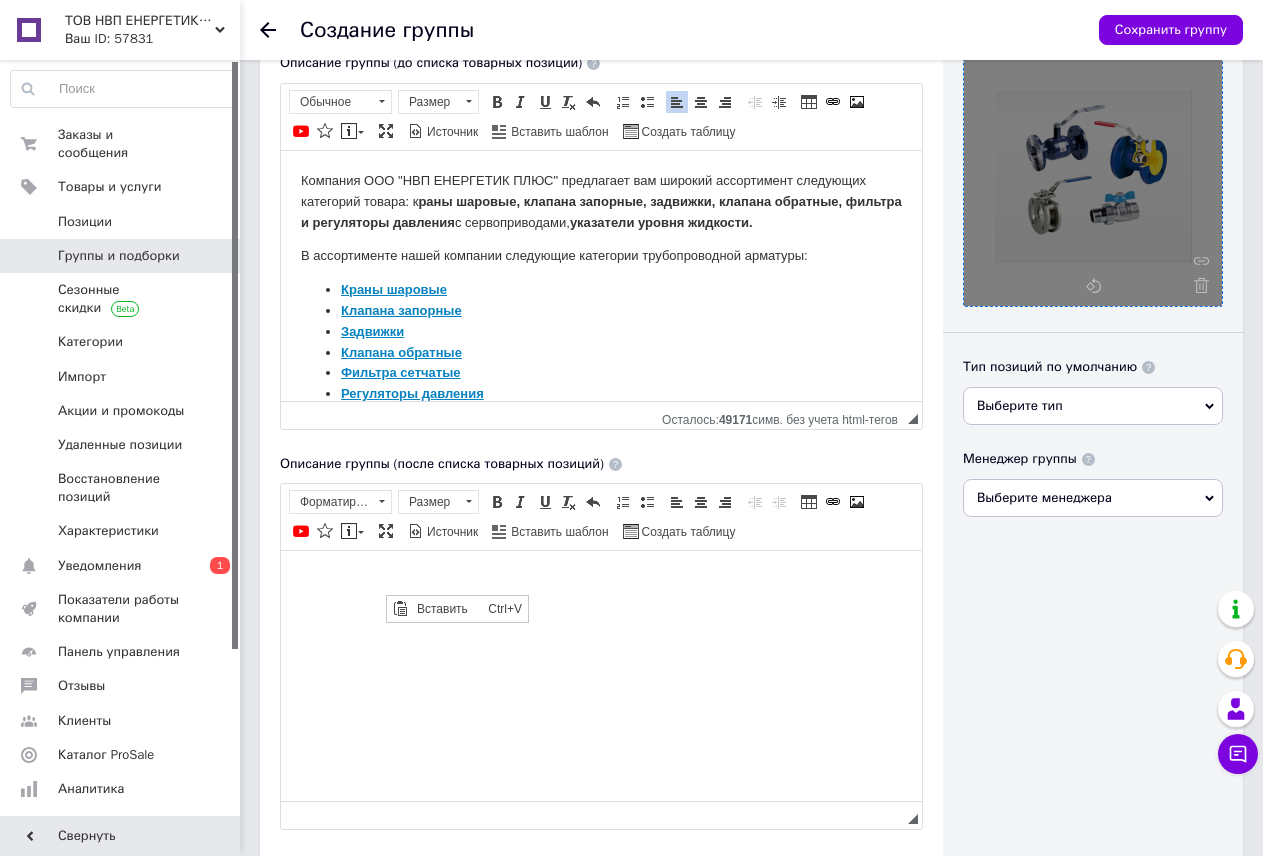 scroll, scrollTop: 0, scrollLeft: 0, axis: both 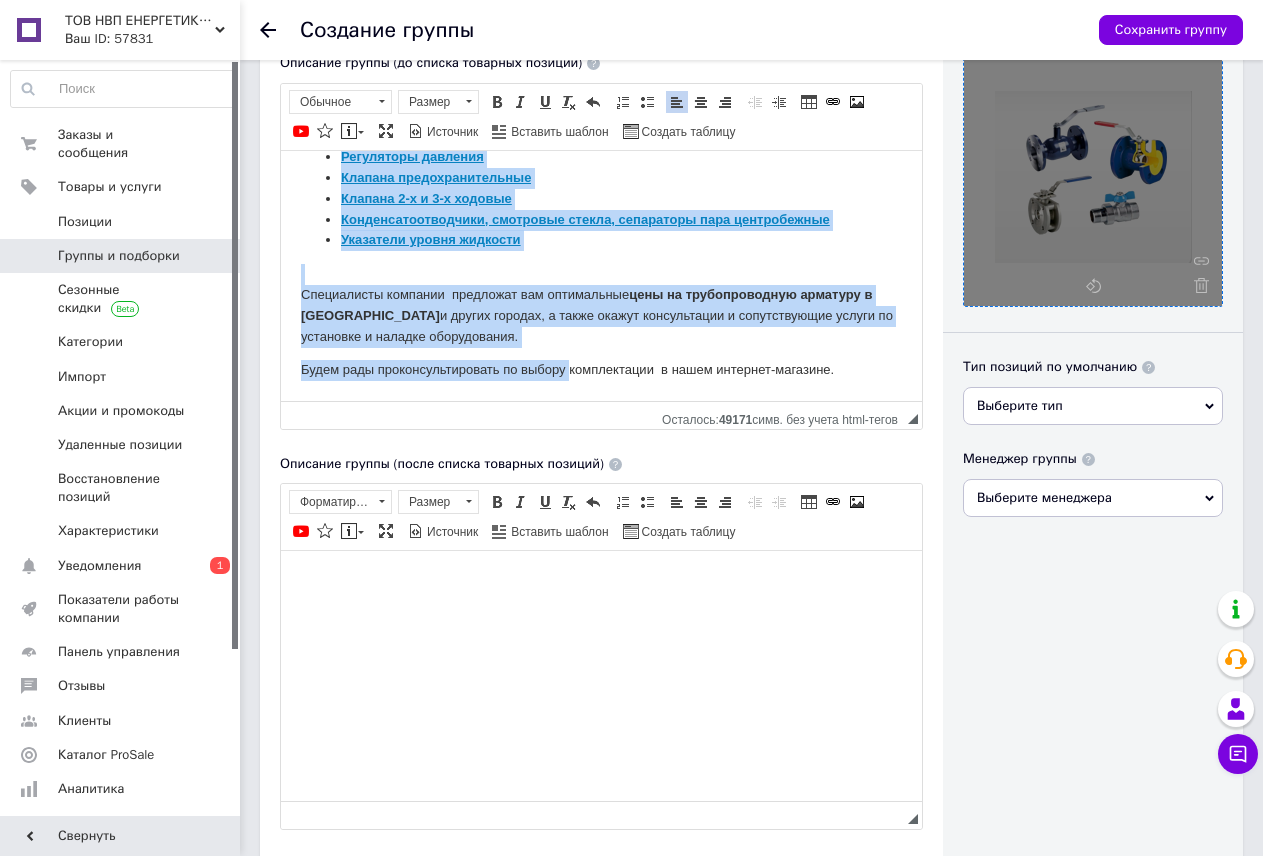 drag, startPoint x: 305, startPoint y: 177, endPoint x: 757, endPoint y: 338, distance: 479.8177 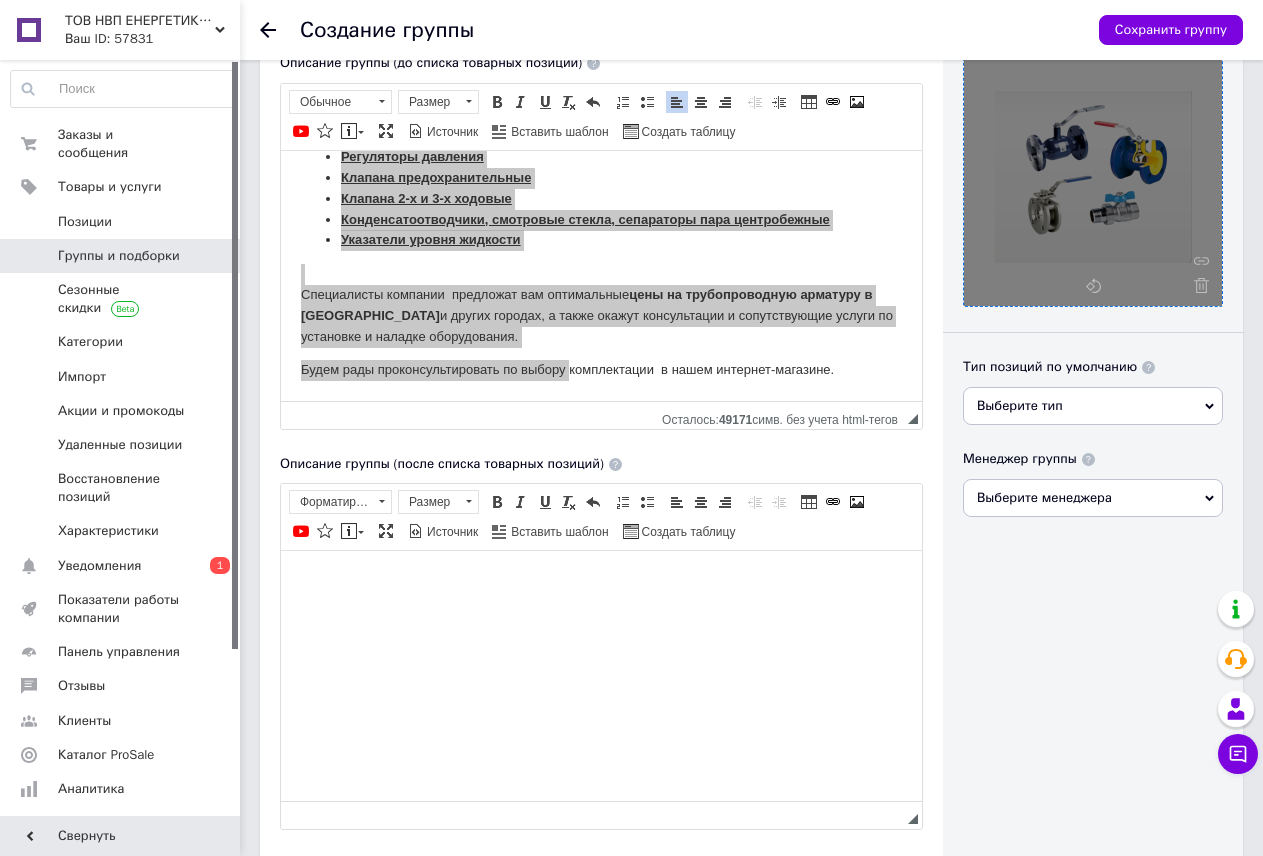click at bounding box center [601, 581] 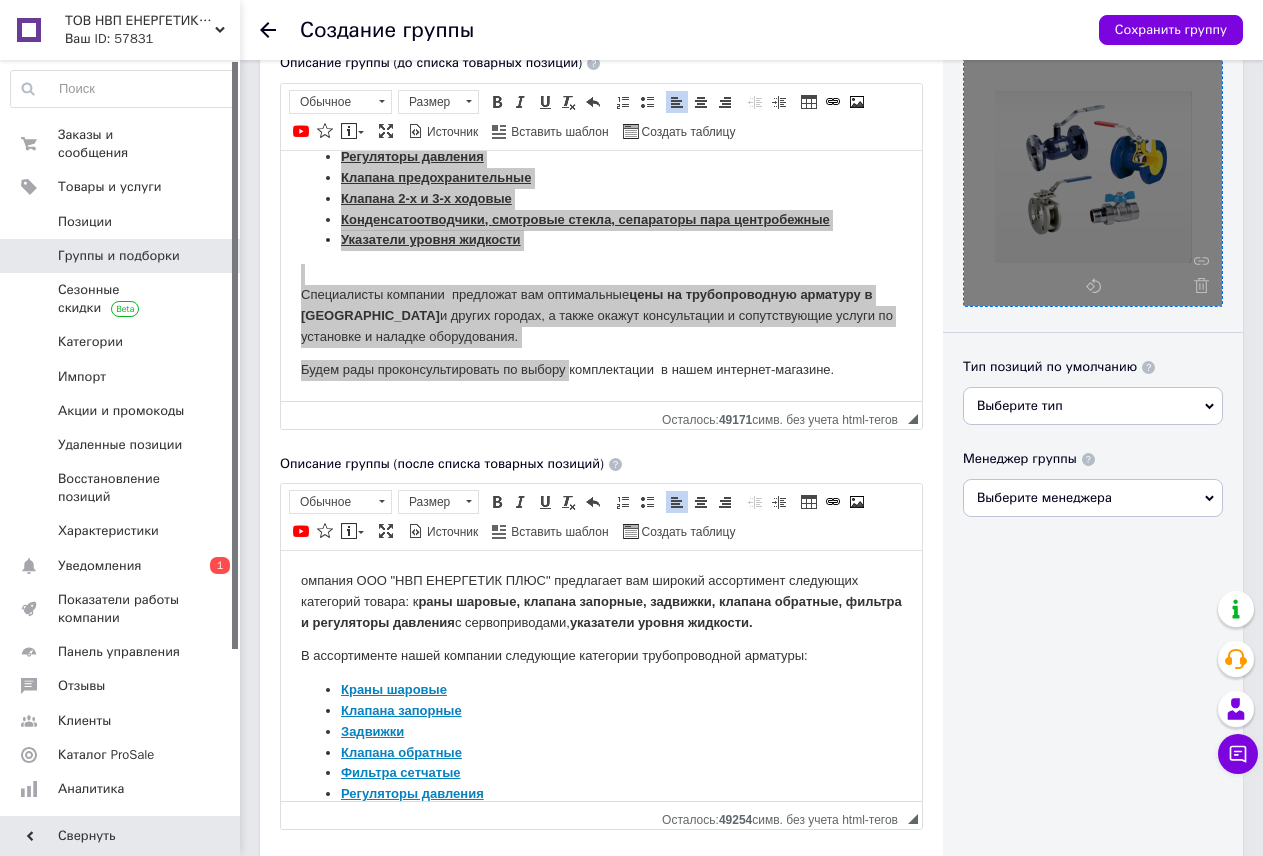 scroll, scrollTop: 179, scrollLeft: 0, axis: vertical 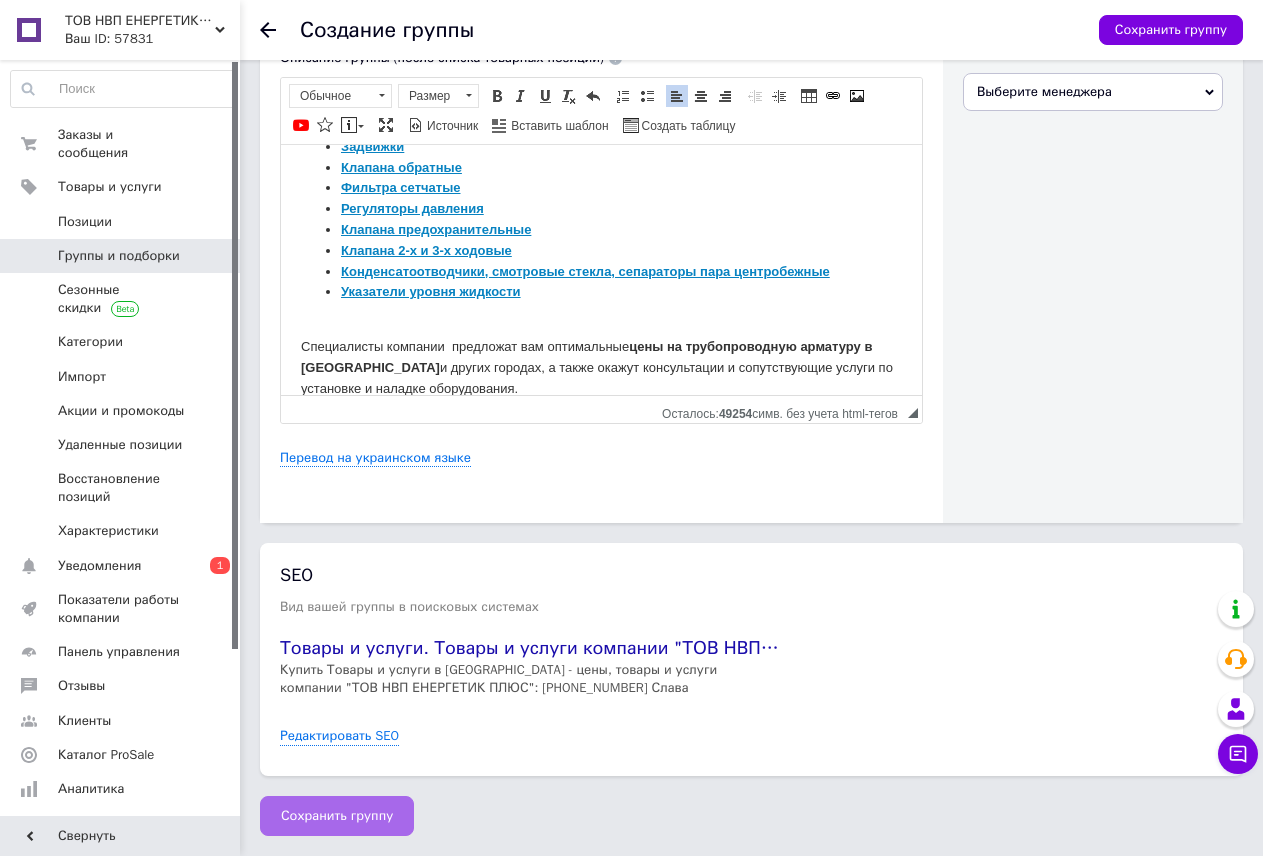 click on "Сохранить группу" at bounding box center (337, 816) 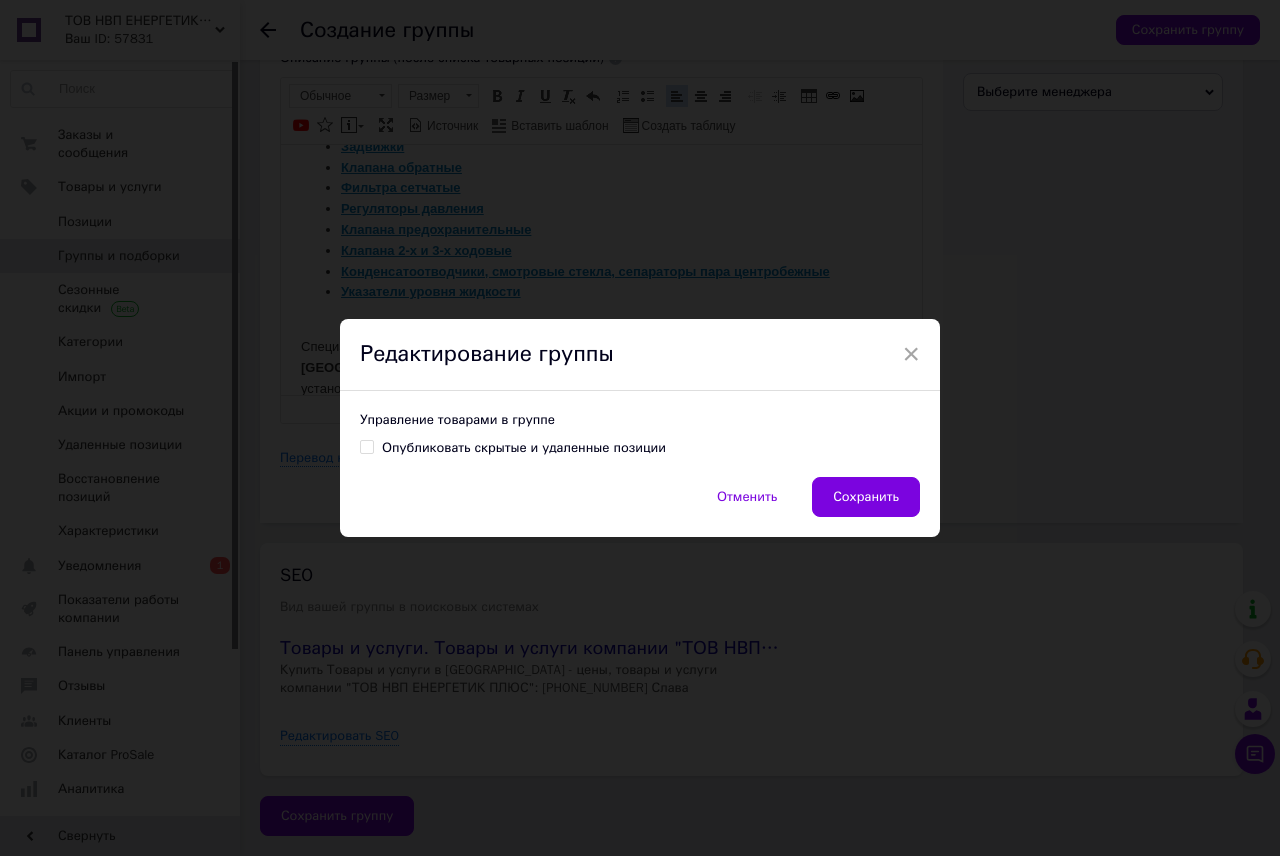 click on "Опубликовать скрытые и удаленные позиции" at bounding box center (366, 446) 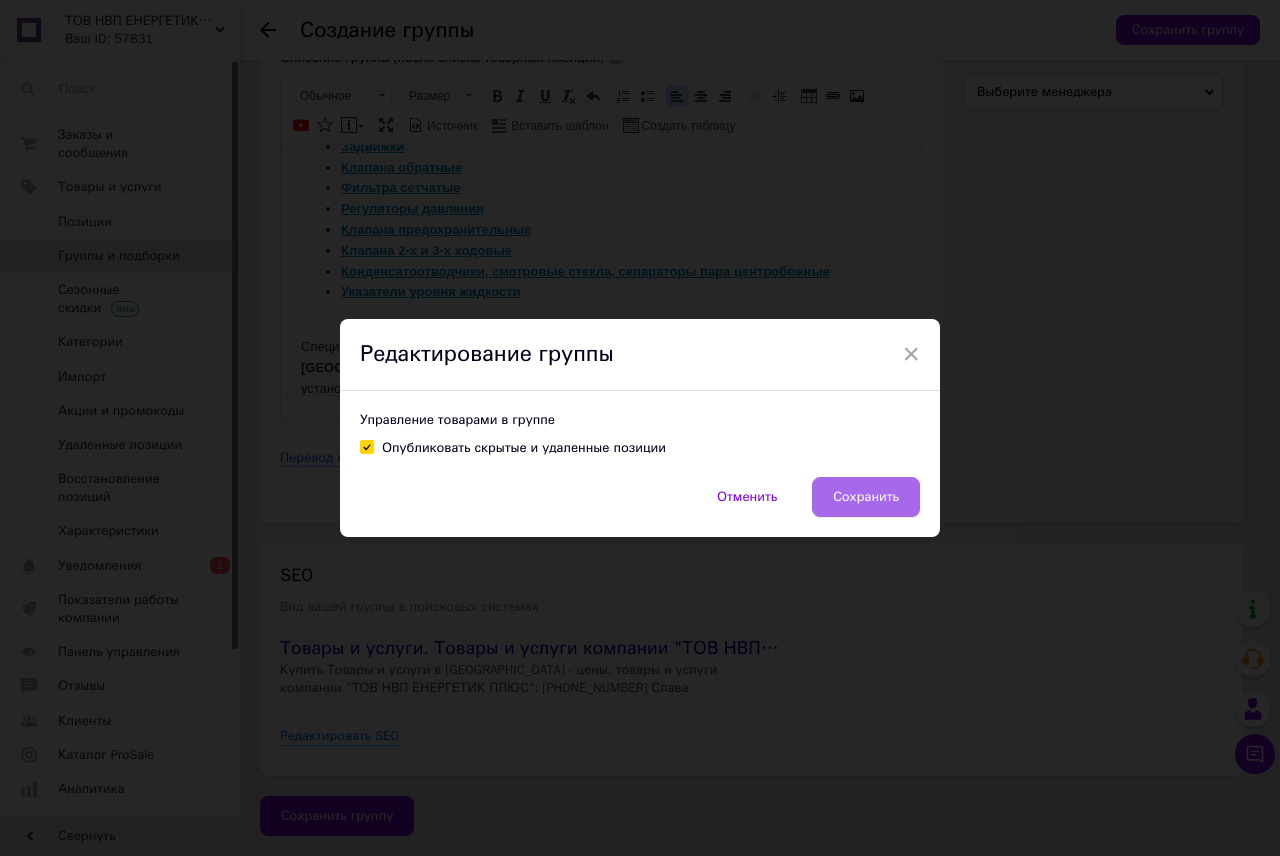 click on "Сохранить" at bounding box center [866, 497] 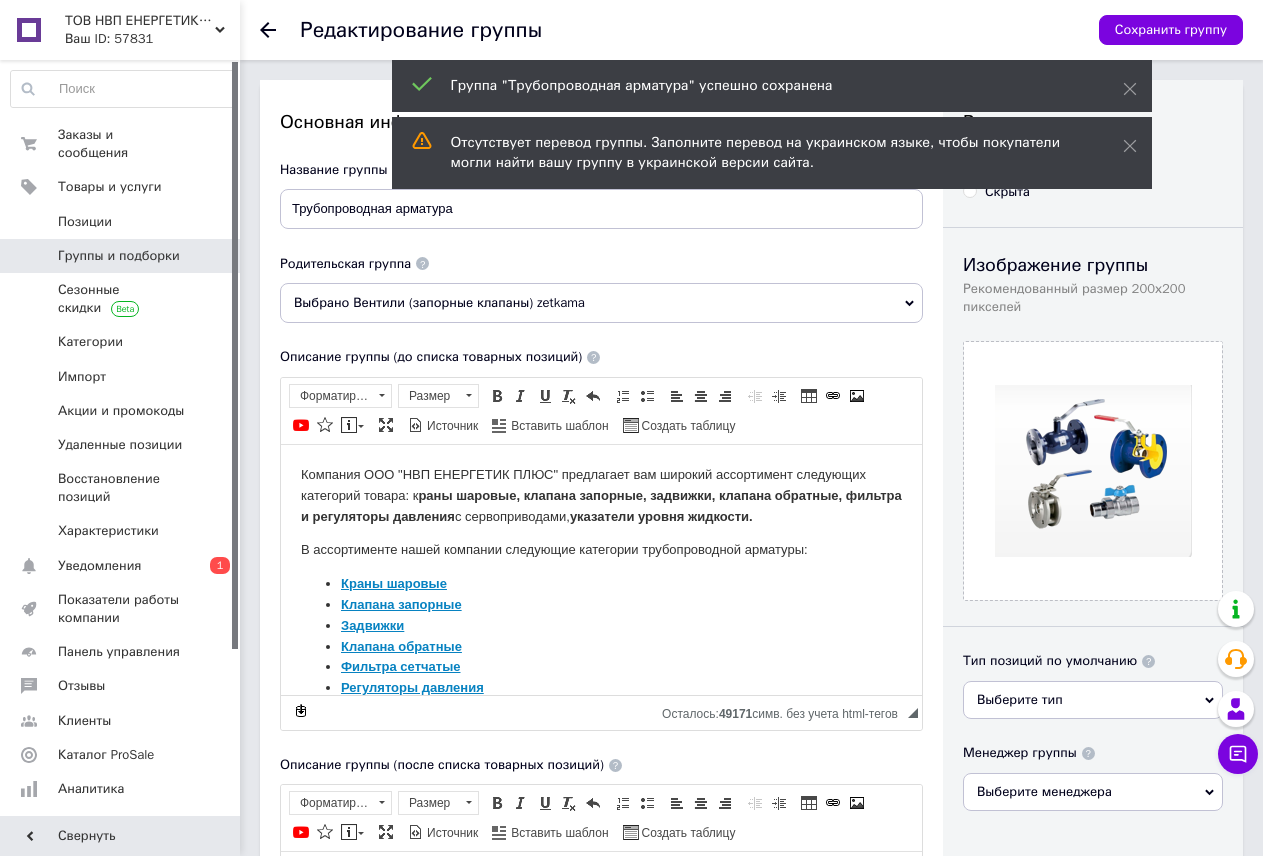 scroll, scrollTop: 0, scrollLeft: 0, axis: both 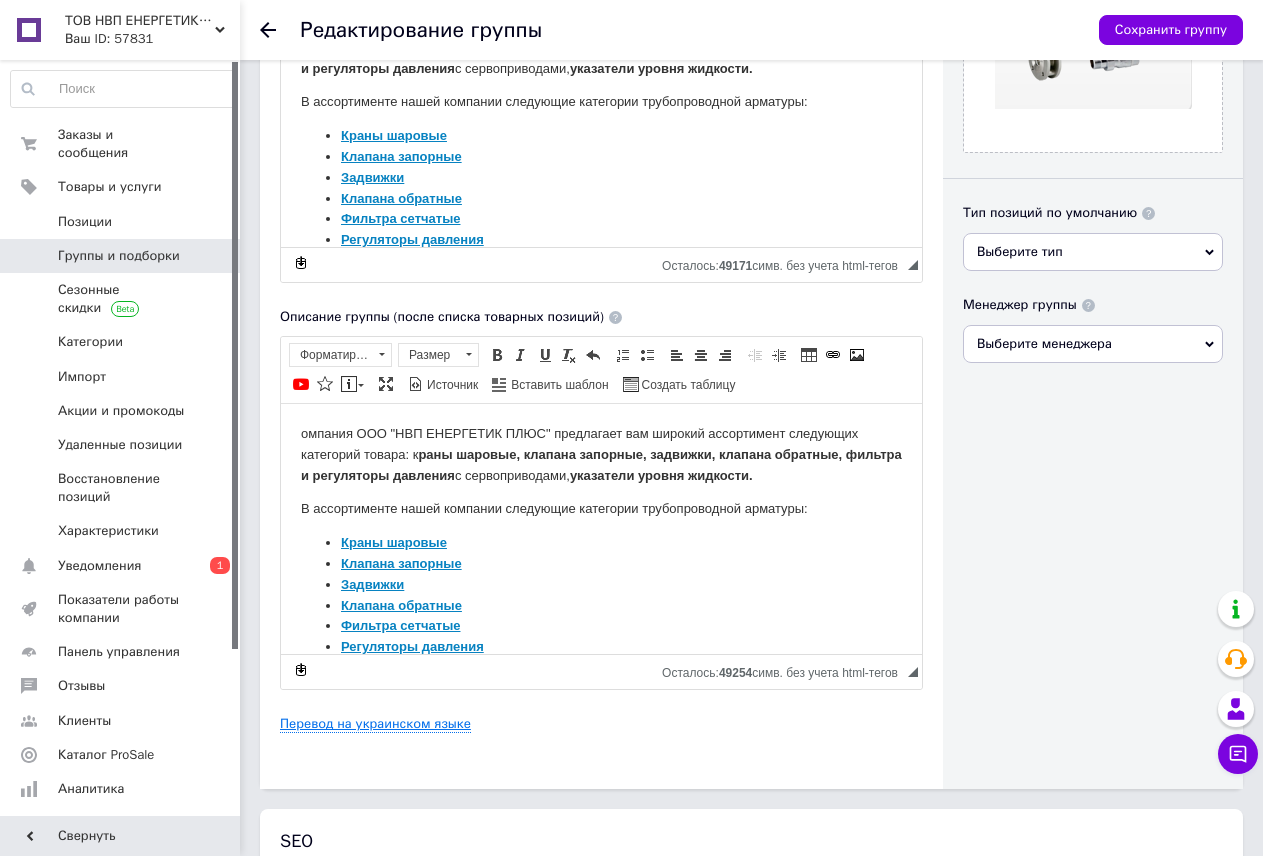 click on "Перевод на украинском языке" at bounding box center (375, 724) 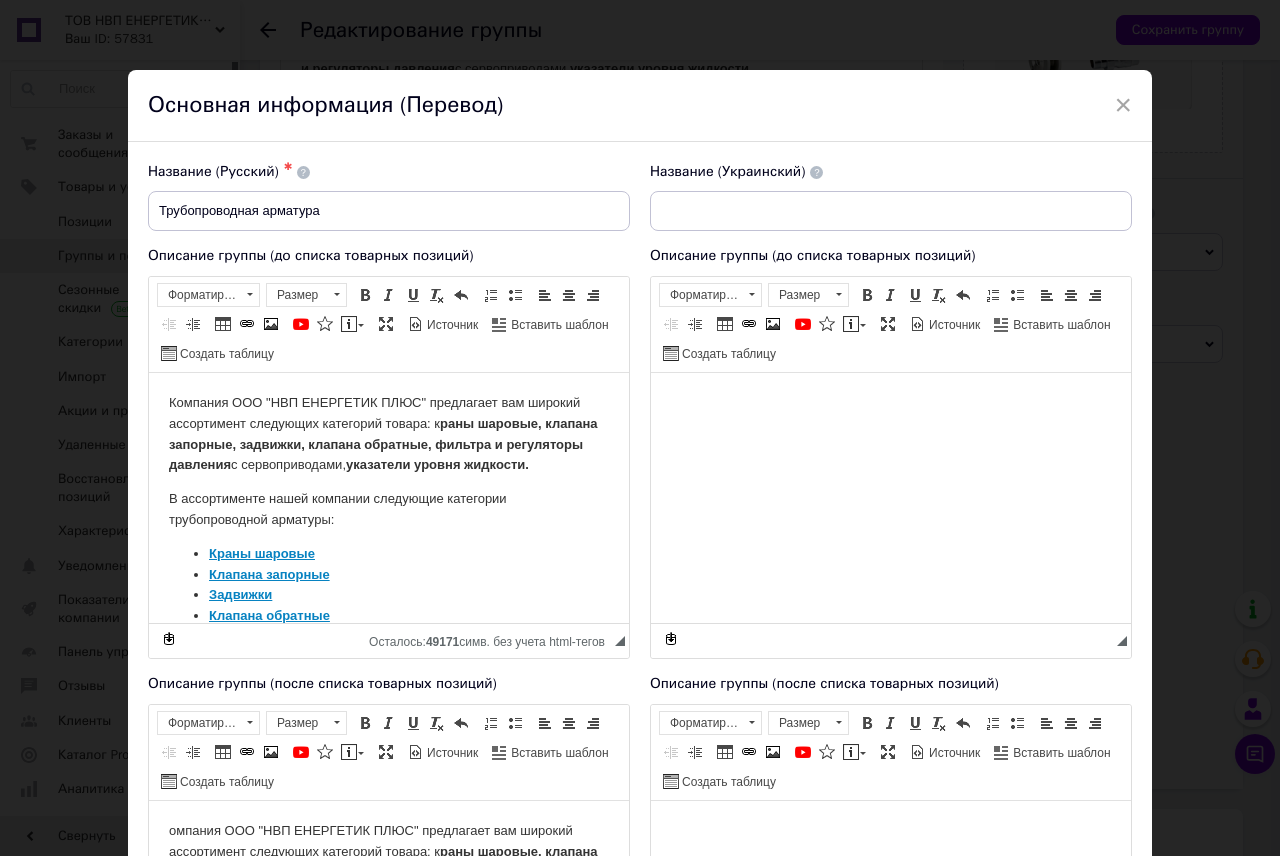 scroll, scrollTop: 0, scrollLeft: 0, axis: both 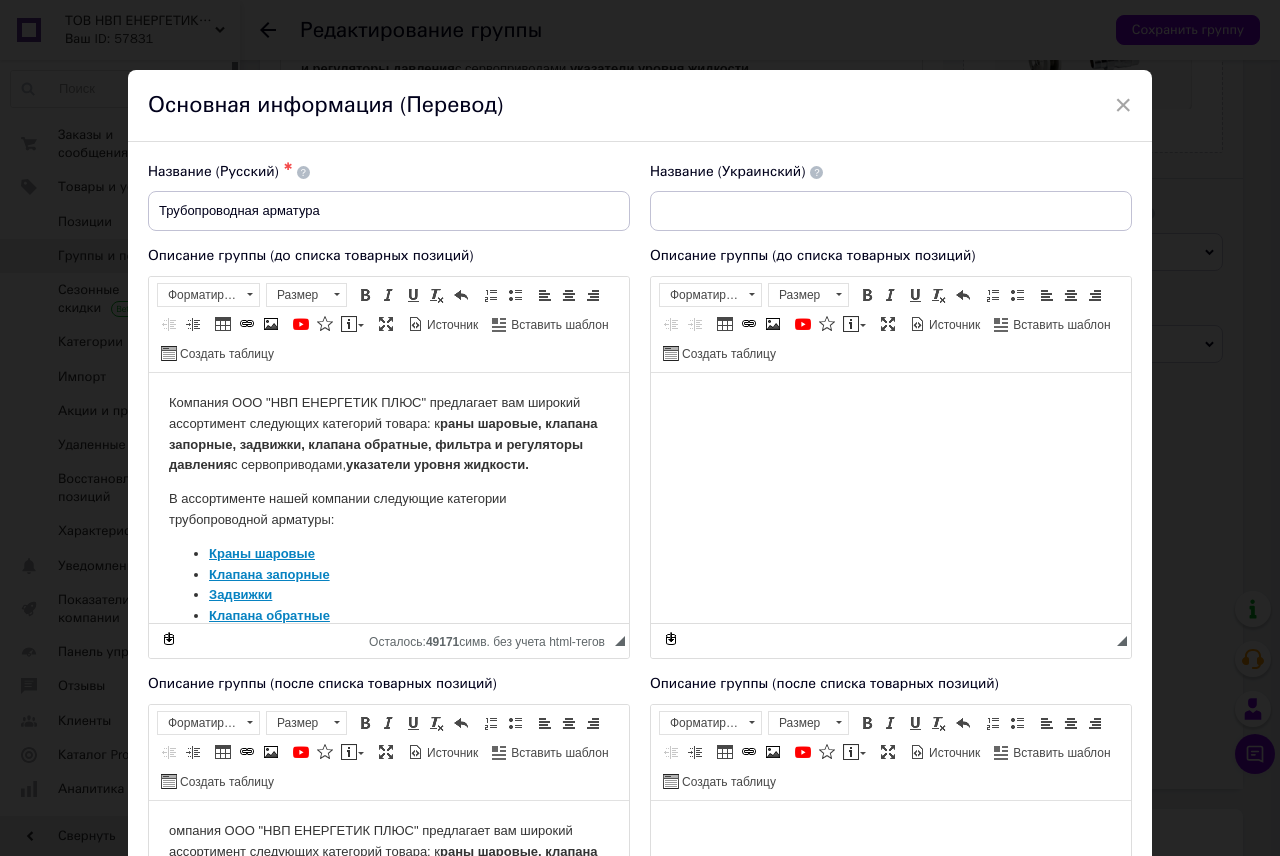 click at bounding box center (891, 402) 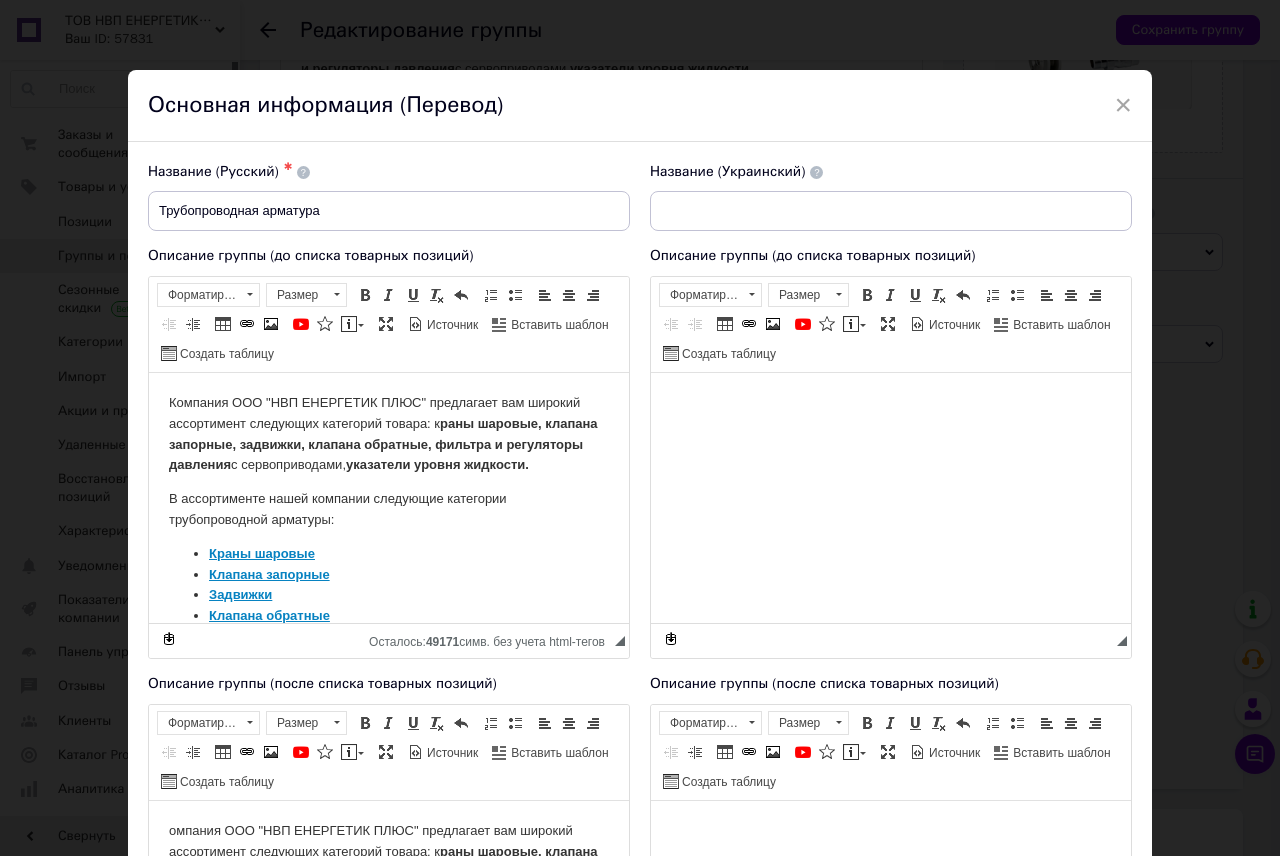 scroll, scrollTop: 283, scrollLeft: 0, axis: vertical 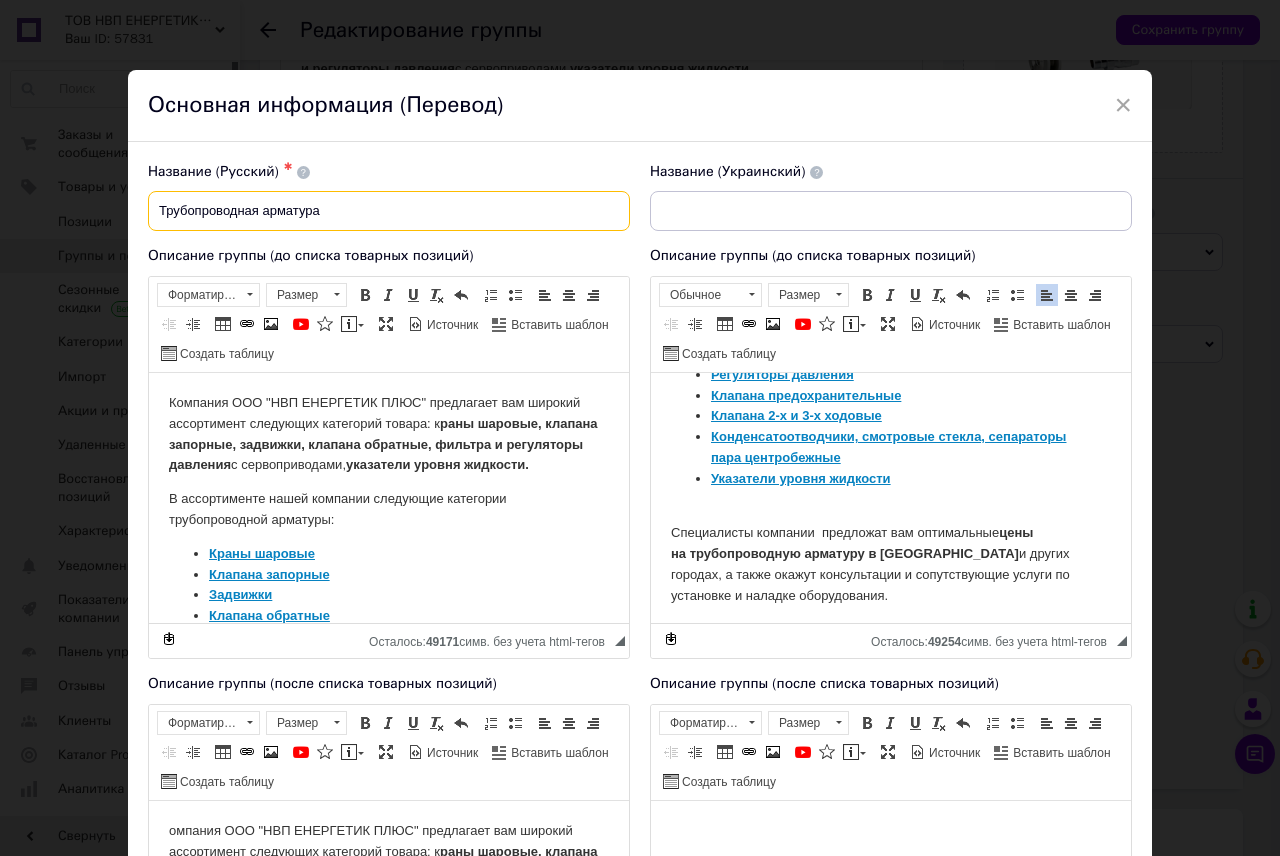 drag, startPoint x: 205, startPoint y: 219, endPoint x: 366, endPoint y: 223, distance: 161.04968 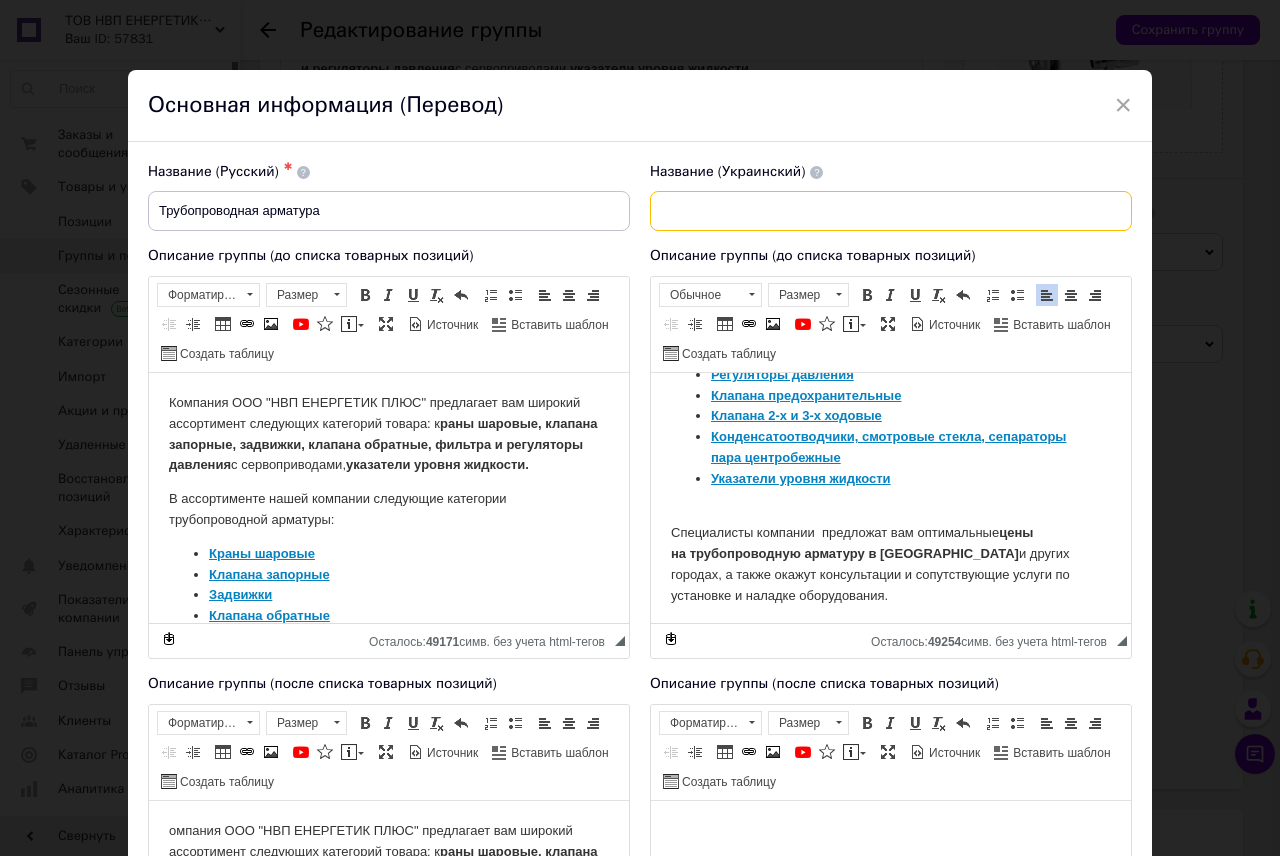click at bounding box center [891, 211] 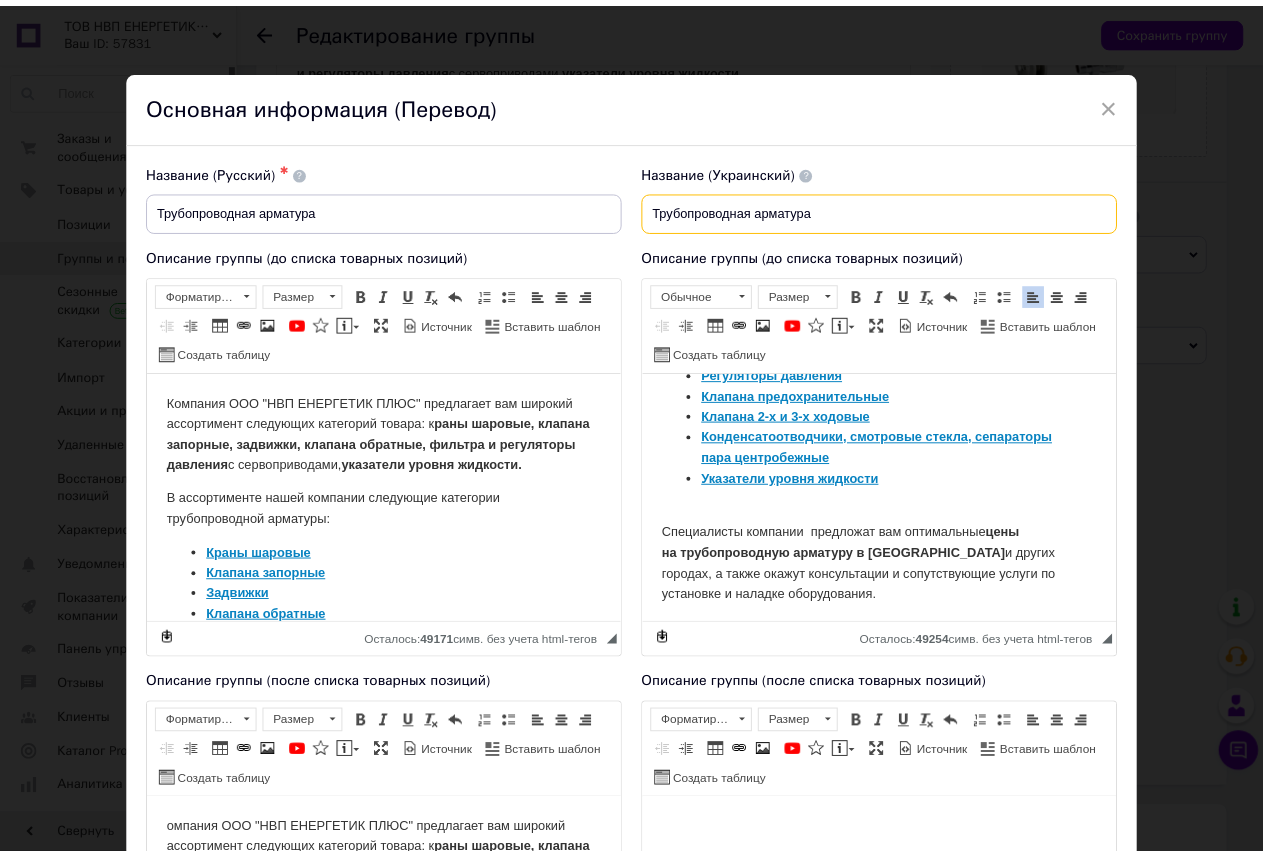 scroll, scrollTop: 396, scrollLeft: 0, axis: vertical 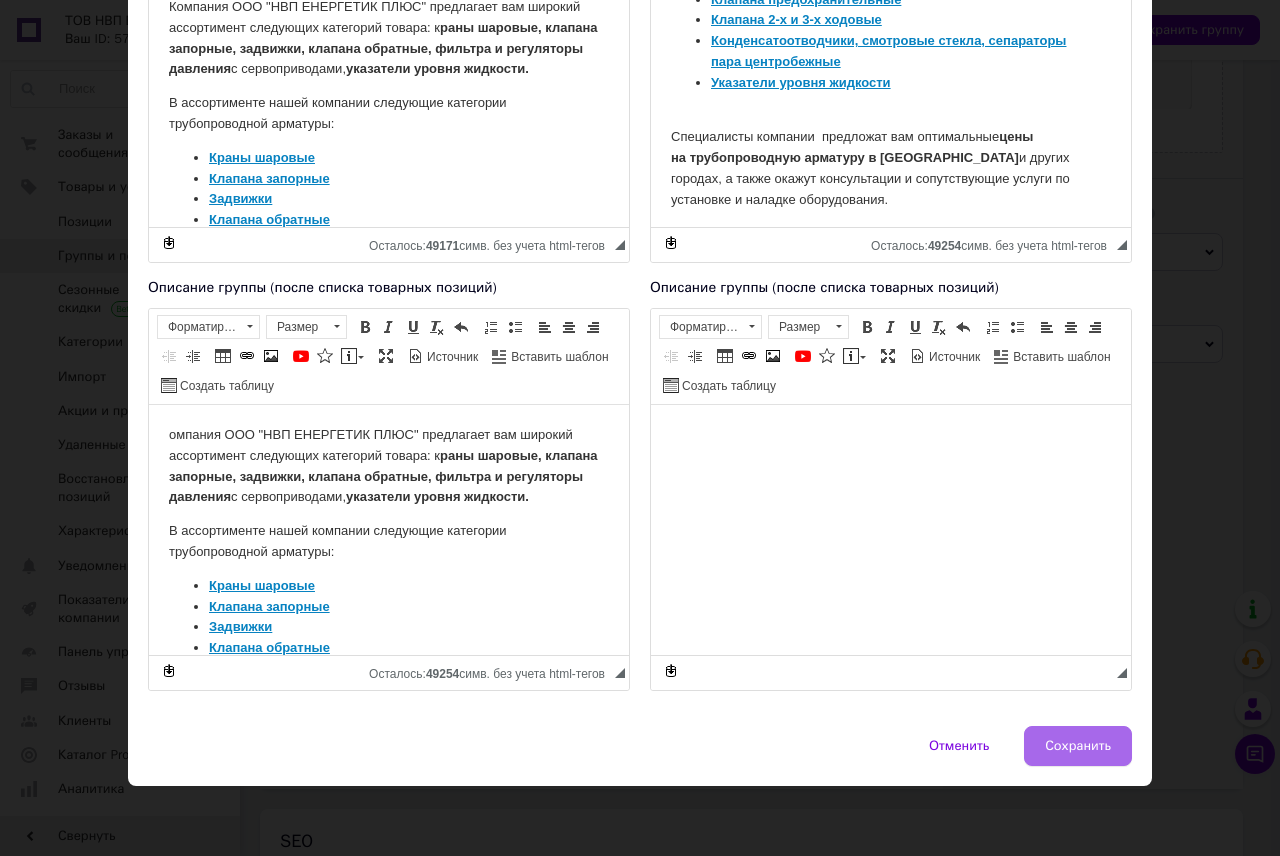 type on "Трубопроводная арматура" 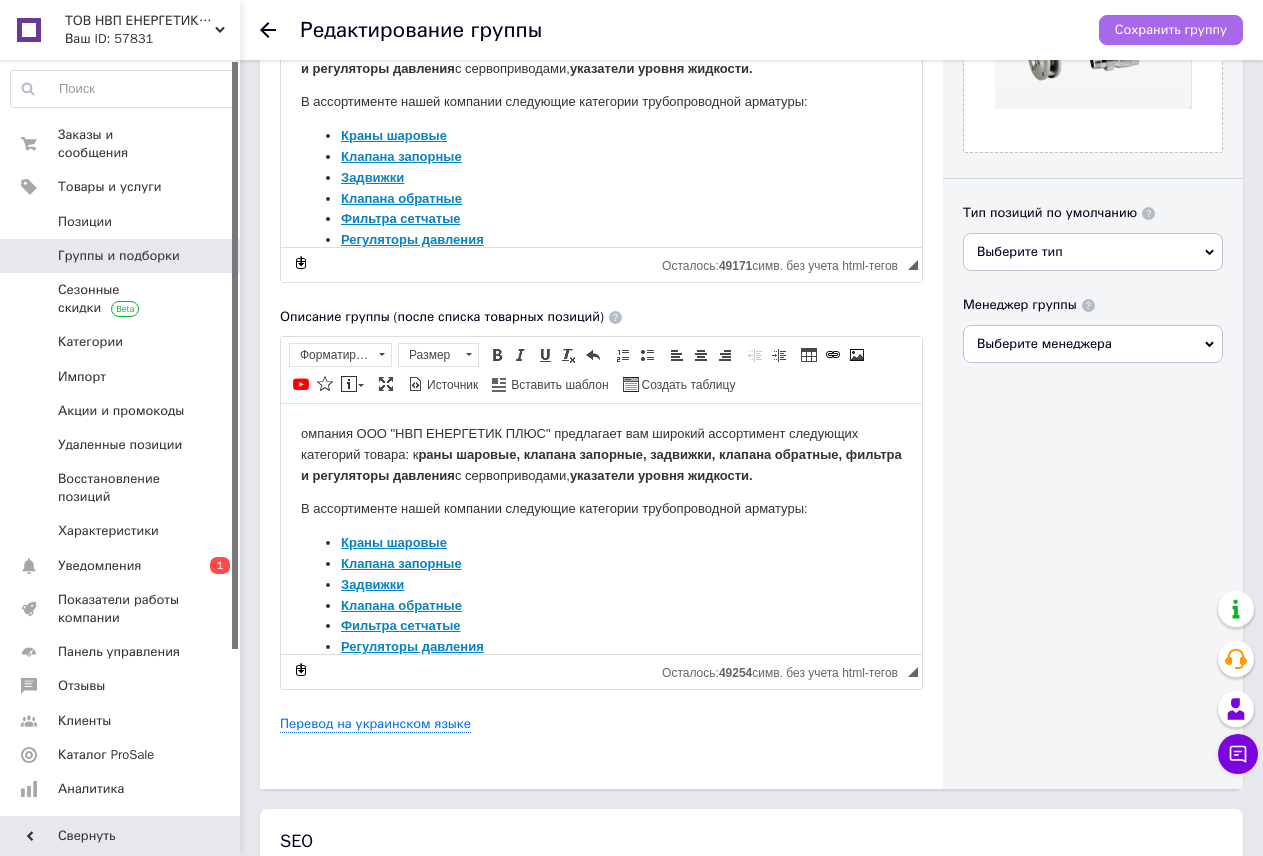 click on "Сохранить группу" at bounding box center (1171, 30) 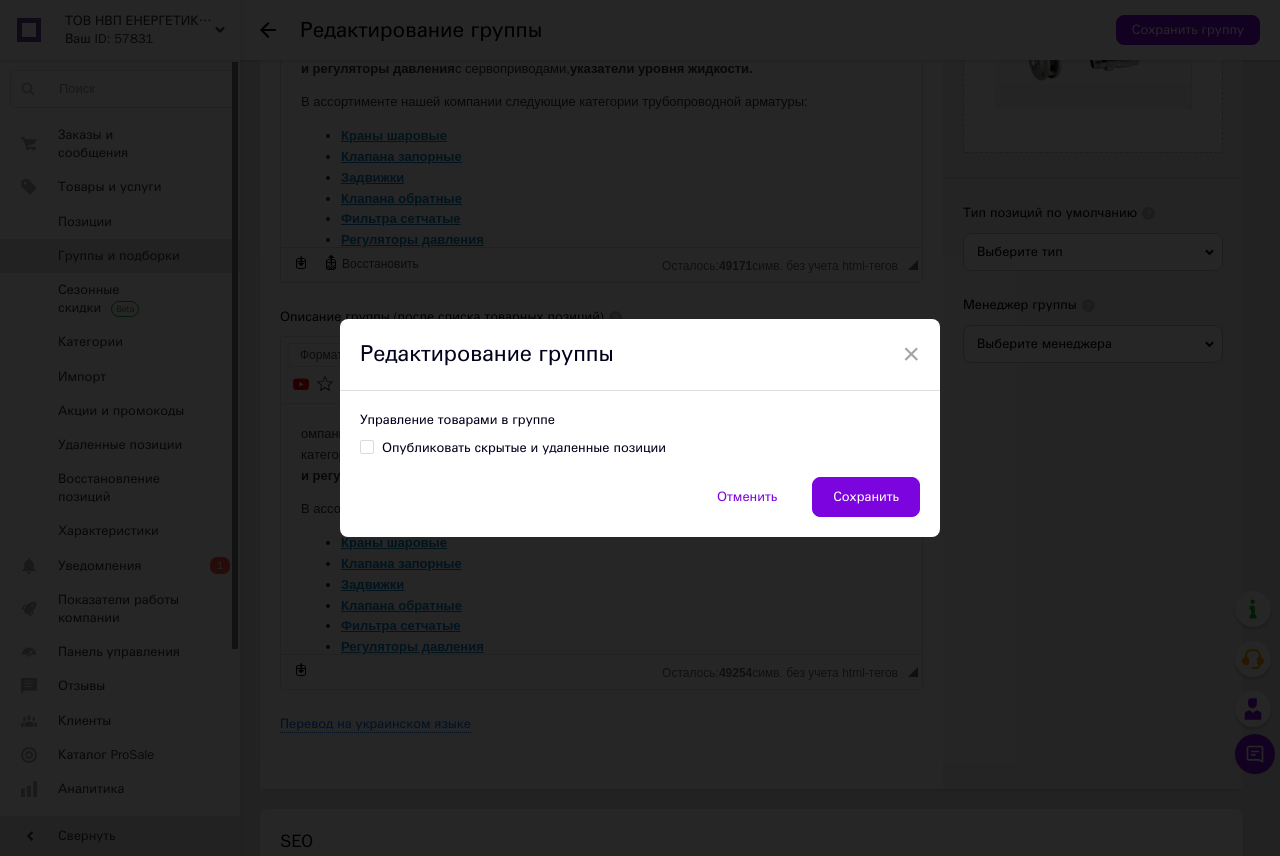 click on "Управление товарами в группе Опубликовать скрытые и удаленные позиции" at bounding box center (640, 434) 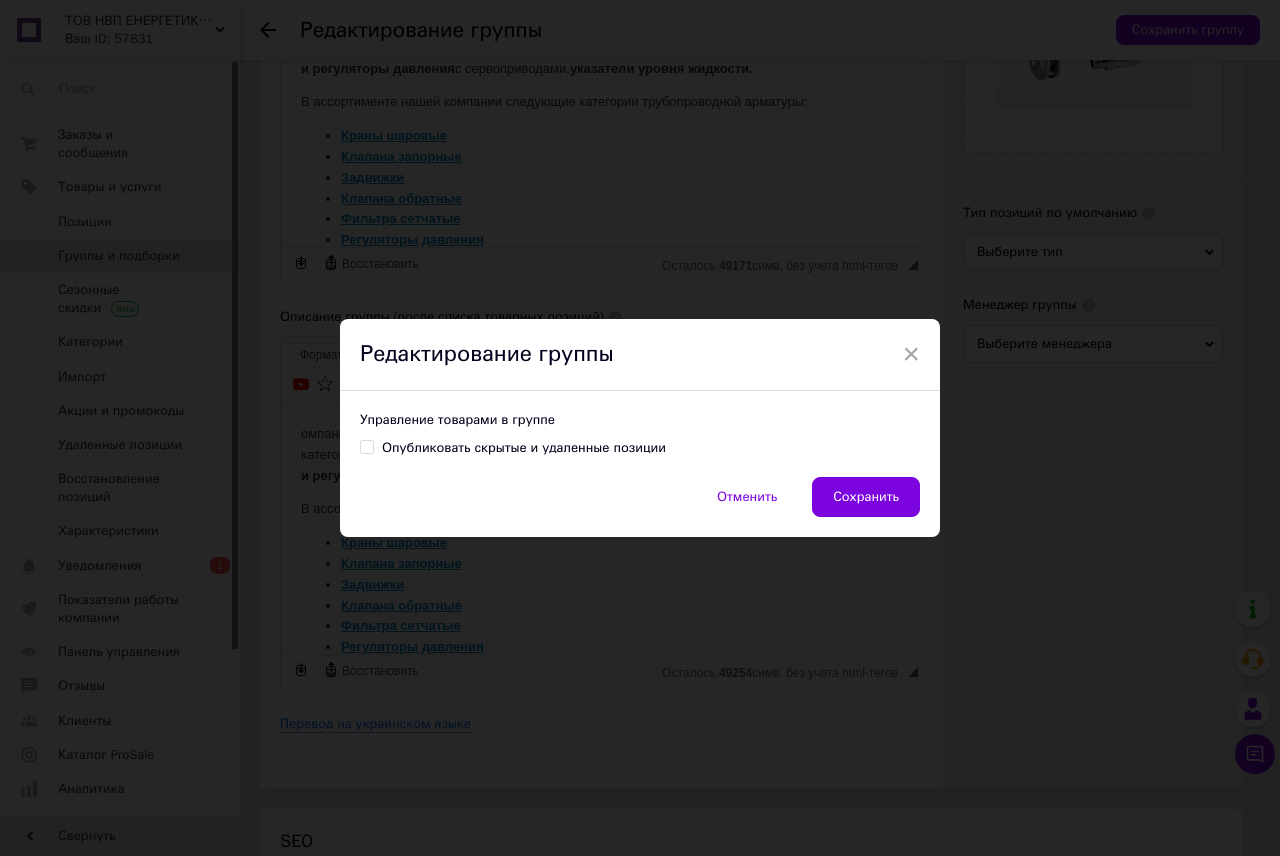 click on "Опубликовать скрытые и удаленные позиции" at bounding box center [366, 446] 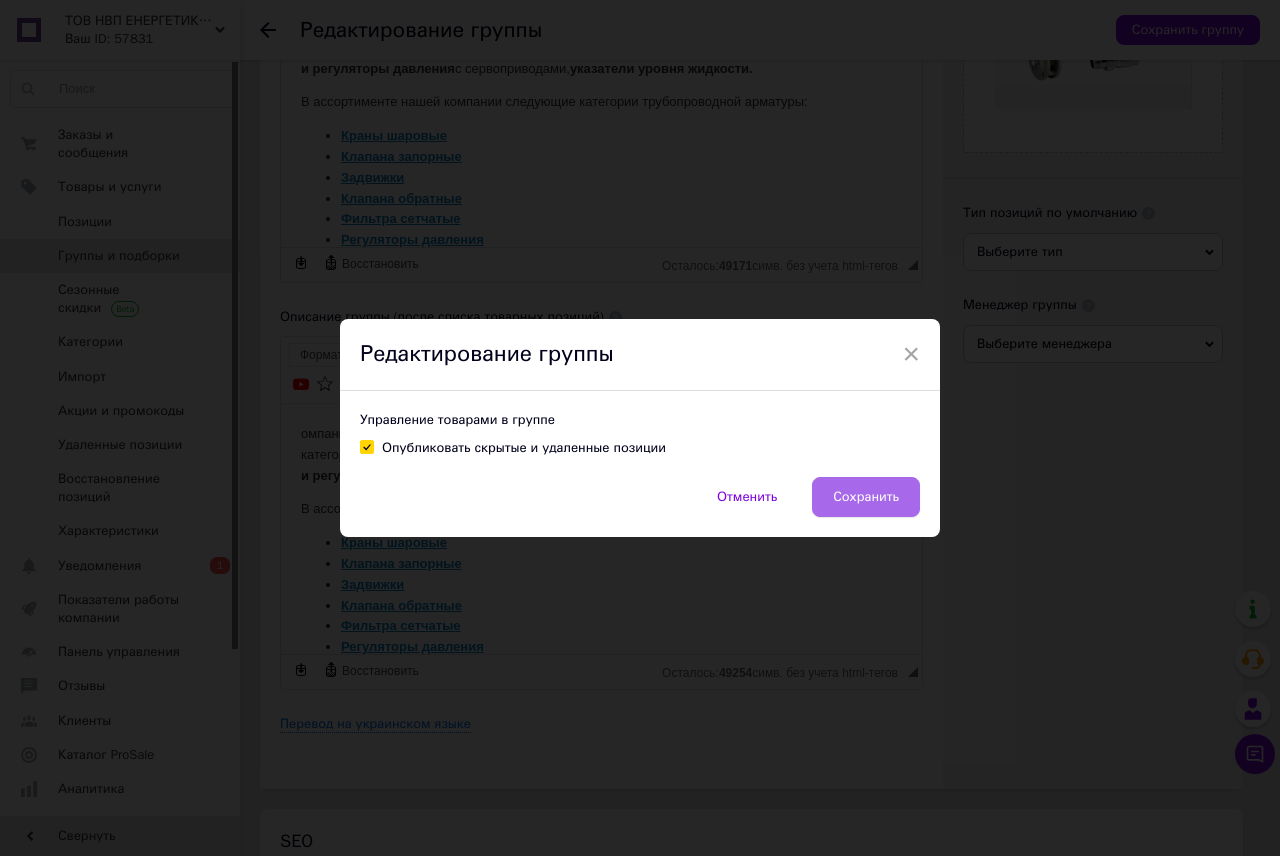 click on "Сохранить" at bounding box center [866, 497] 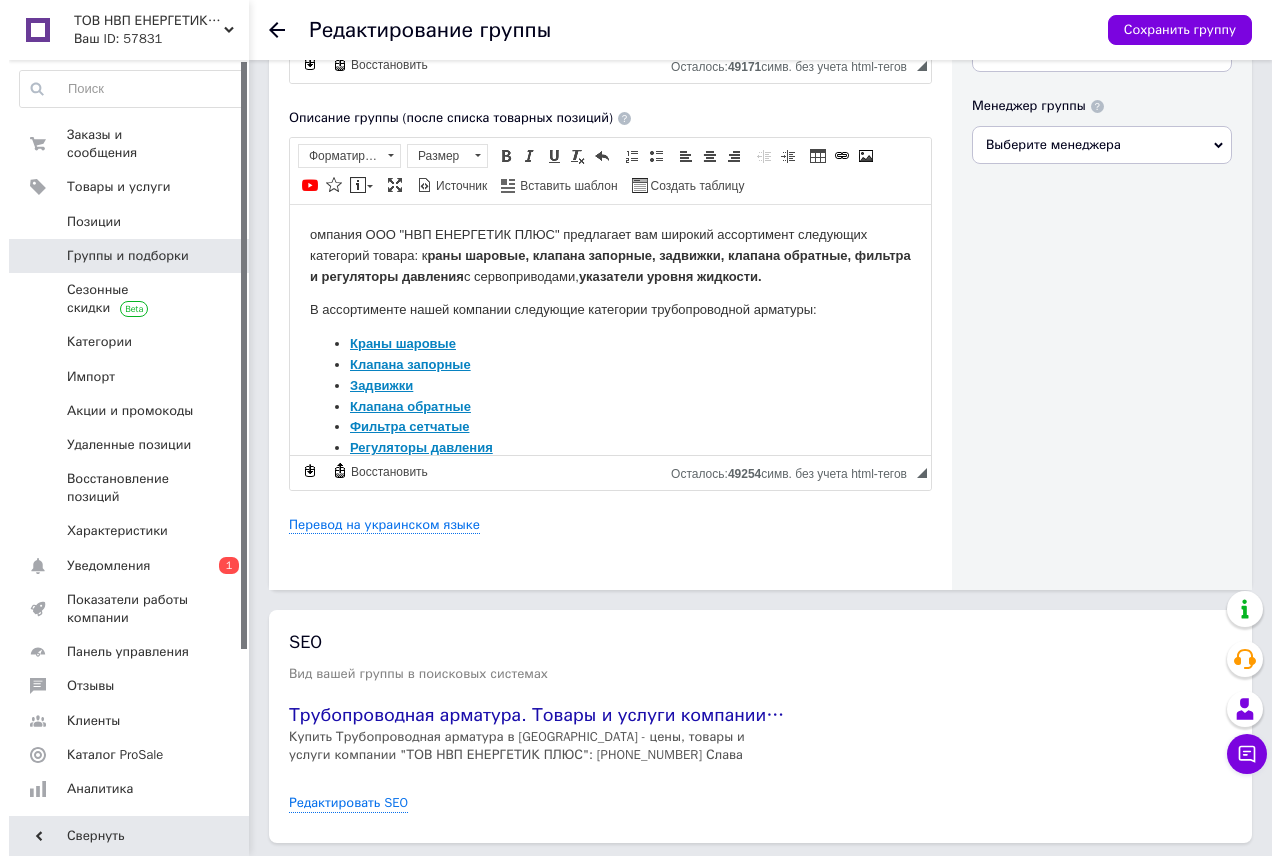 scroll, scrollTop: 576, scrollLeft: 0, axis: vertical 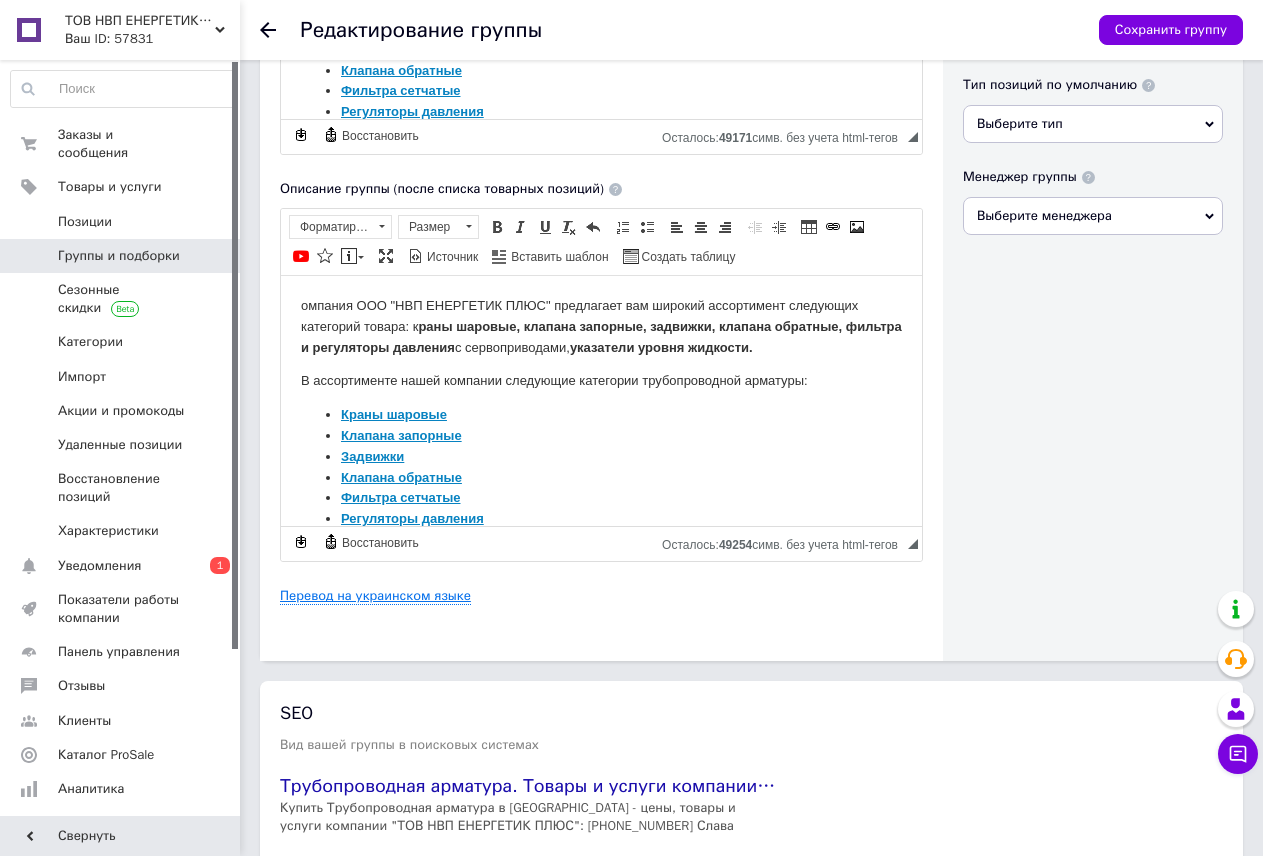 click on "Перевод на украинском языке" at bounding box center (375, 596) 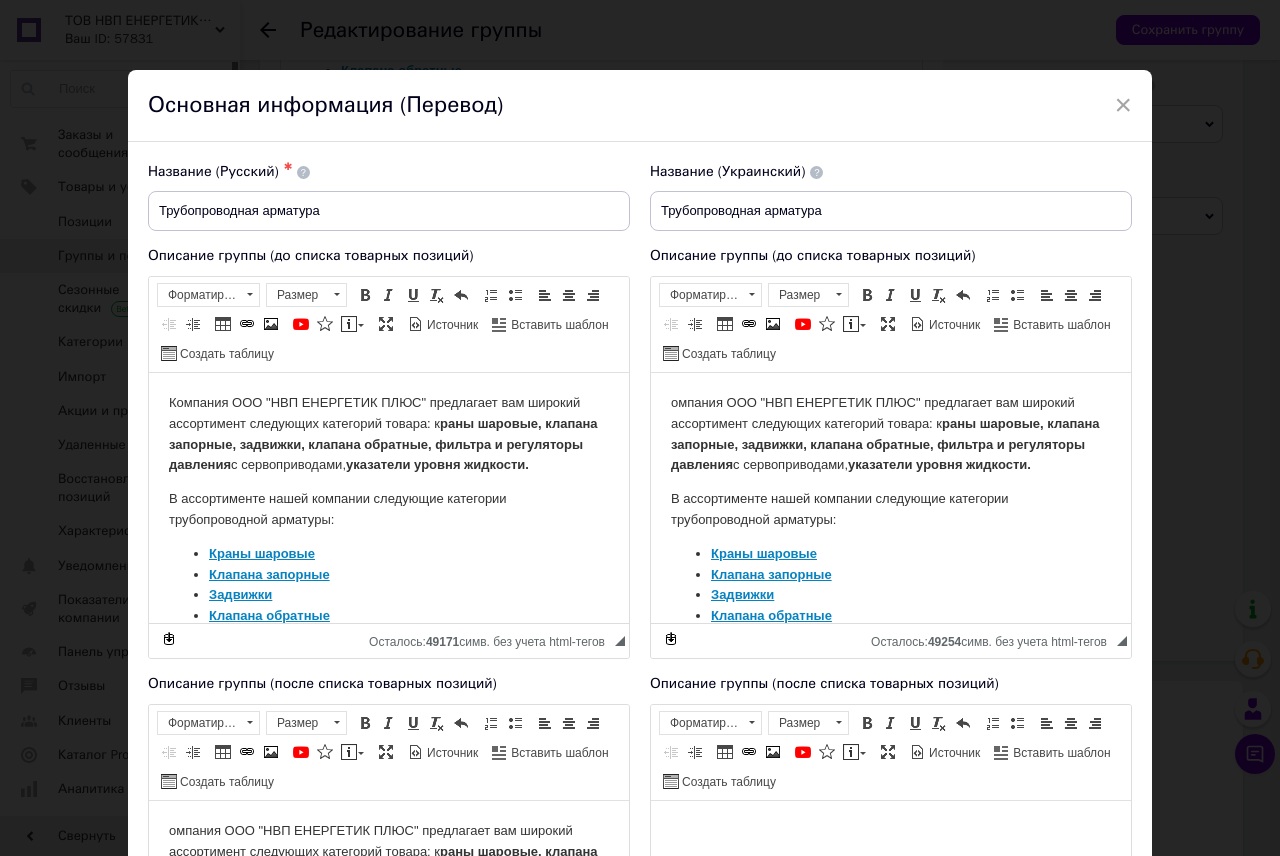 scroll, scrollTop: 0, scrollLeft: 0, axis: both 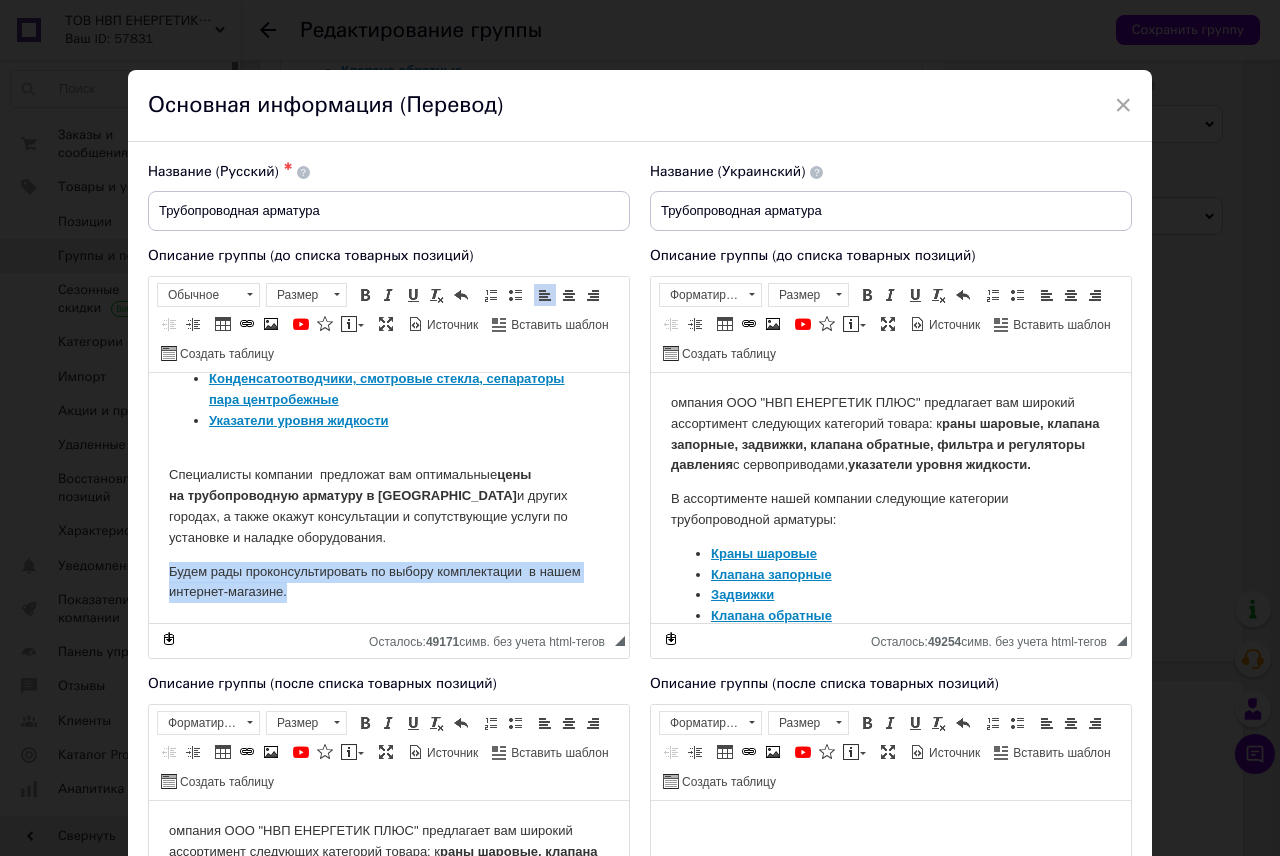 drag, startPoint x: 175, startPoint y: 572, endPoint x: 330, endPoint y: 600, distance: 157.50873 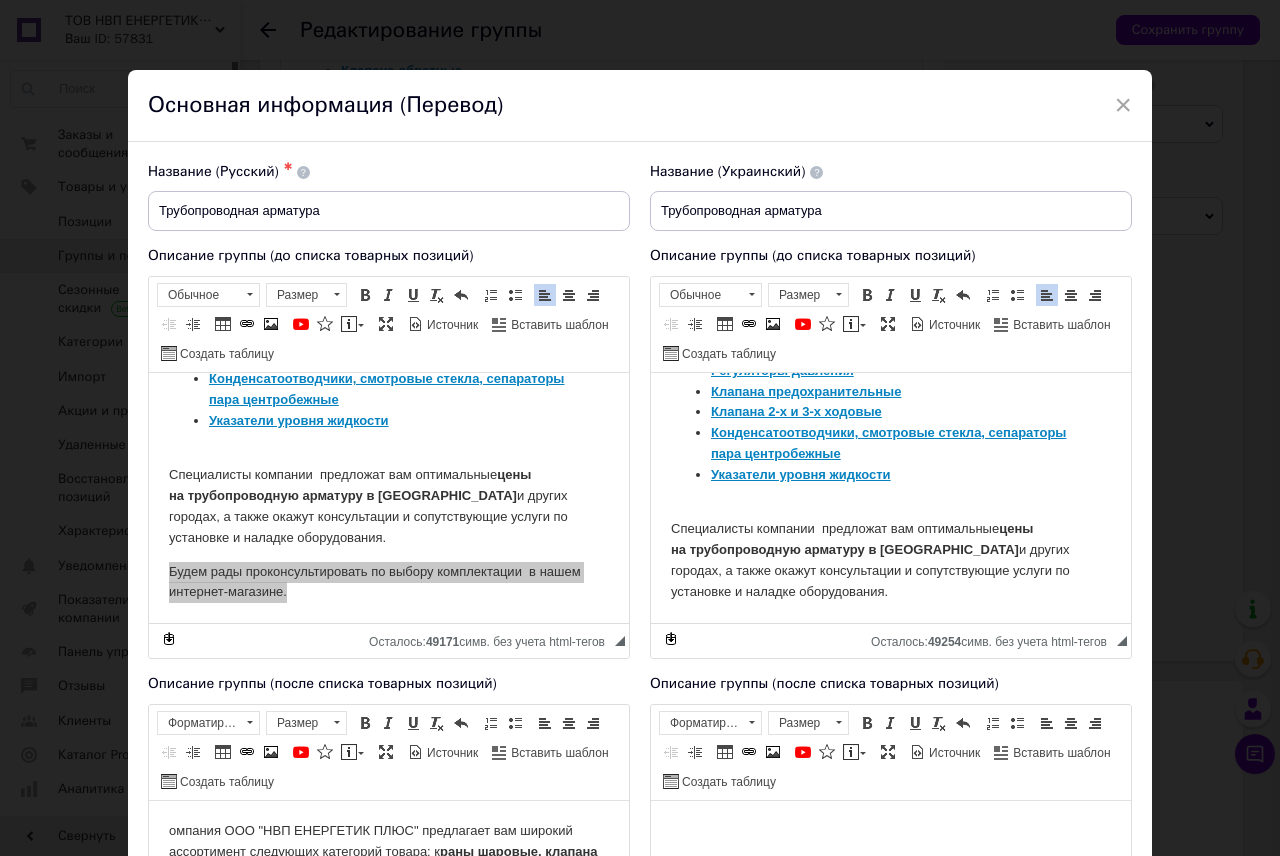 scroll, scrollTop: 307, scrollLeft: 0, axis: vertical 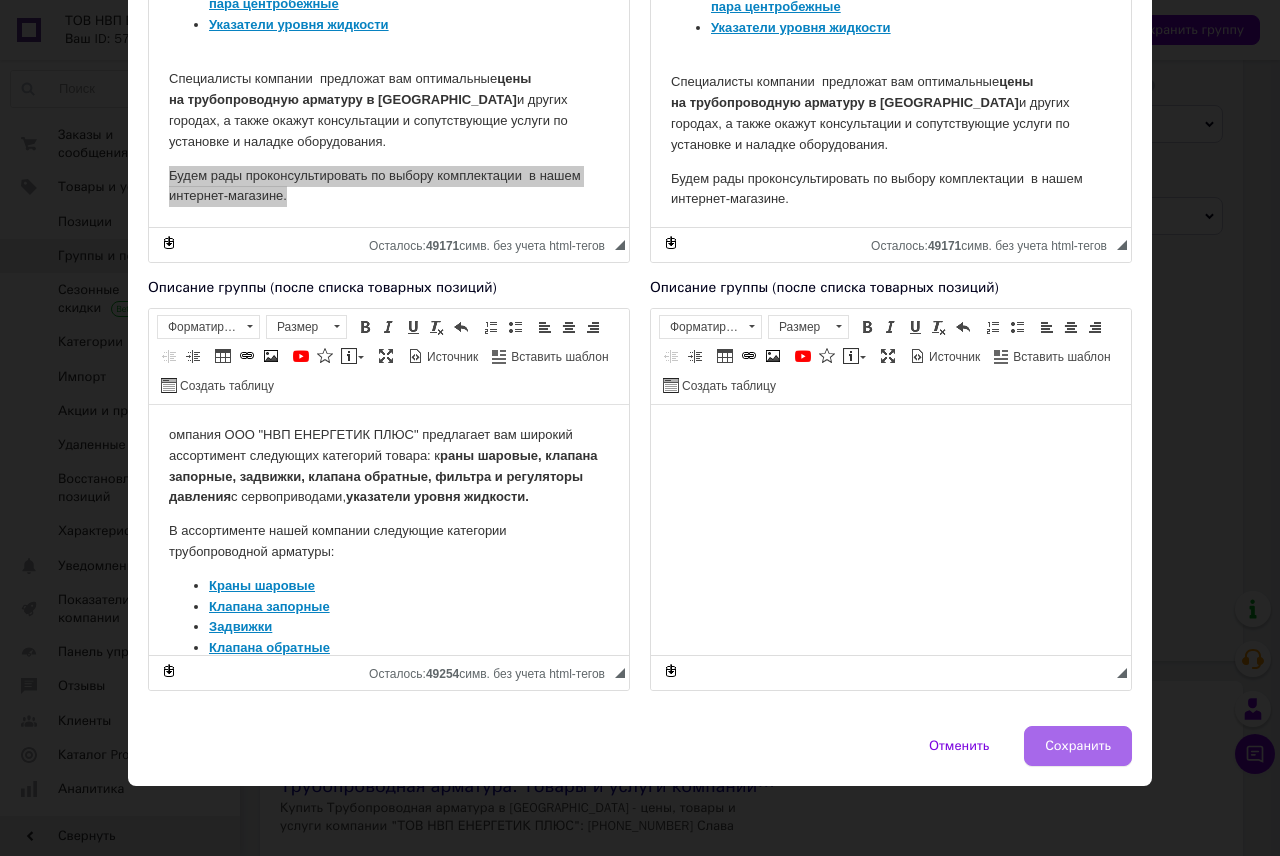 click on "Сохранить" at bounding box center [1078, 746] 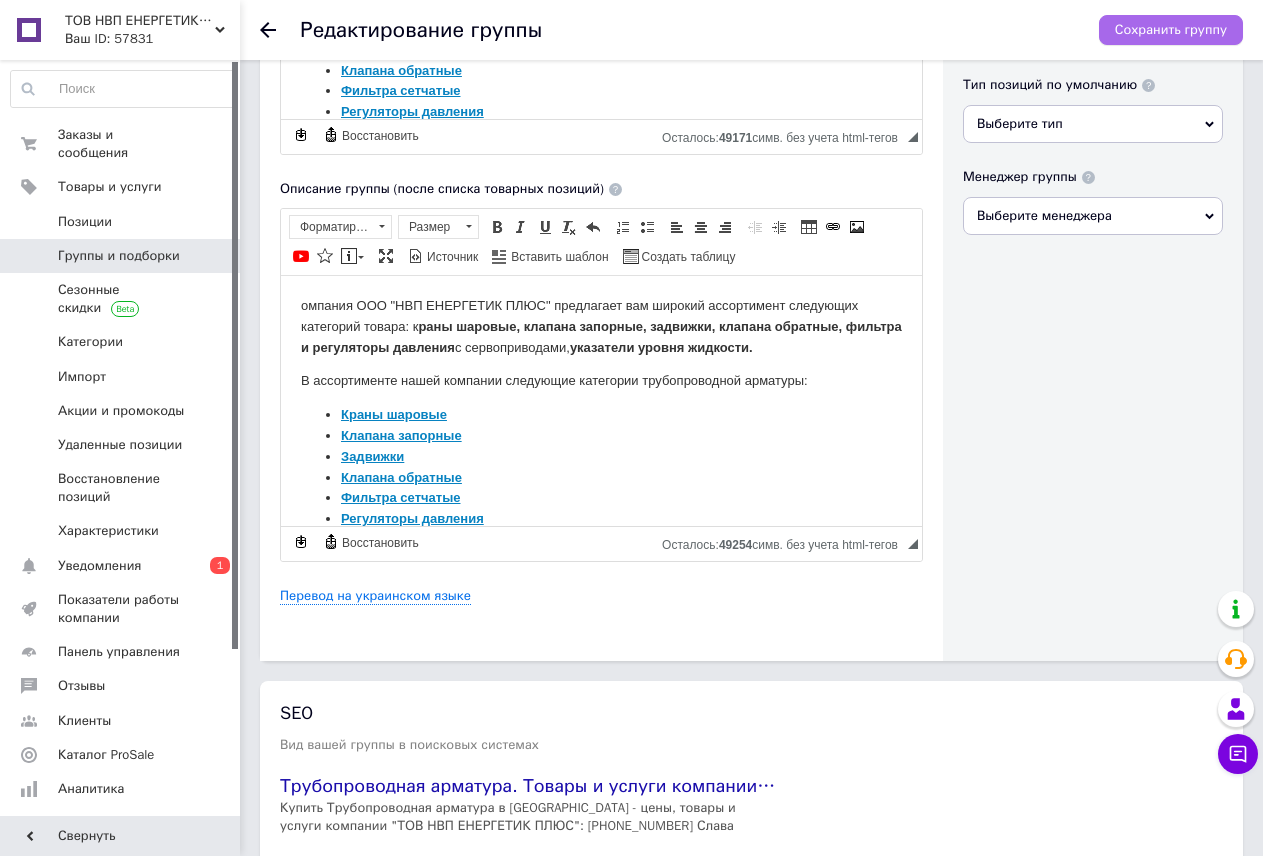 click on "Сохранить группу" at bounding box center (1171, 30) 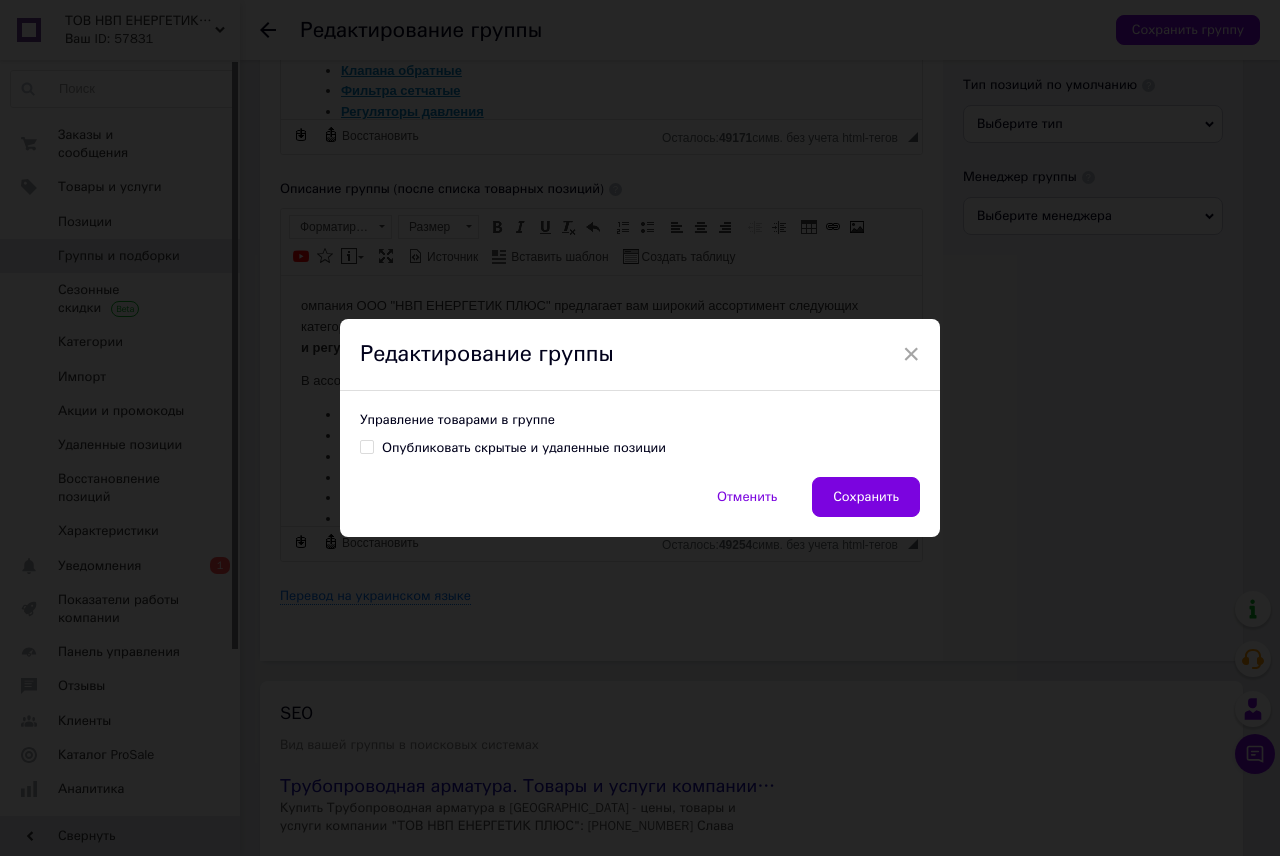 click on "Опубликовать скрытые и удаленные позиции" at bounding box center [513, 448] 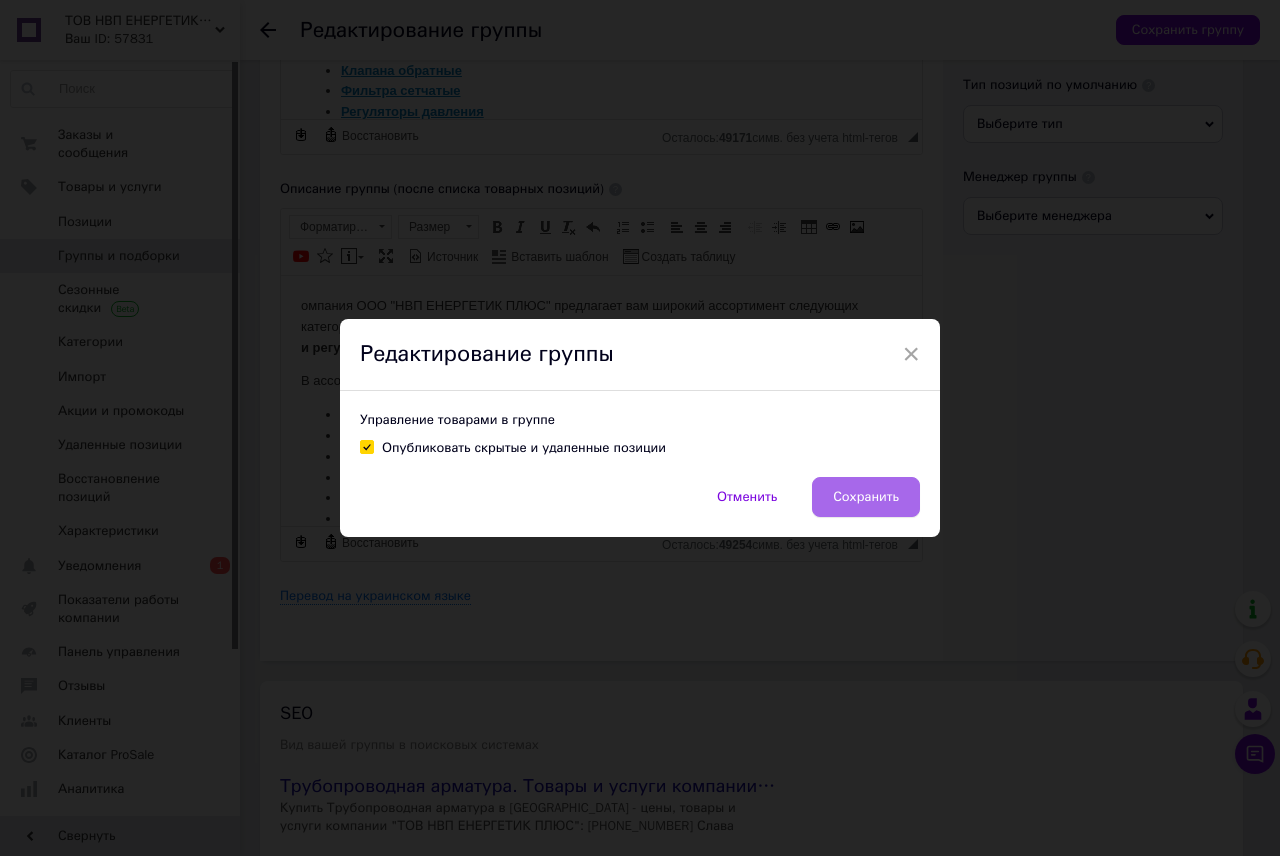 click on "Сохранить" at bounding box center (866, 497) 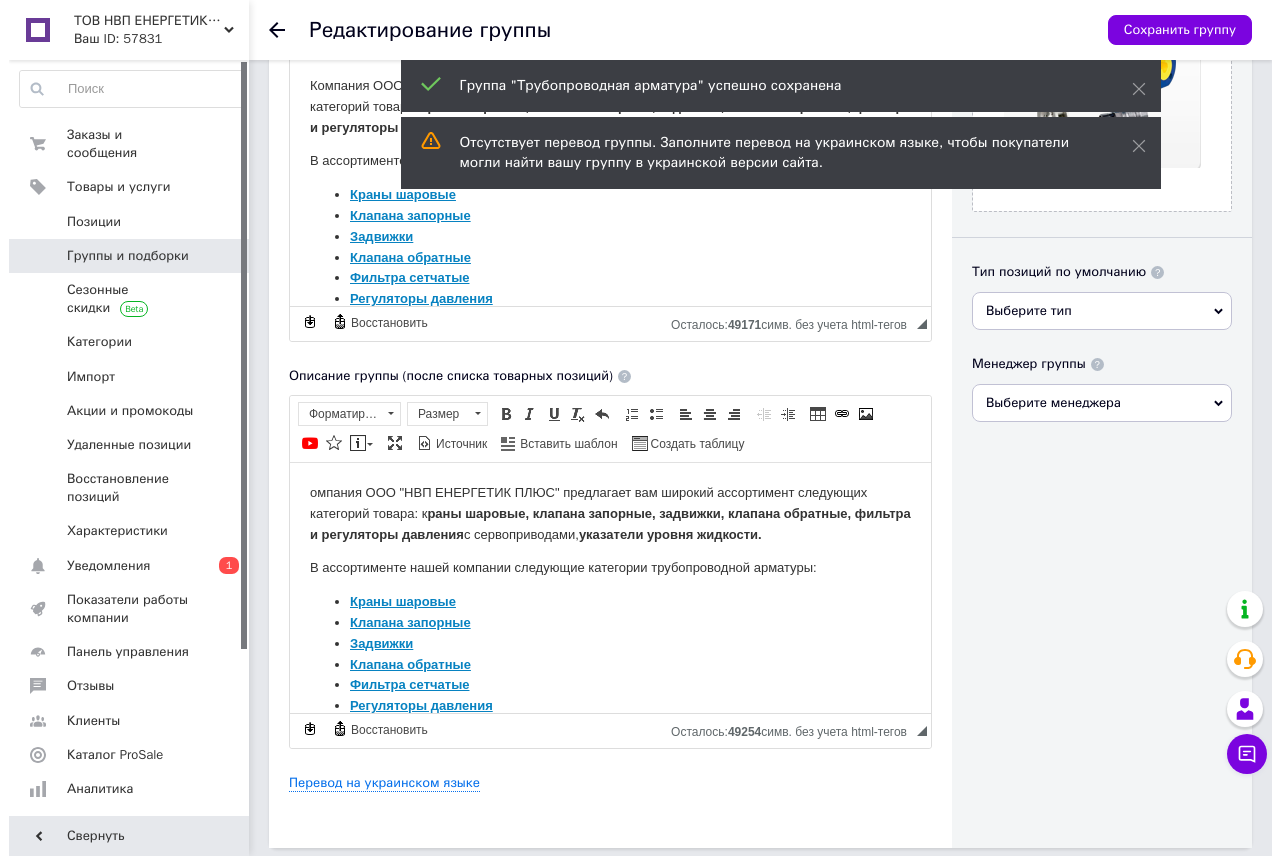 scroll, scrollTop: 387, scrollLeft: 0, axis: vertical 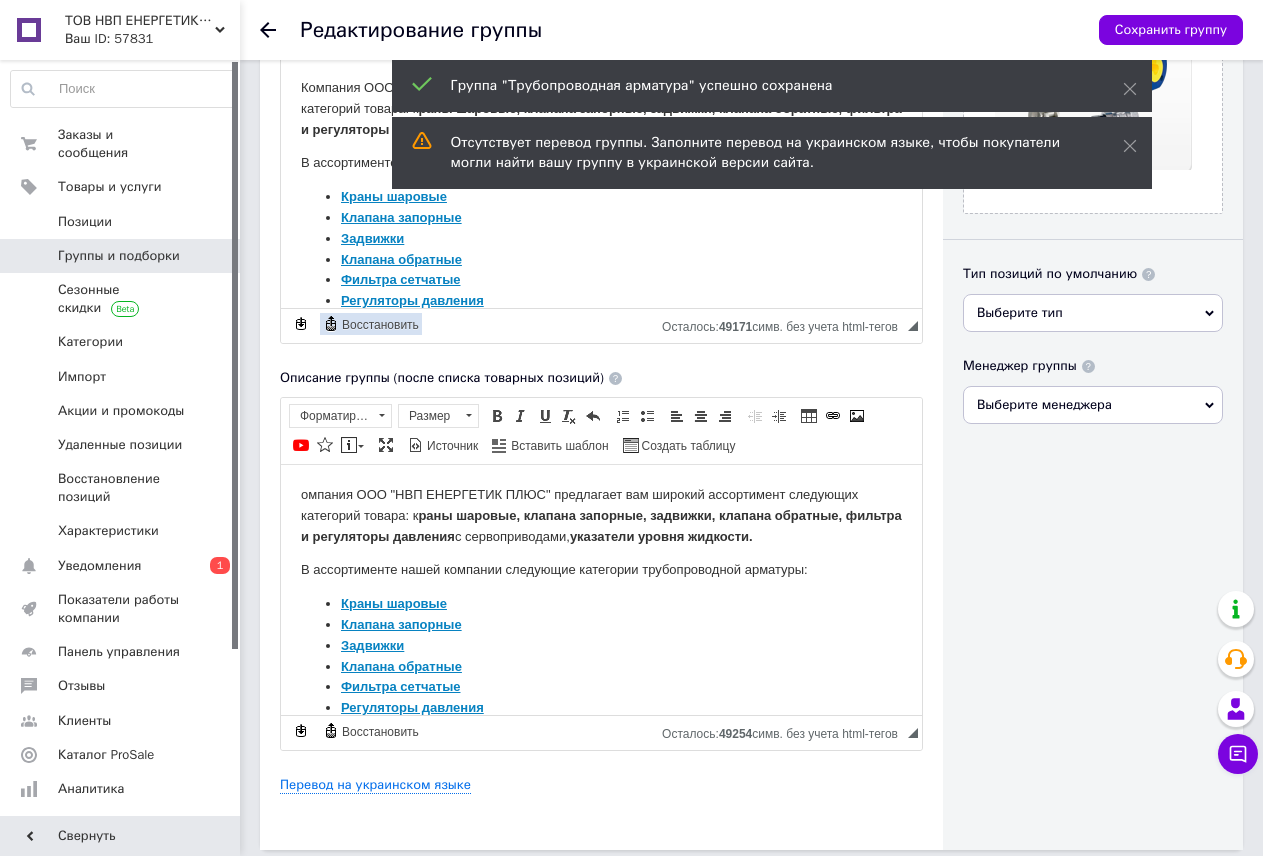 click on "Восстановить" at bounding box center (379, 325) 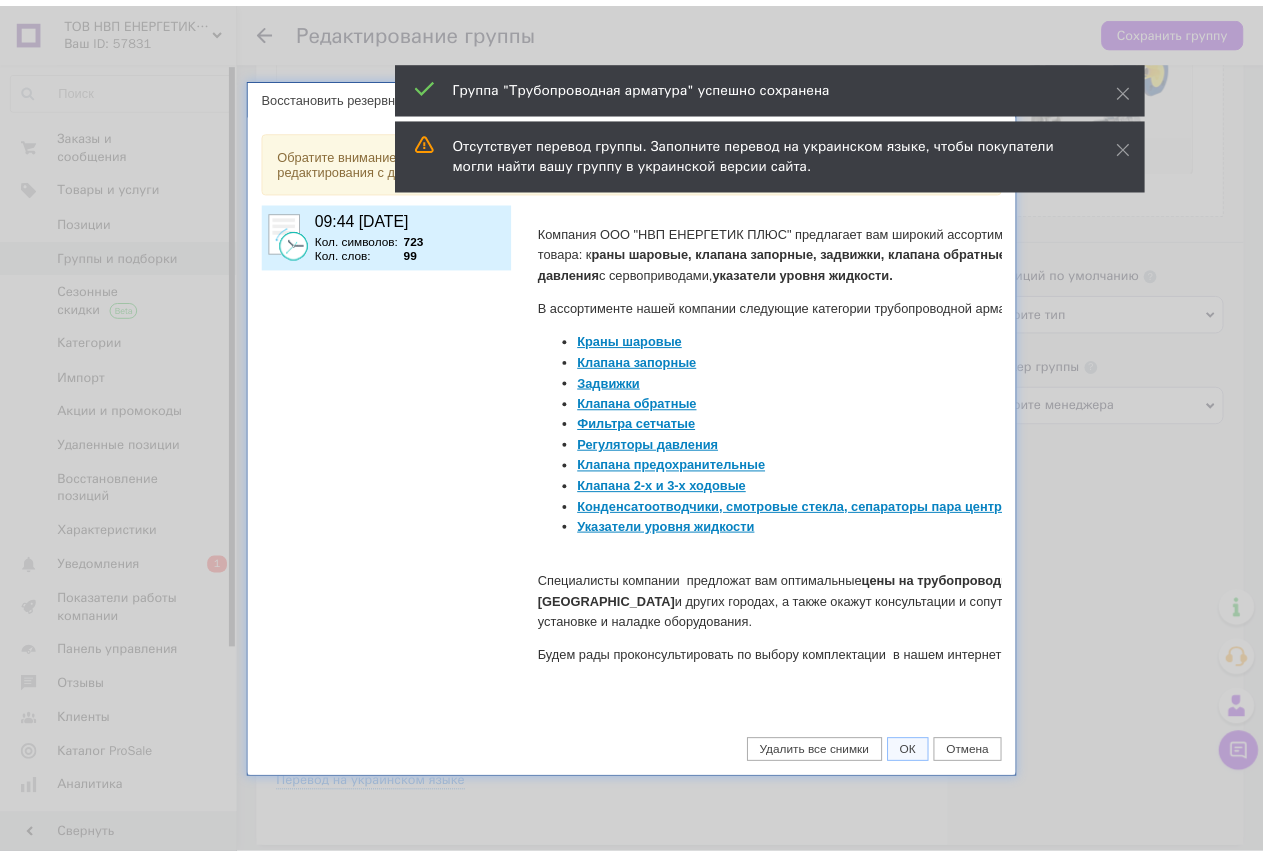 scroll, scrollTop: 0, scrollLeft: 0, axis: both 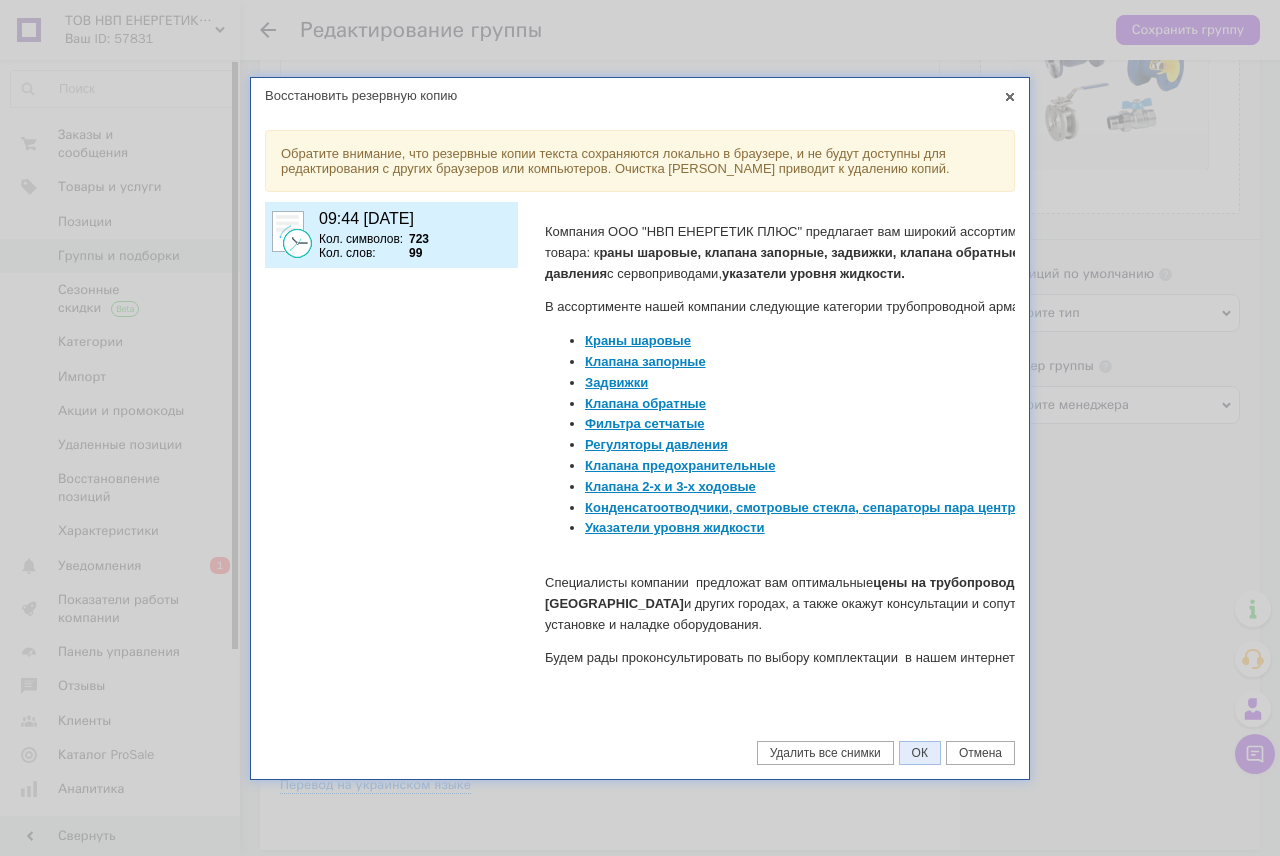 click on "ОК" at bounding box center (920, 753) 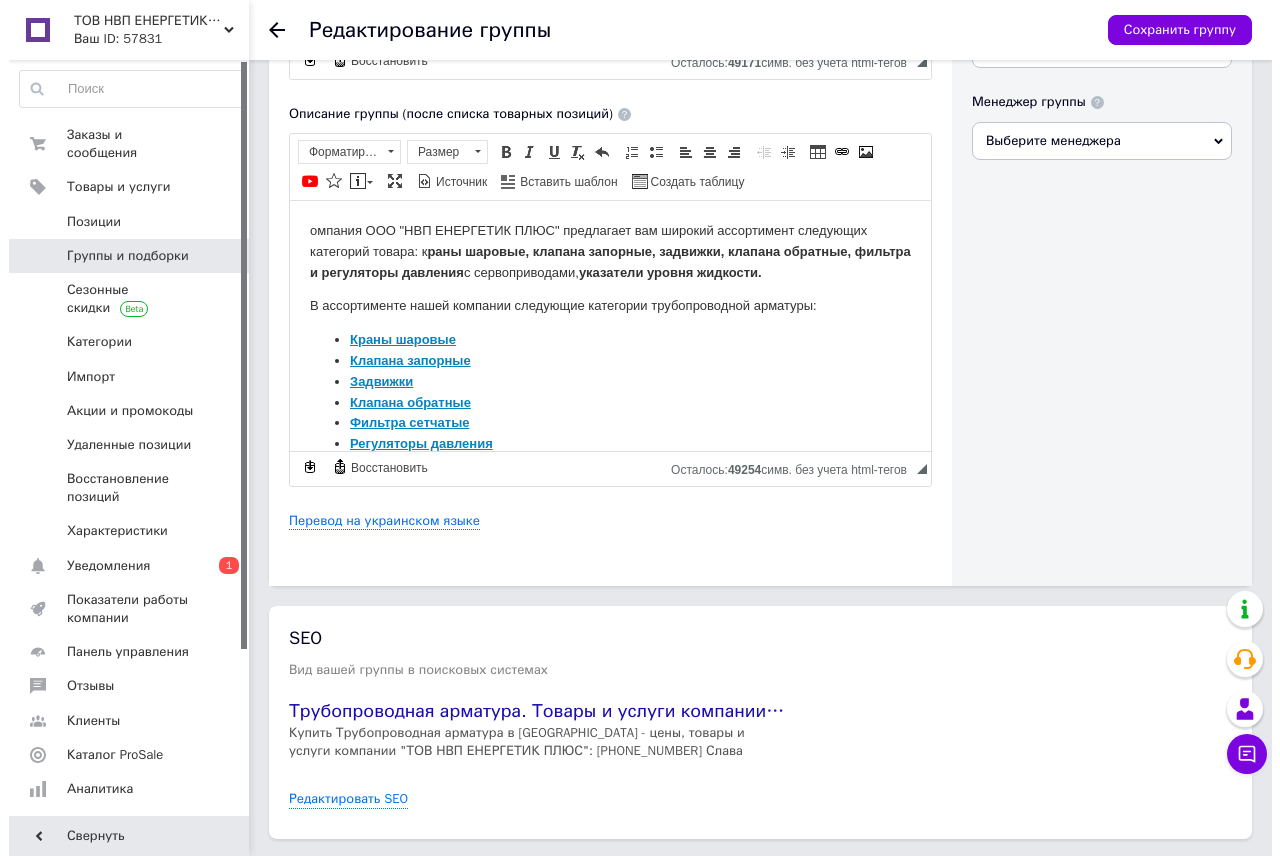 scroll, scrollTop: 718, scrollLeft: 0, axis: vertical 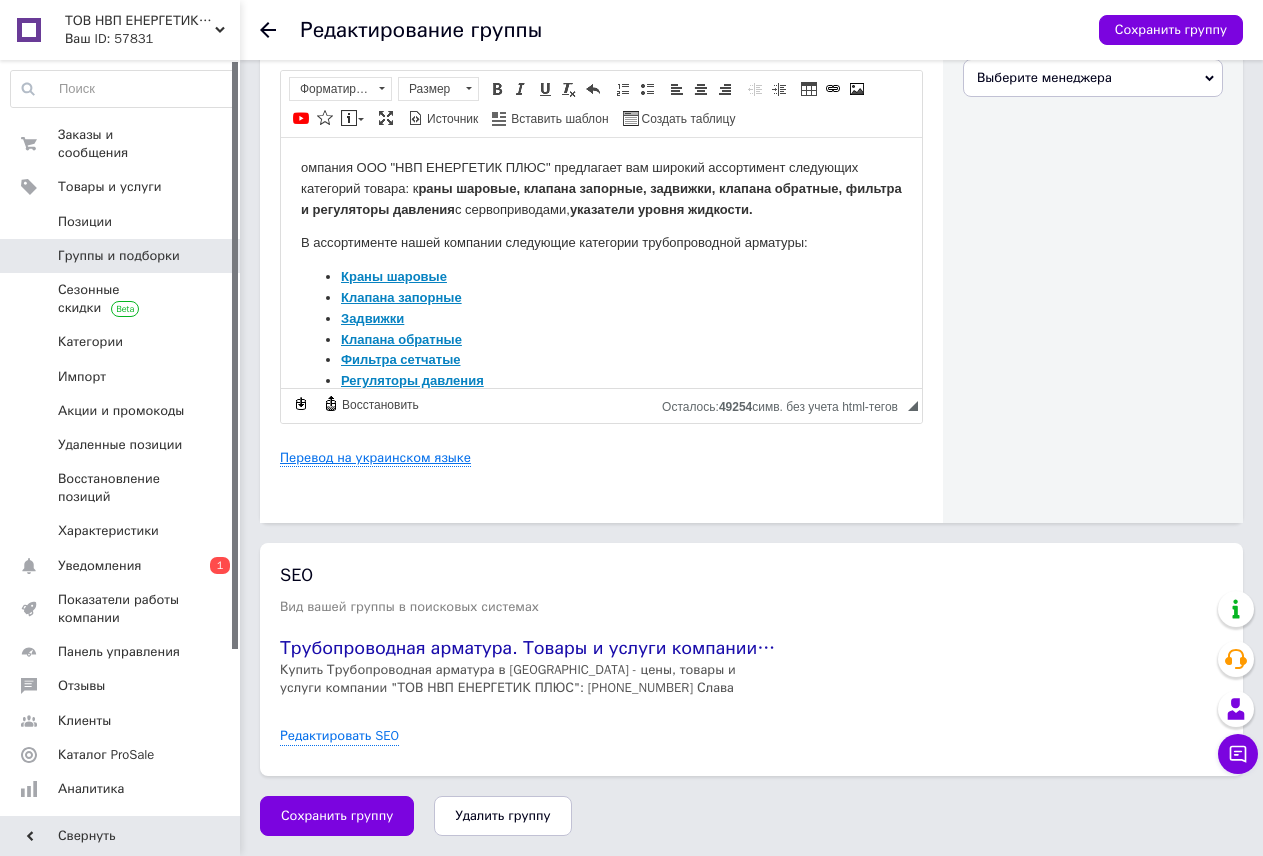 click on "Перевод на украинском языке" at bounding box center [375, 458] 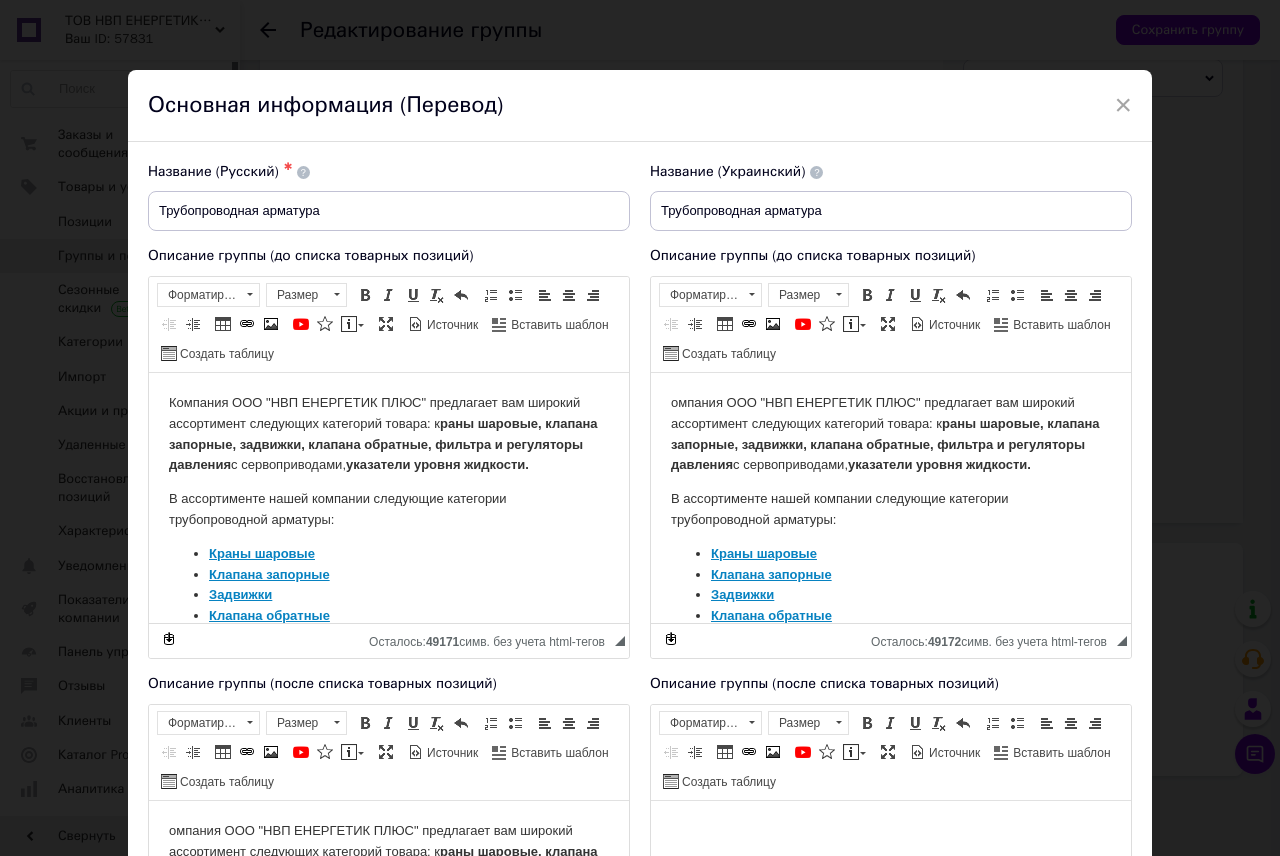 scroll, scrollTop: 0, scrollLeft: 0, axis: both 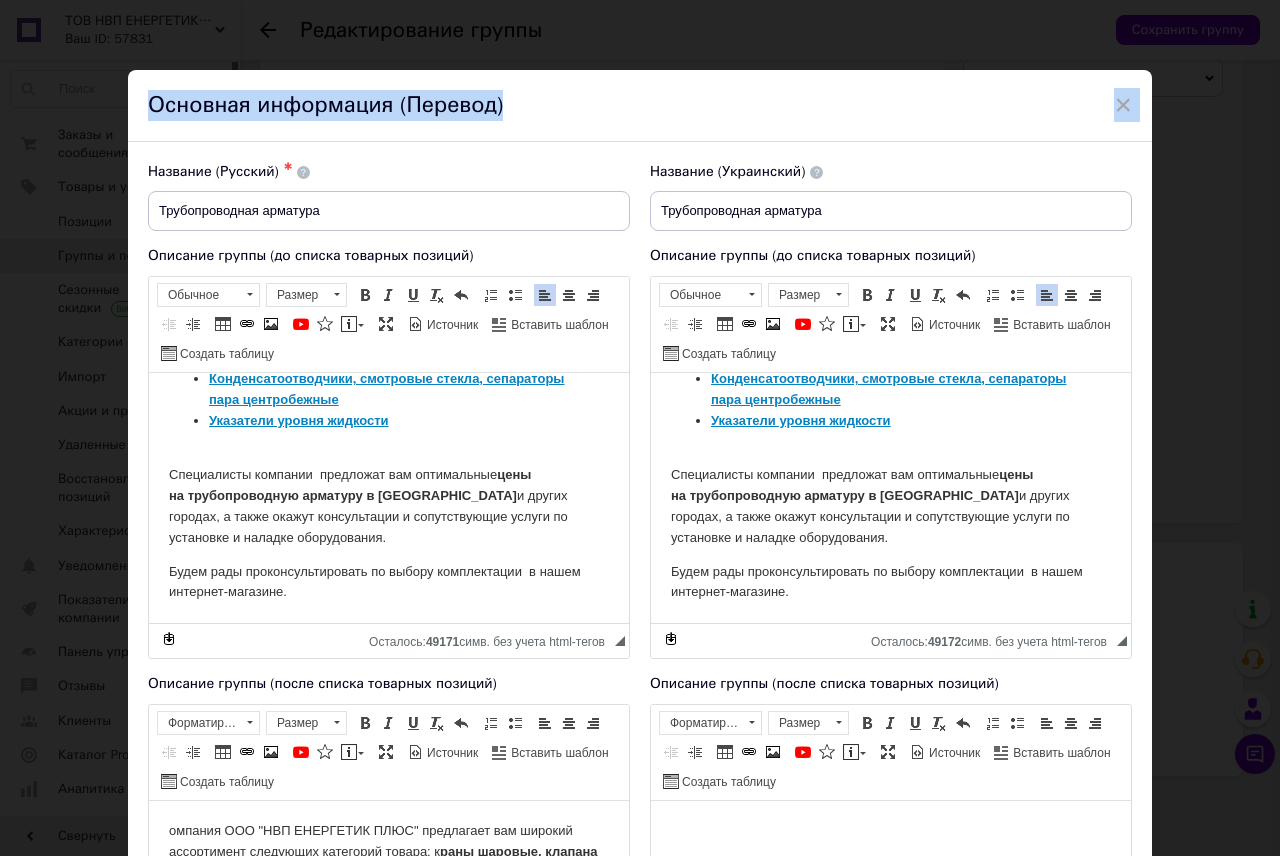 drag, startPoint x: 828, startPoint y: 113, endPoint x: 788, endPoint y: 24, distance: 97.575615 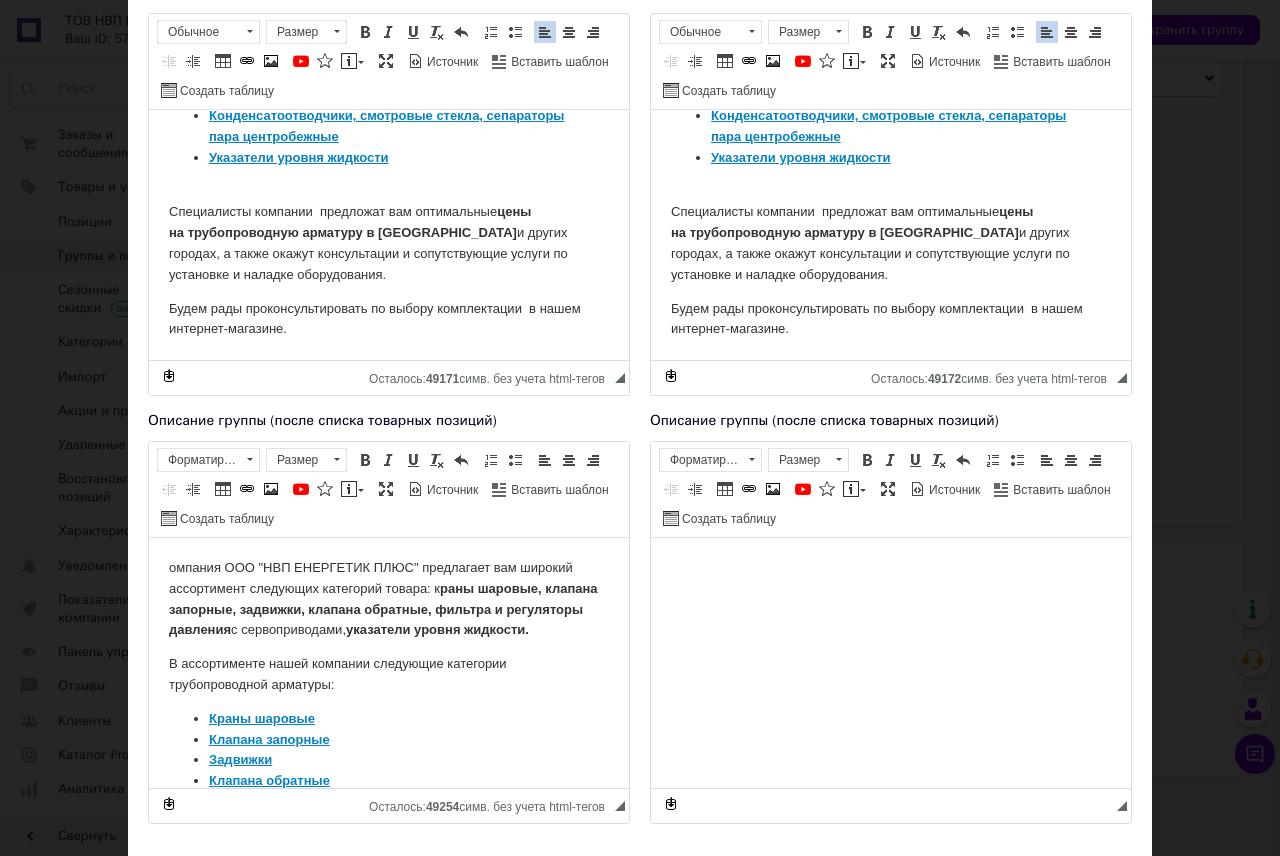 scroll, scrollTop: 257, scrollLeft: 0, axis: vertical 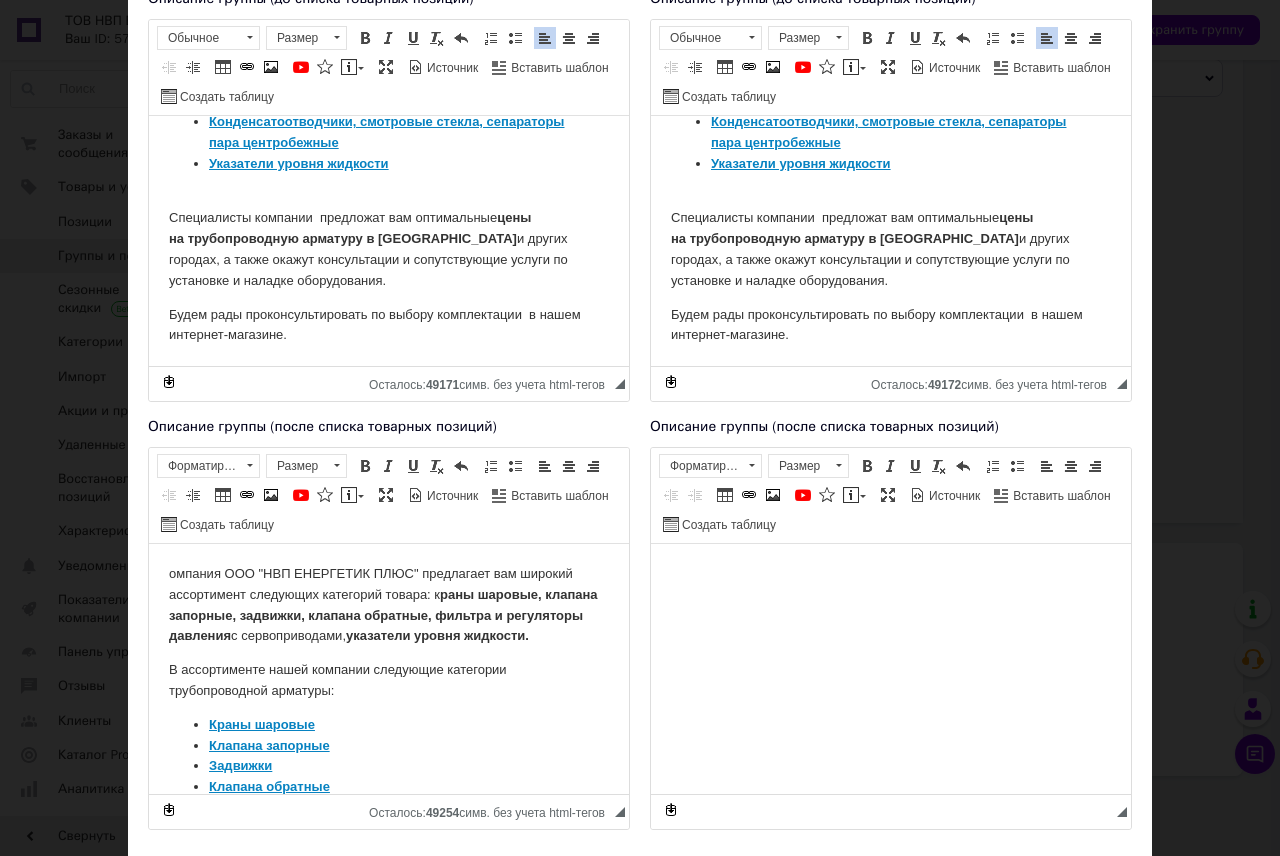 click at bounding box center (891, 573) 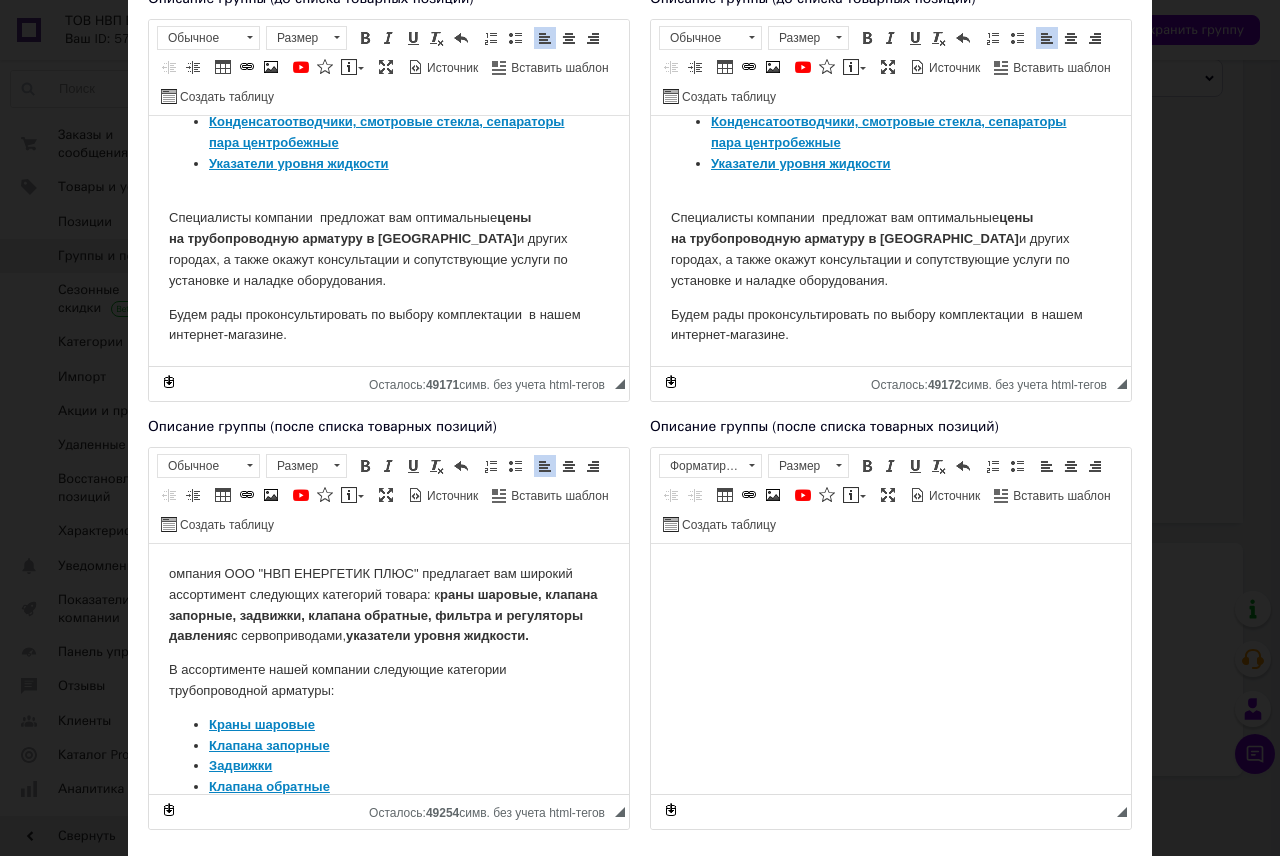 click on "омпания ООО "НВП ЕНЕРГЕТИК ПЛЮС" предлагает вам широкий ассортимент следующих категорий товара: к раны шаровые, клапана запорные, задвижки, клапана обратные, фильтра и регуляторы давления  с сервоприводами,   указатели уровня жидкости. В ассортименте нашей компании следующие категории трубопроводной арматуры: Краны шаровые Клапана запорные Задвижки Клапана обратные Фильтра сетчатые Регуляторы давления Клапана предохранительные Клапана 2-х и 3-х ходовые Конденсатоотводчики, смотровые стекла, сепараторы пара центробежные Указатели уровня жидкости" at bounding box center [389, 811] 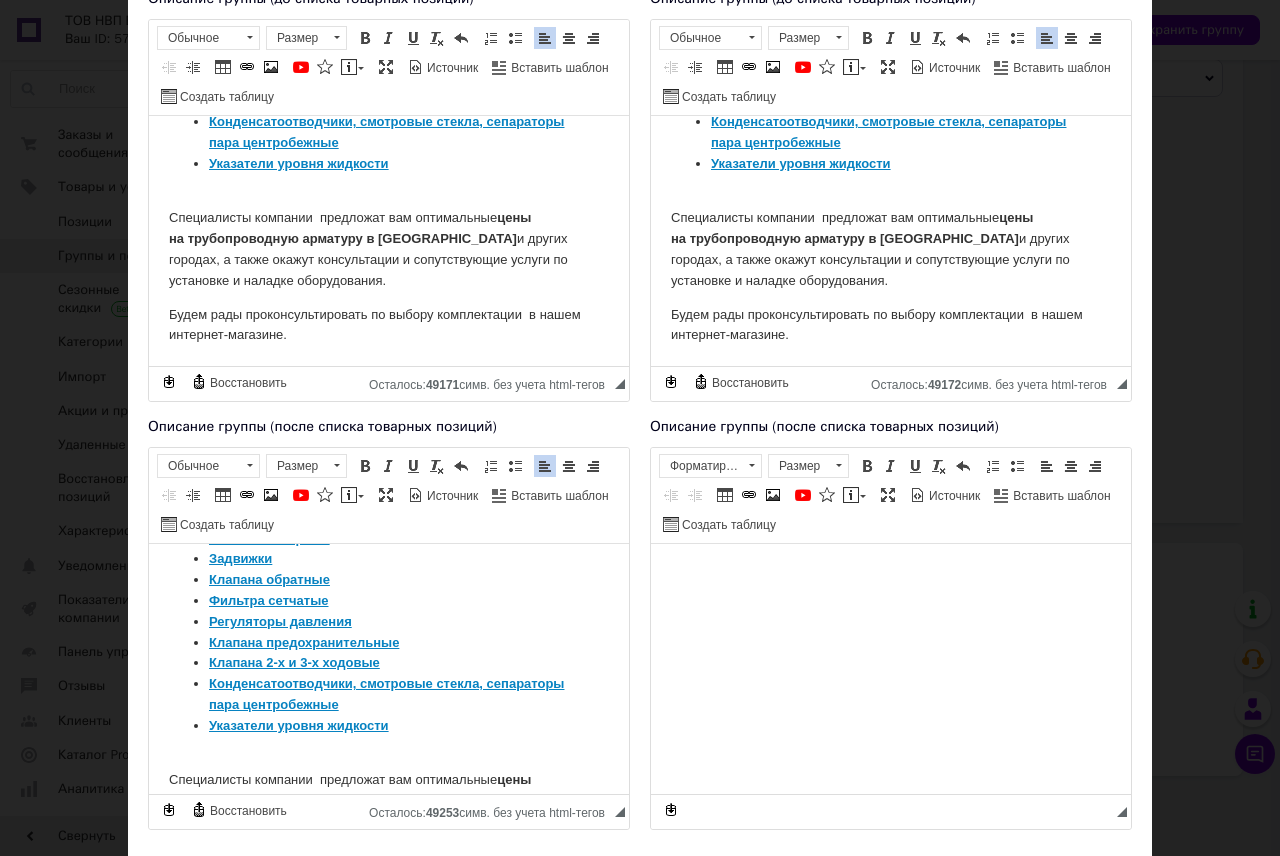 scroll, scrollTop: 307, scrollLeft: 0, axis: vertical 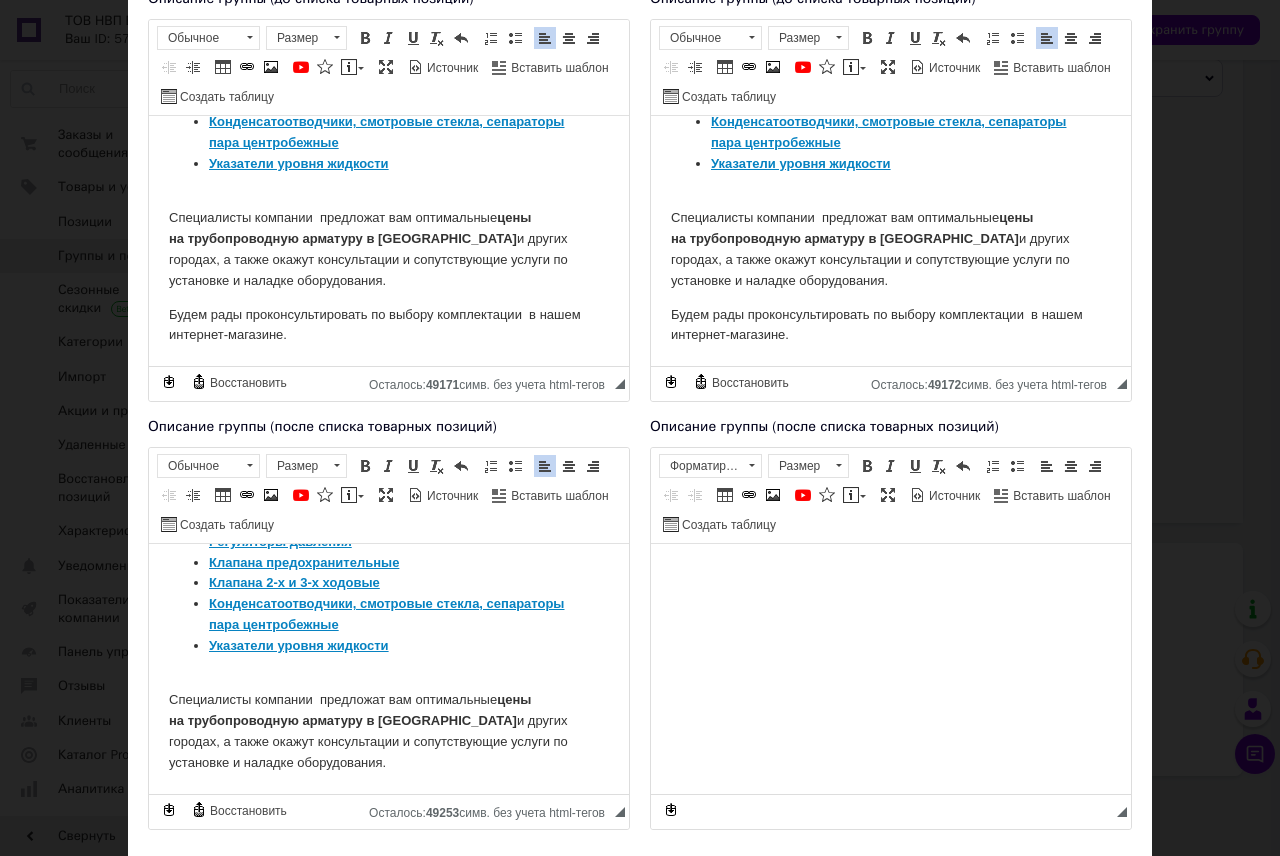 drag, startPoint x: 171, startPoint y: 575, endPoint x: 350, endPoint y: 784, distance: 275.1763 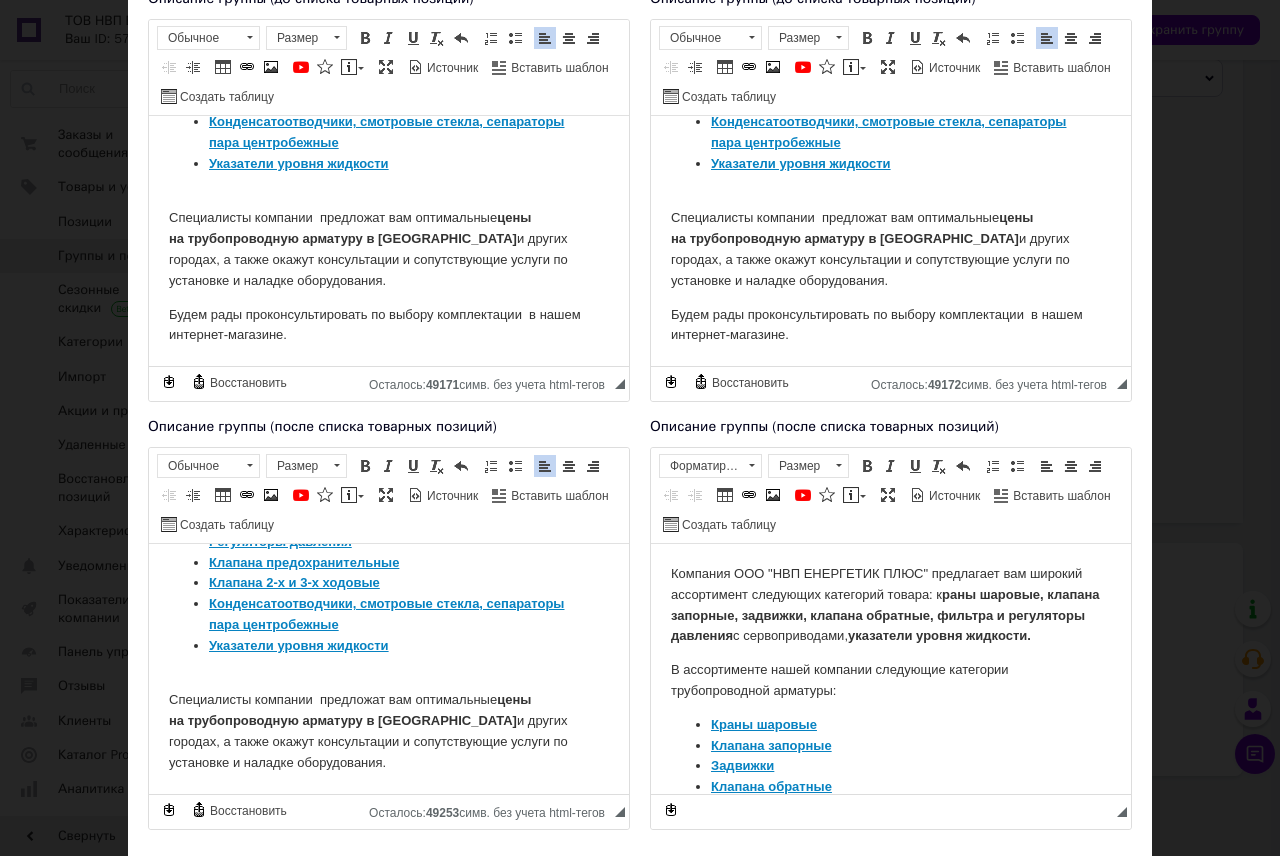 scroll, scrollTop: 283, scrollLeft: 0, axis: vertical 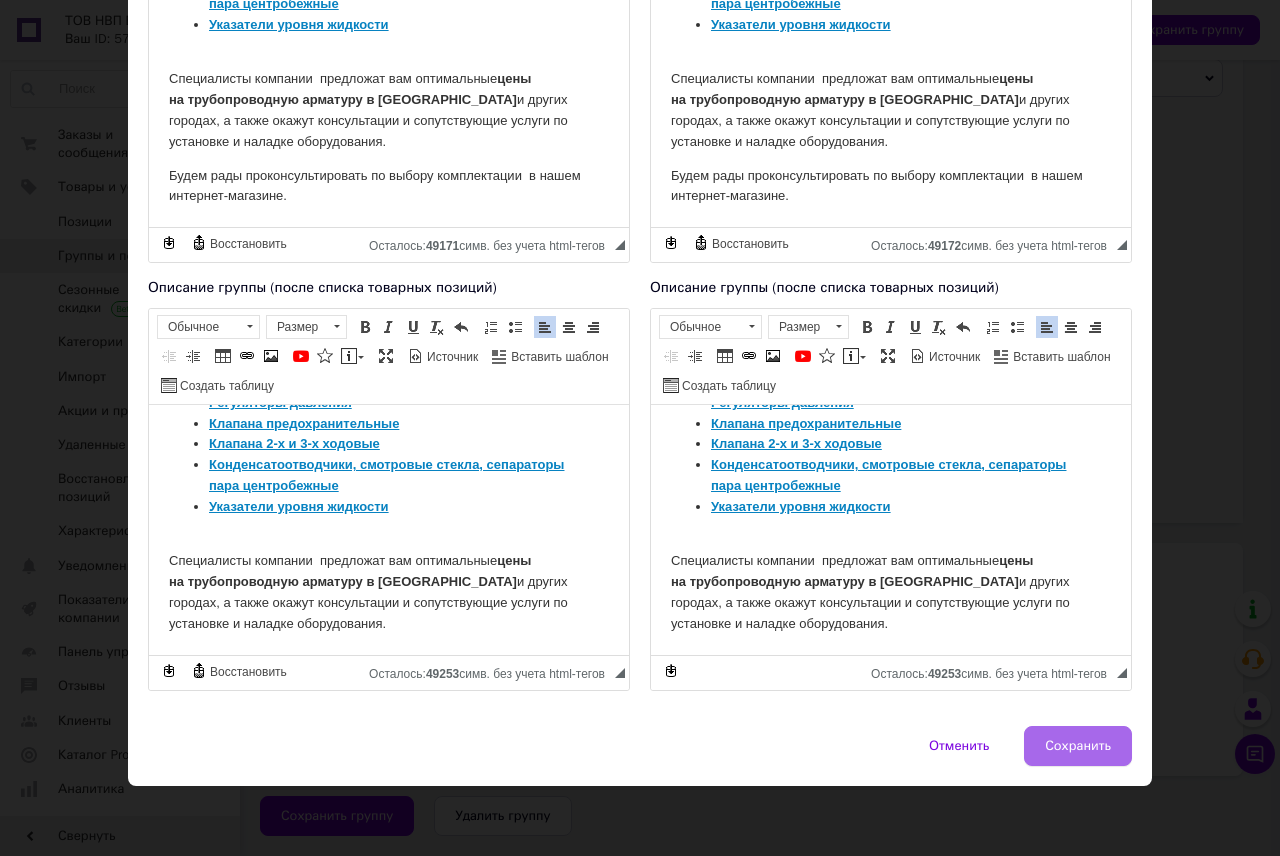 click on "Сохранить" at bounding box center (1078, 746) 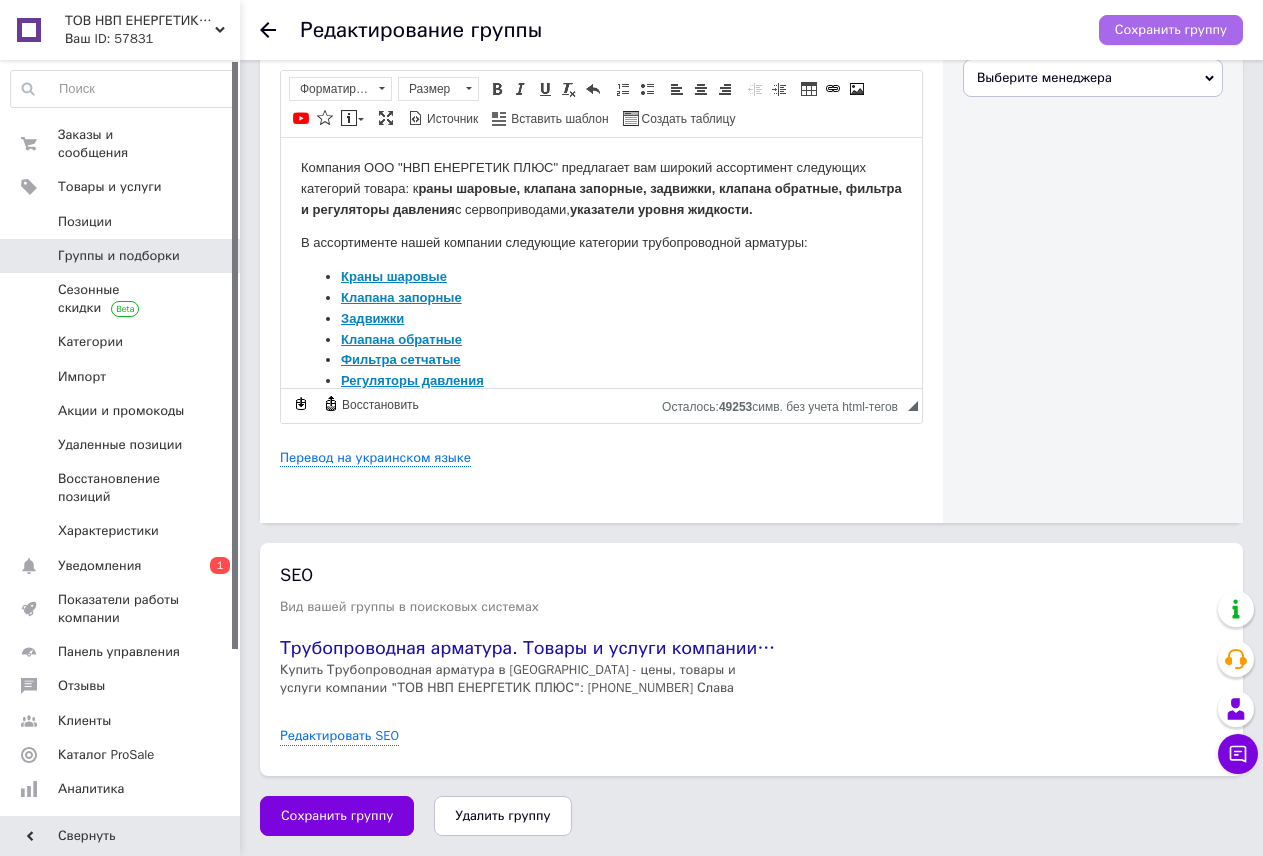 click on "Сохранить группу" at bounding box center (1171, 30) 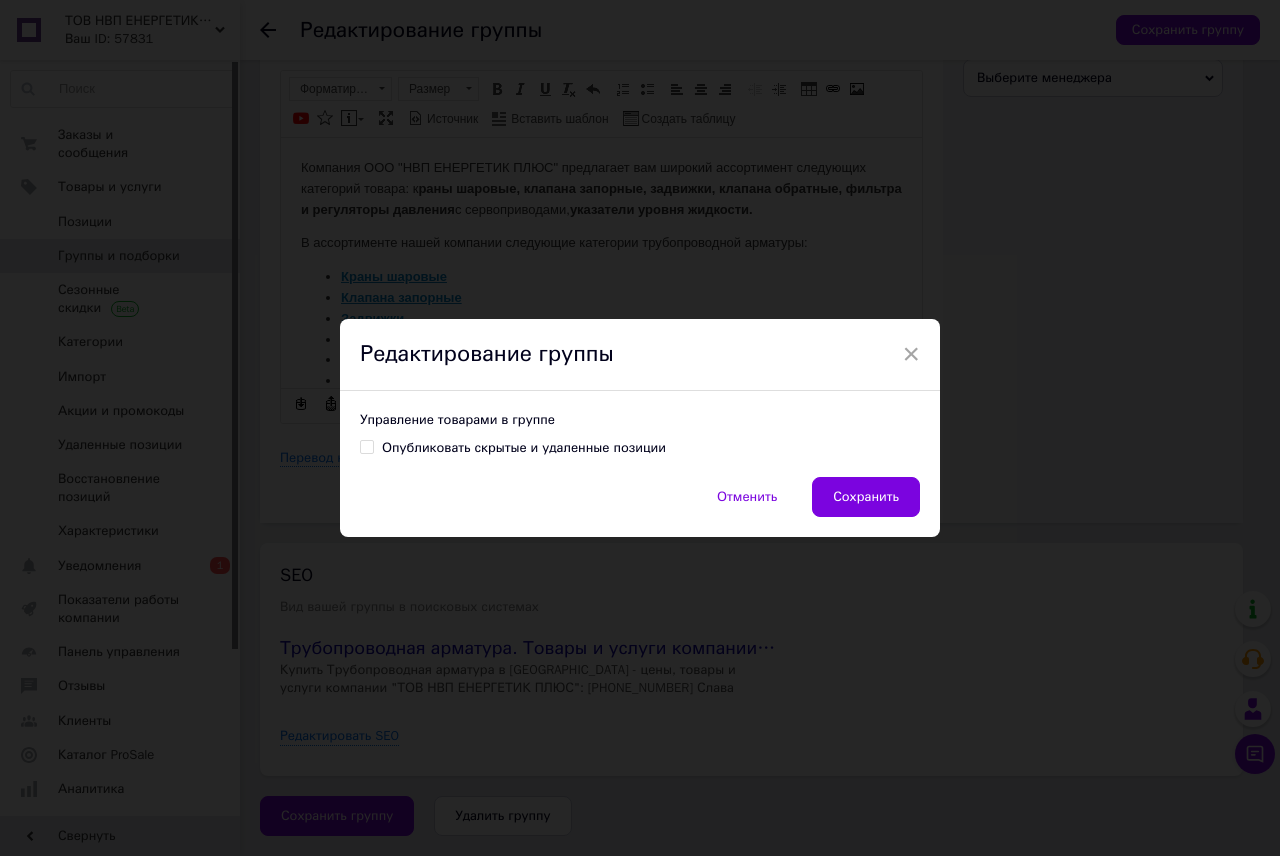 click on "Опубликовать скрытые и удаленные позиции" at bounding box center [366, 446] 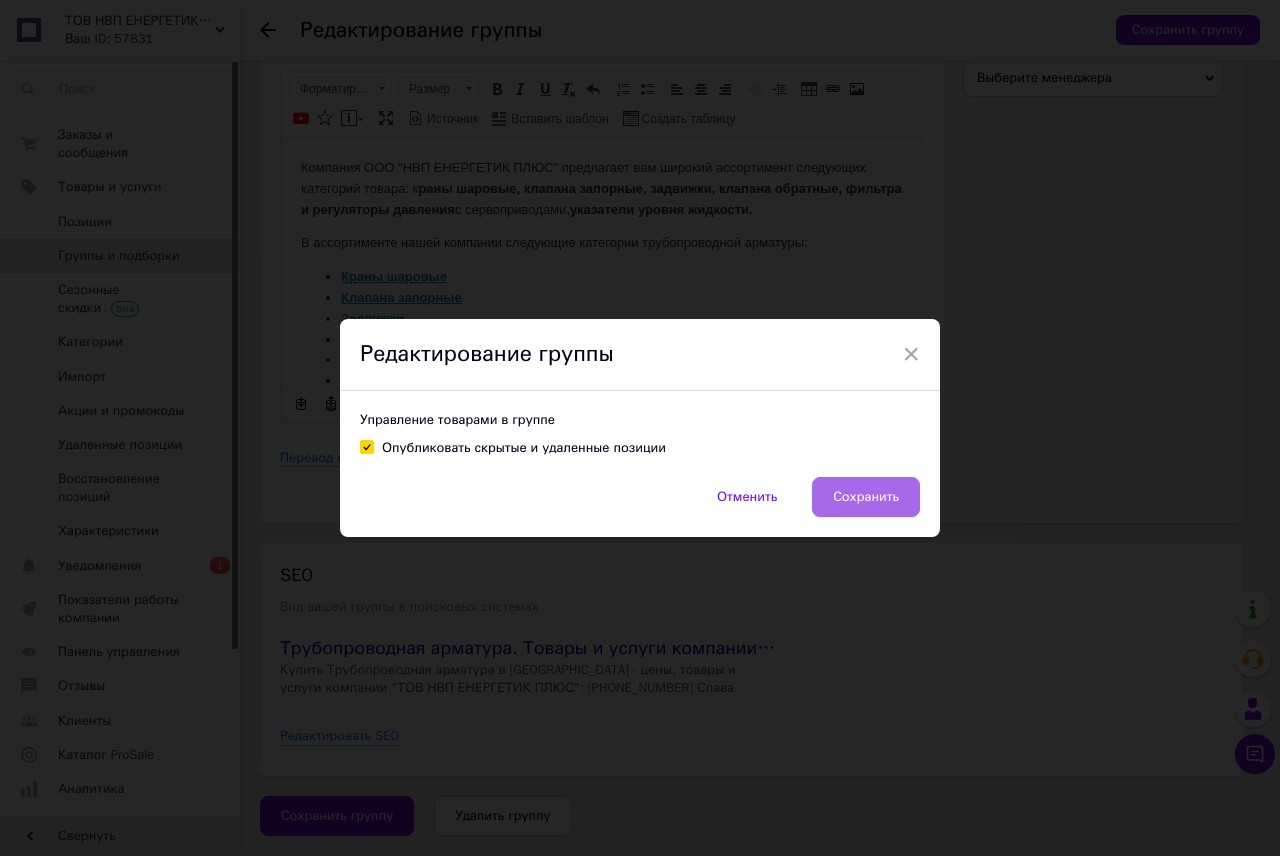 click on "Сохранить" at bounding box center [866, 497] 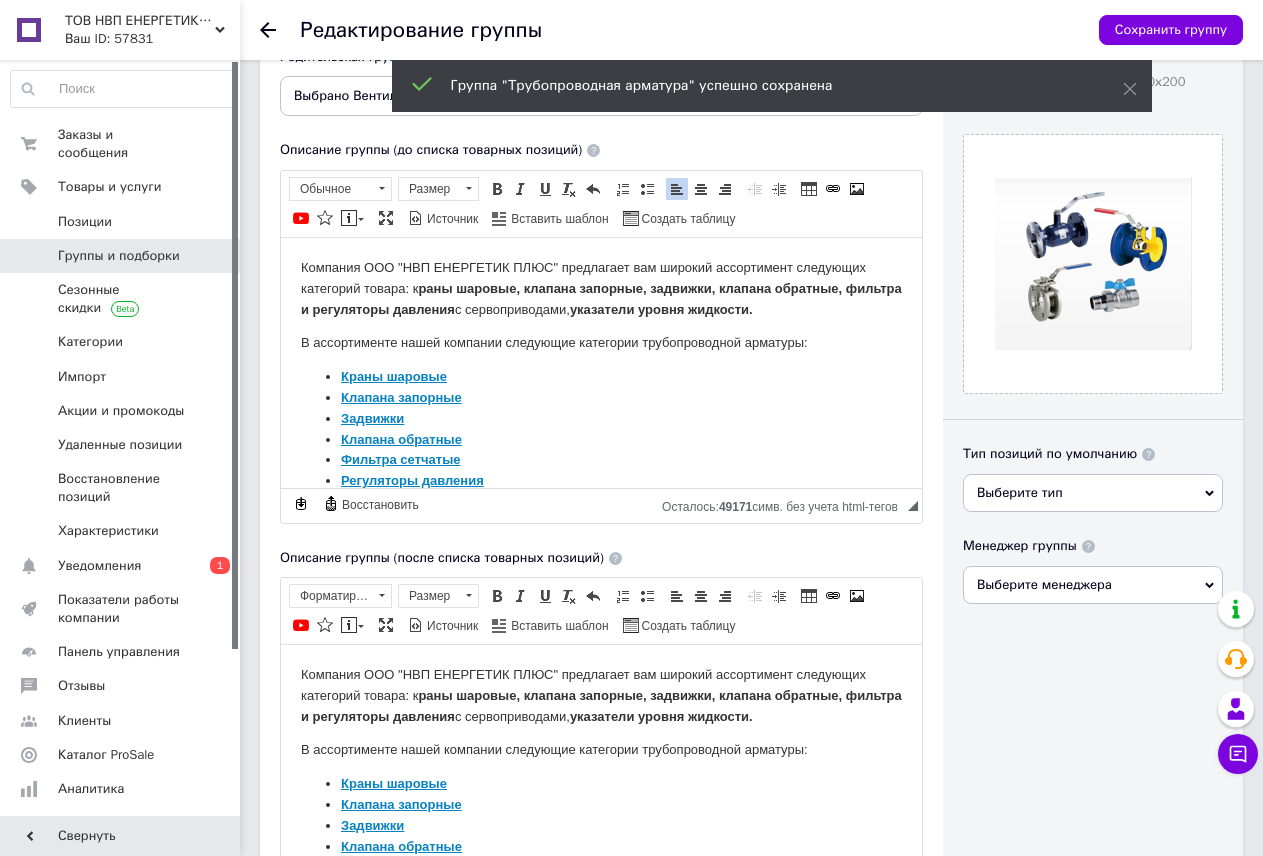 scroll, scrollTop: 193, scrollLeft: 0, axis: vertical 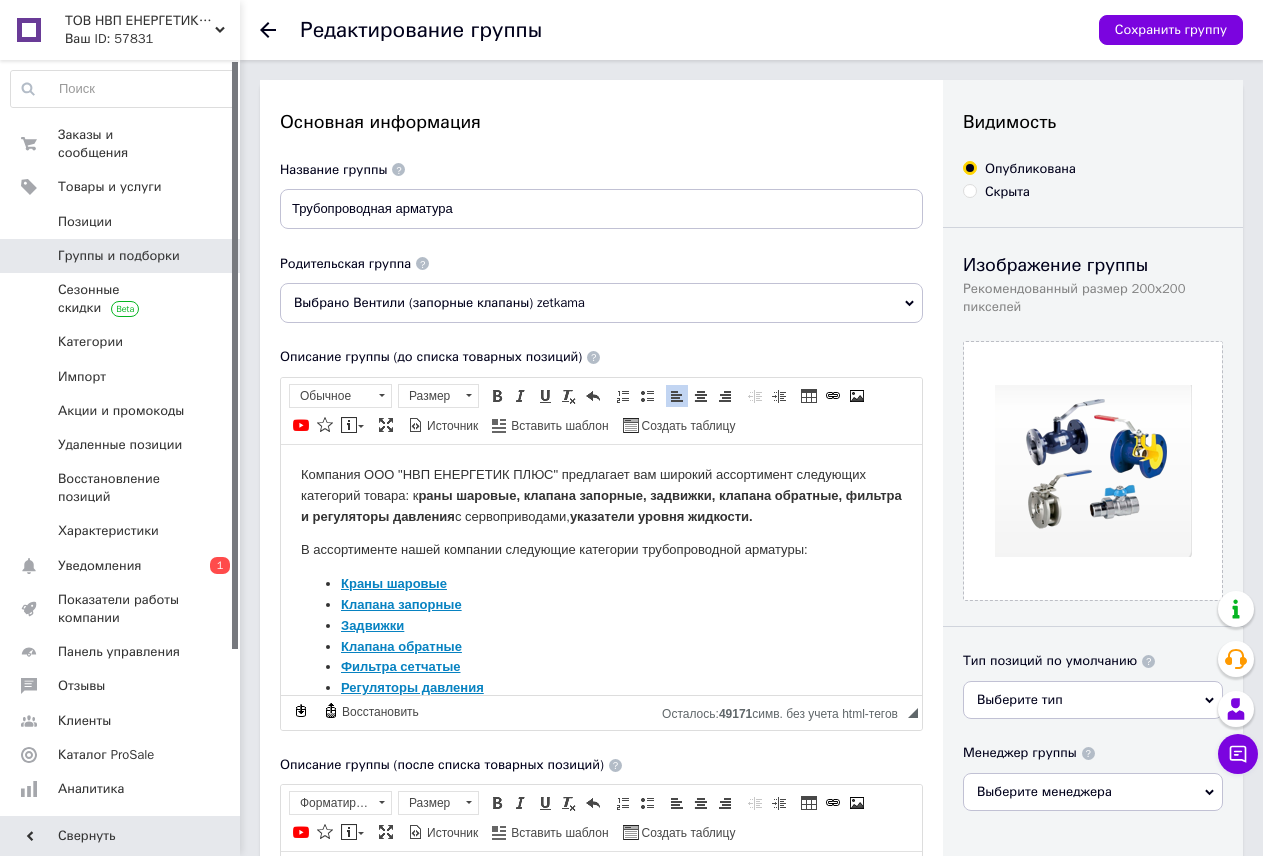 click on "ТОВ НВП ЕНЕРГЕТИК ПЛЮС" at bounding box center (140, 21) 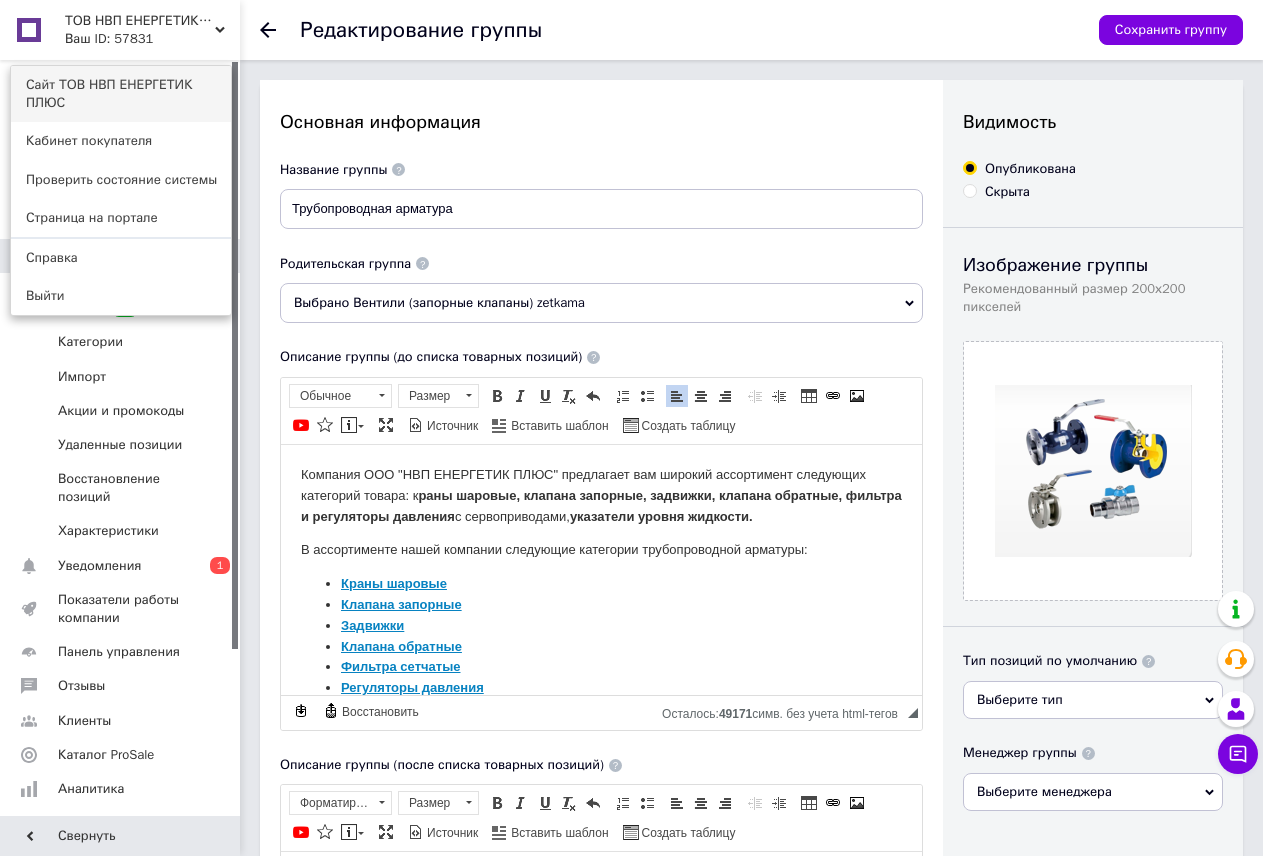 click on "Сайт ТОВ НВП ЕНЕРГЕТИК ПЛЮС" at bounding box center [121, 94] 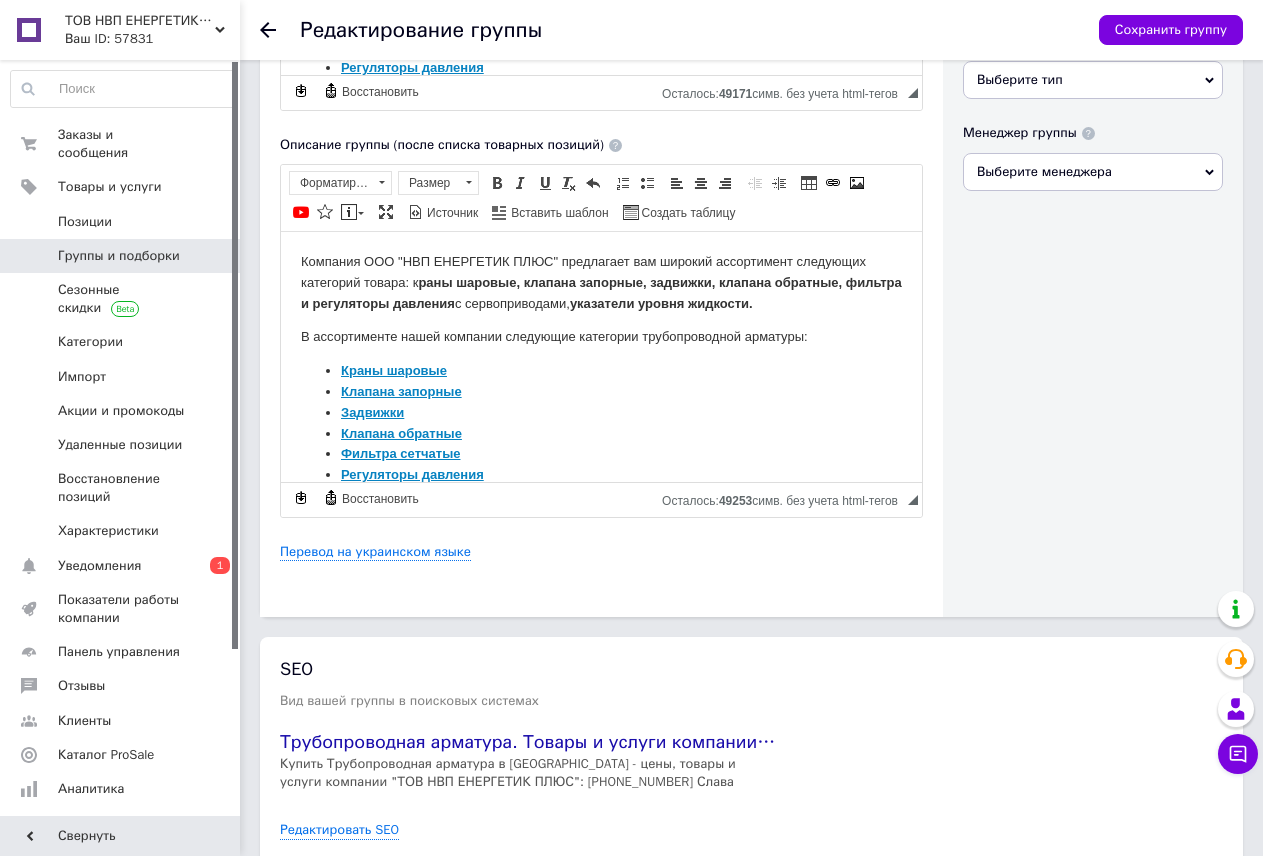 scroll, scrollTop: 718, scrollLeft: 0, axis: vertical 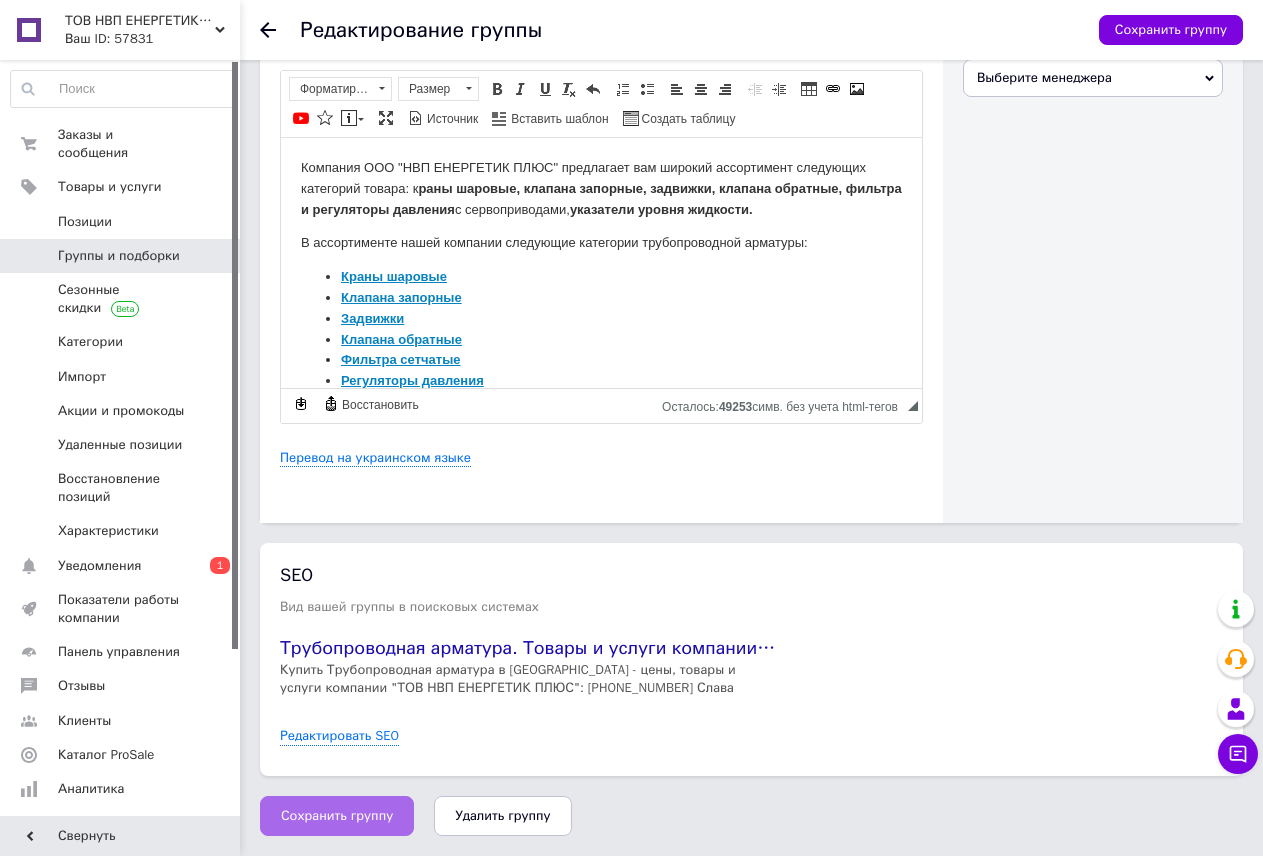 click on "Сохранить группу" at bounding box center [337, 816] 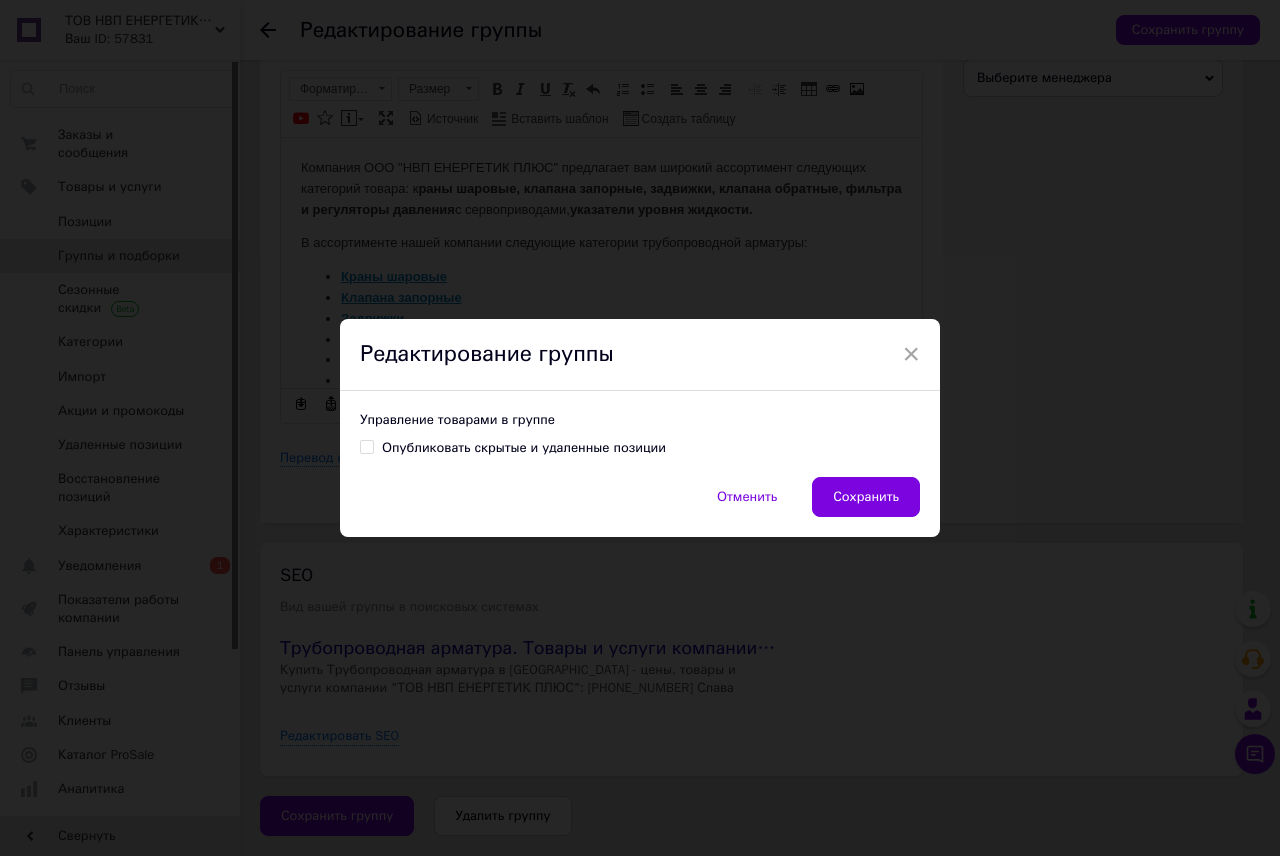 click on "Опубликовать скрытые и удаленные позиции" at bounding box center [366, 446] 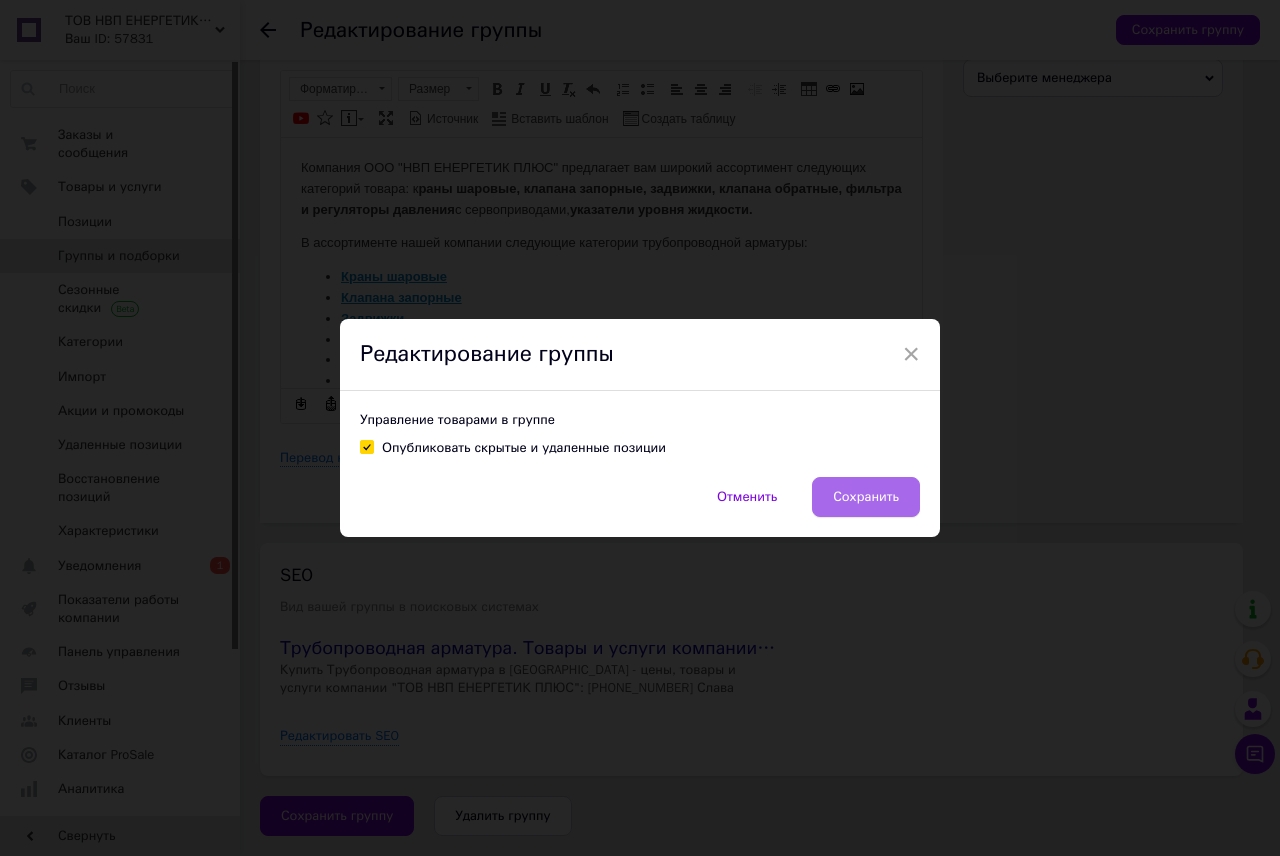 click on "Сохранить" at bounding box center [866, 497] 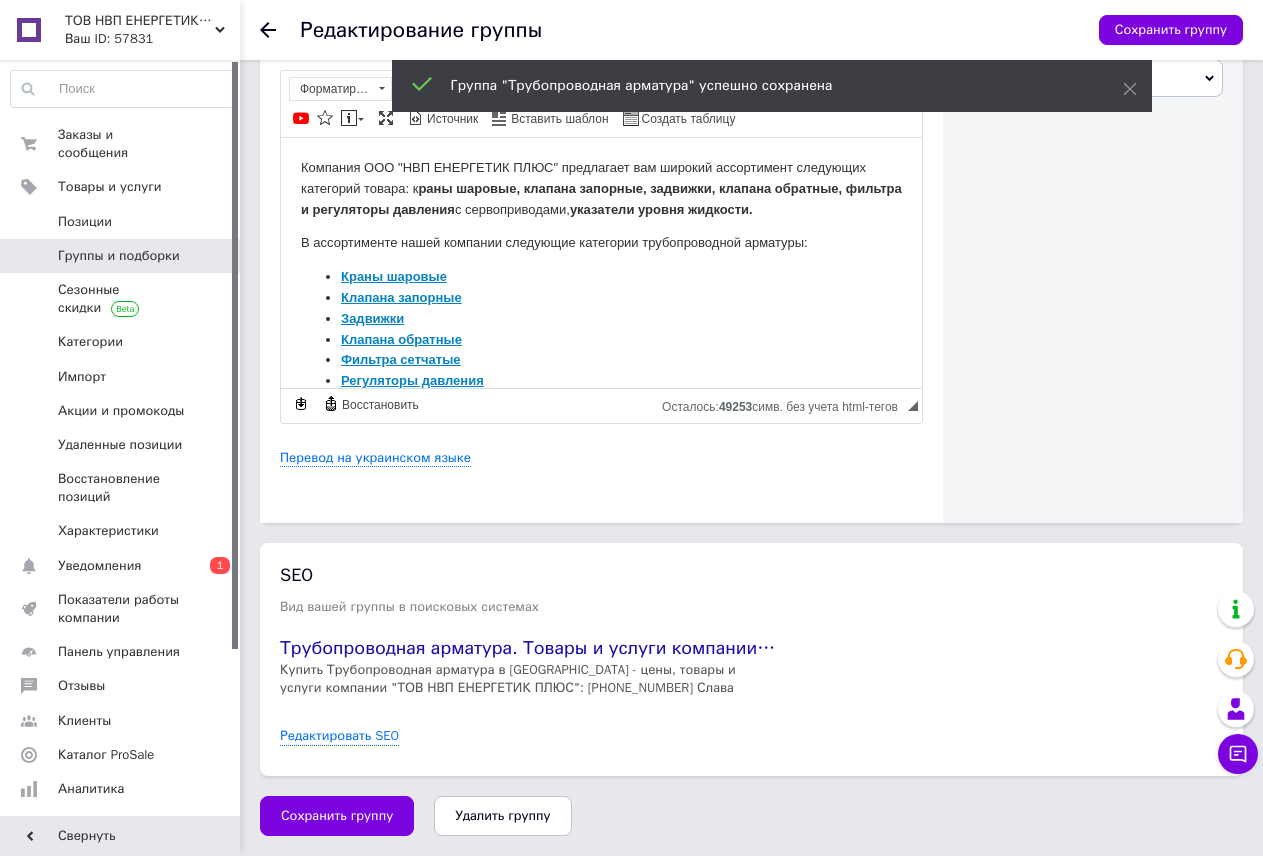 click on "Группы и подборки" at bounding box center (119, 256) 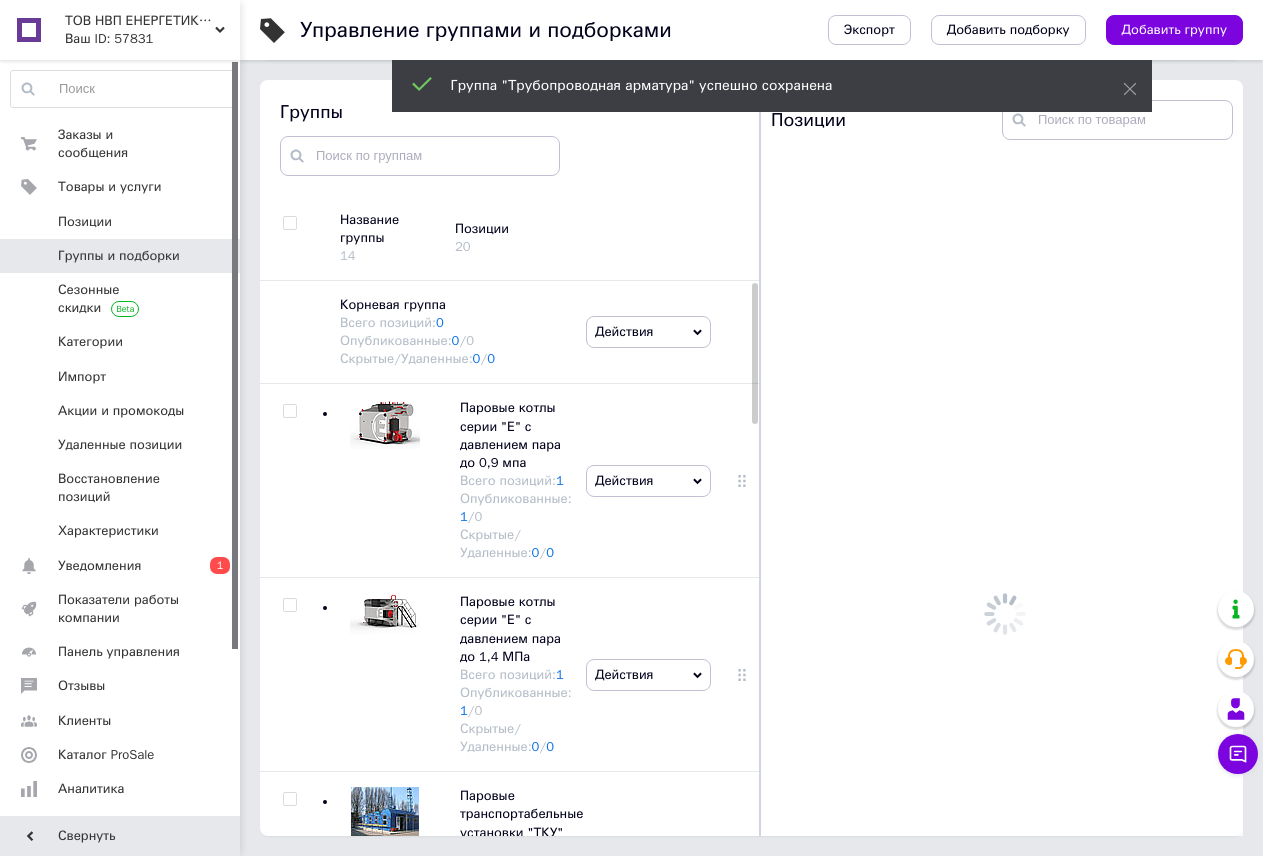 scroll, scrollTop: 113, scrollLeft: 0, axis: vertical 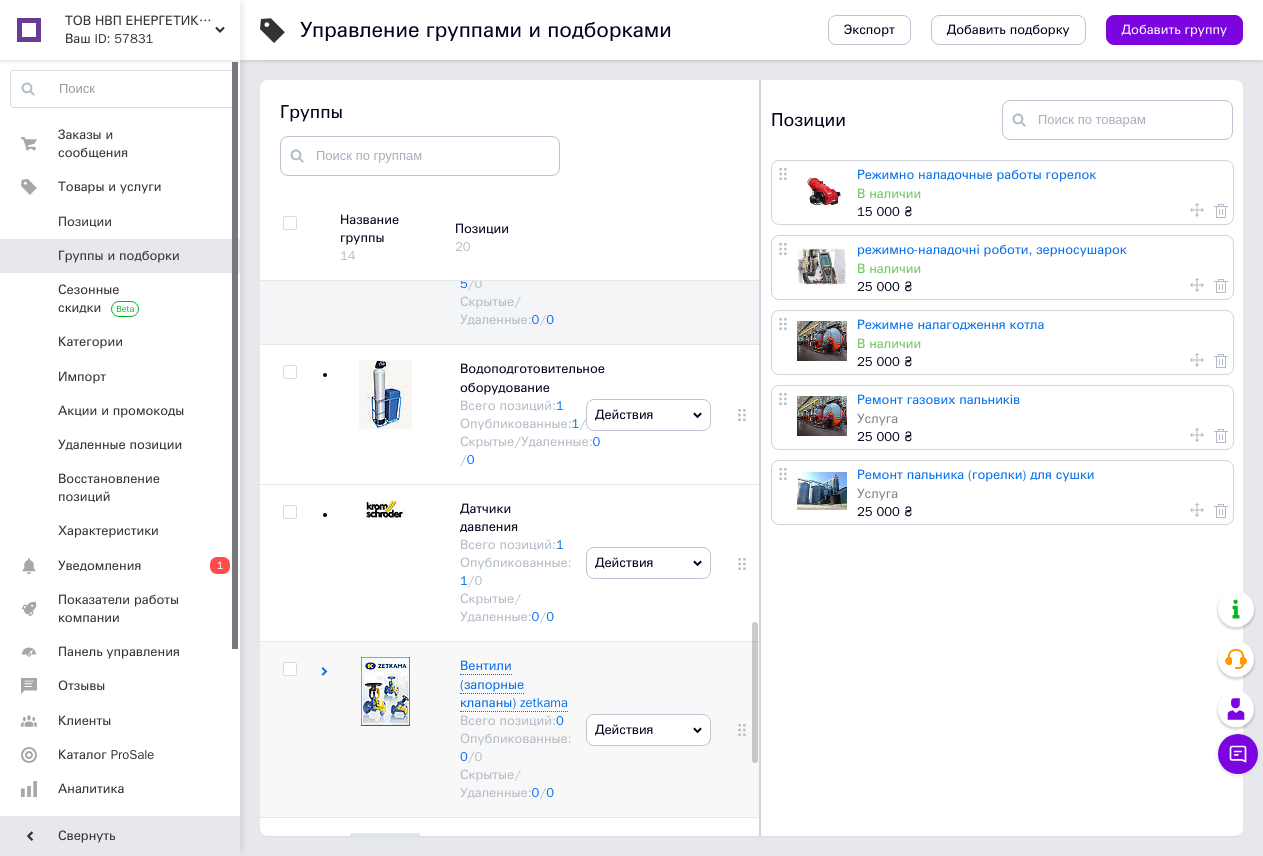drag, startPoint x: 753, startPoint y: 487, endPoint x: 701, endPoint y: 679, distance: 198.91707 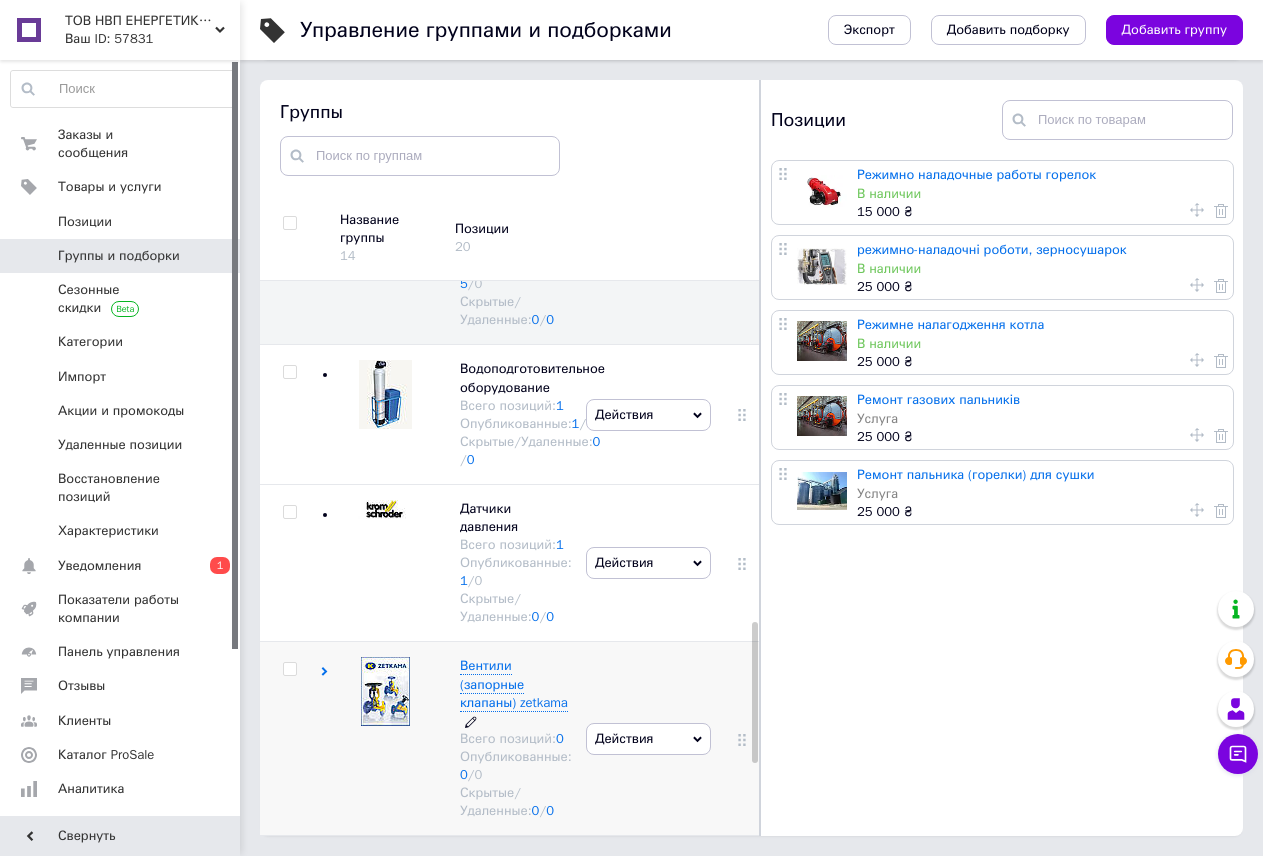 click on "Вентили (запорные клапаны) zetkama" at bounding box center (514, 683) 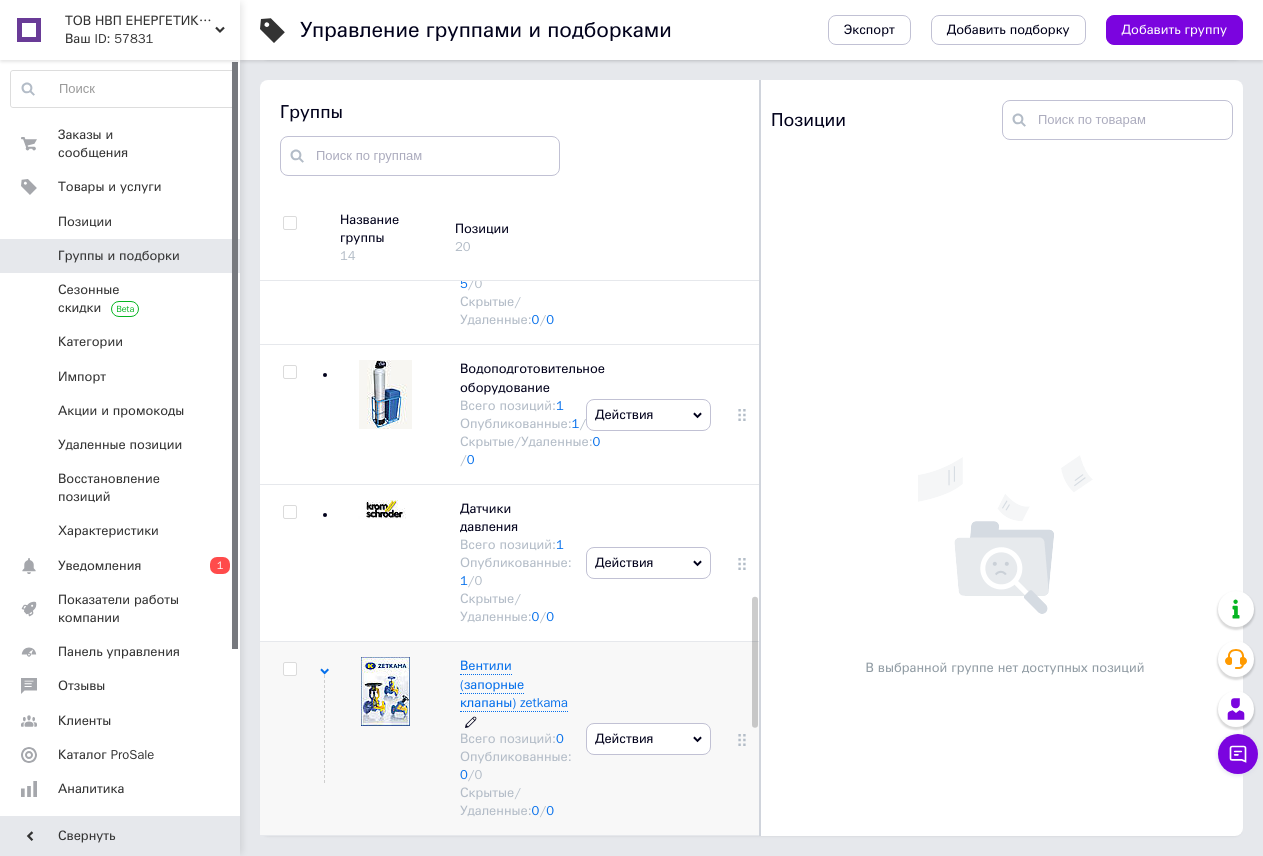 click on "Вентили (запорные клапаны) zetkama" at bounding box center [514, 683] 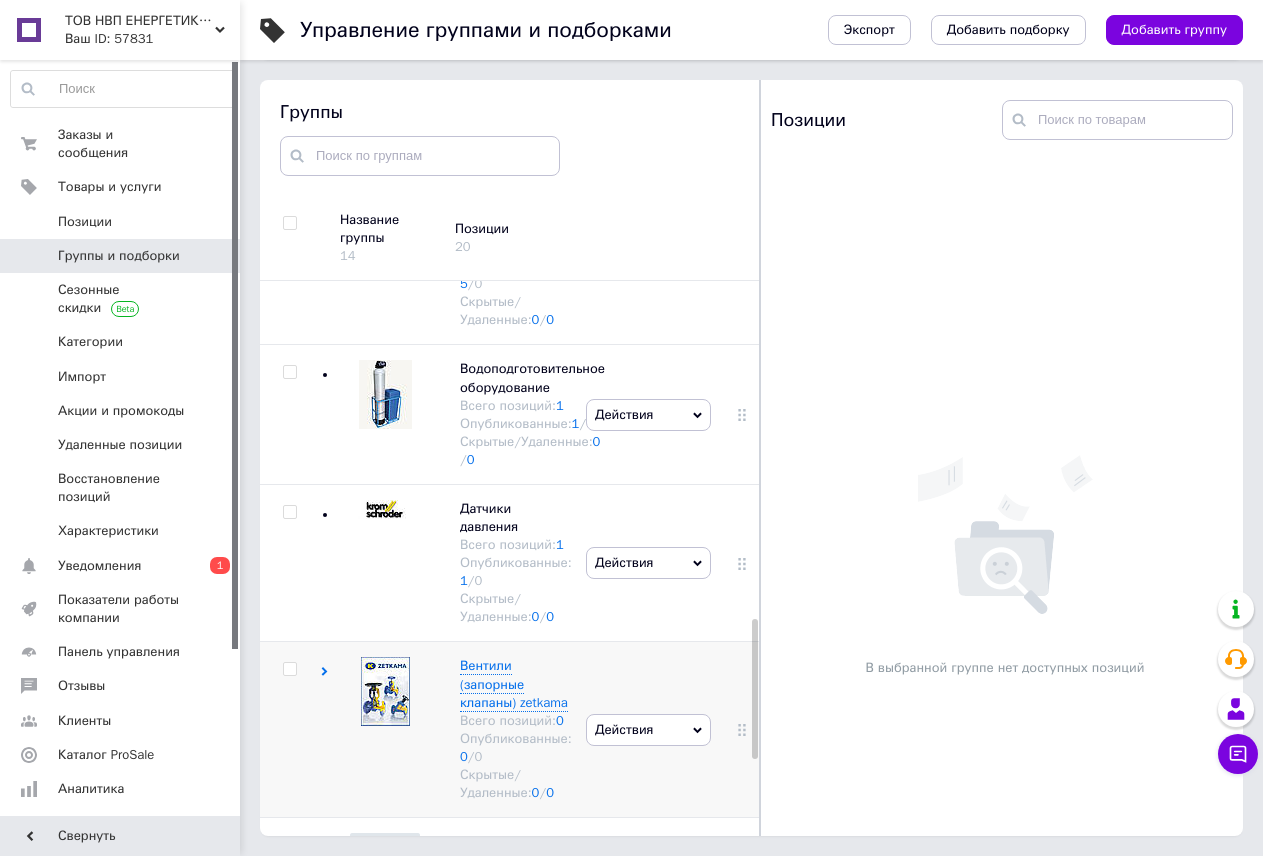 click on "Действия" at bounding box center (648, 730) 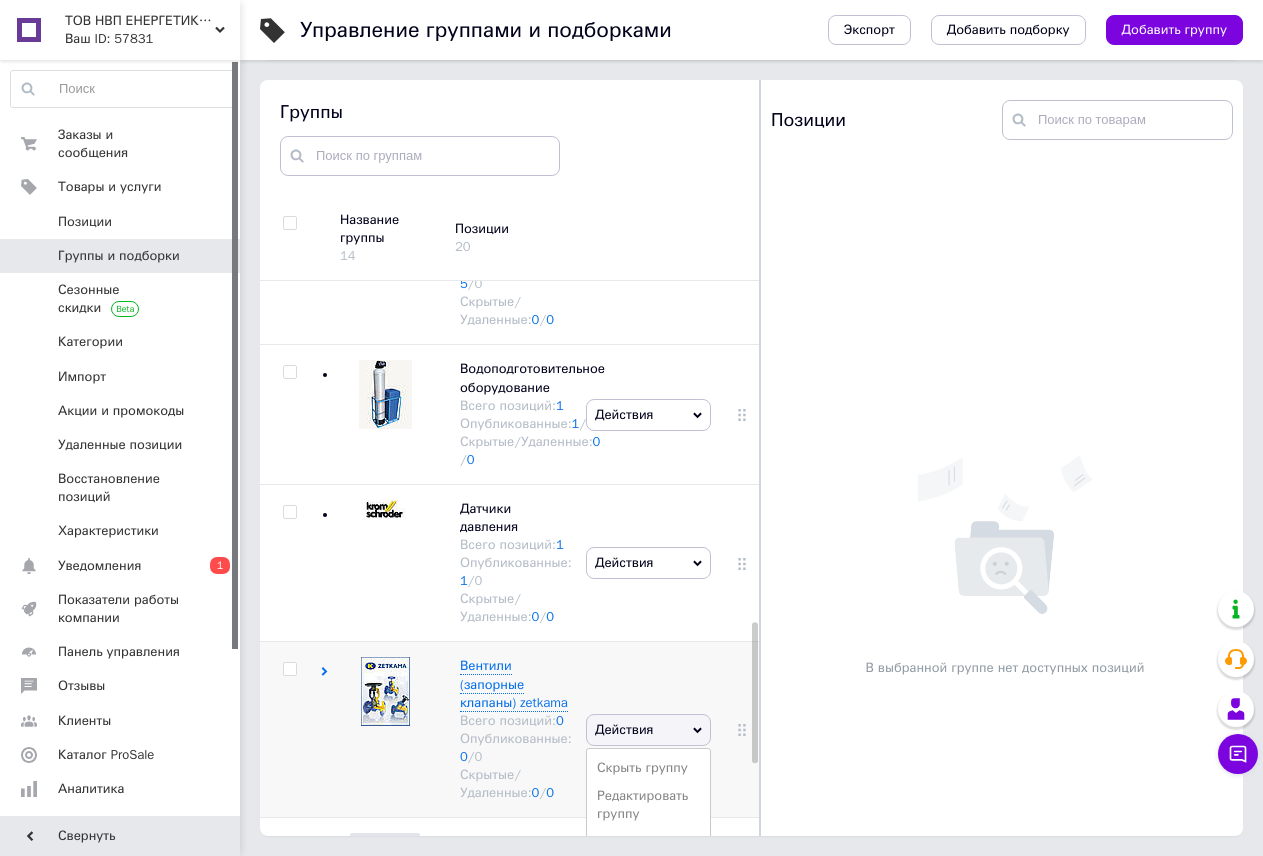 scroll, scrollTop: 1442, scrollLeft: 0, axis: vertical 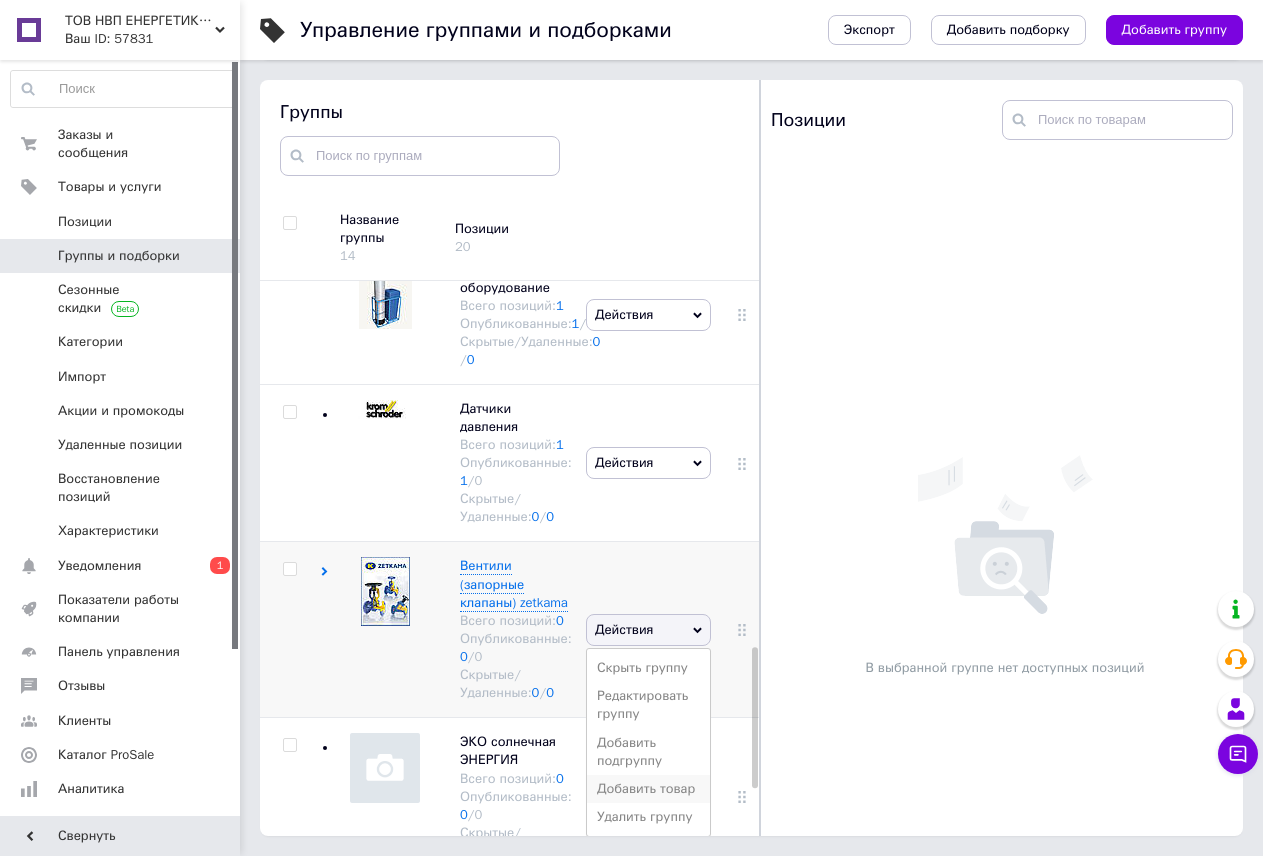 click on "Добавить товар" at bounding box center [648, 789] 